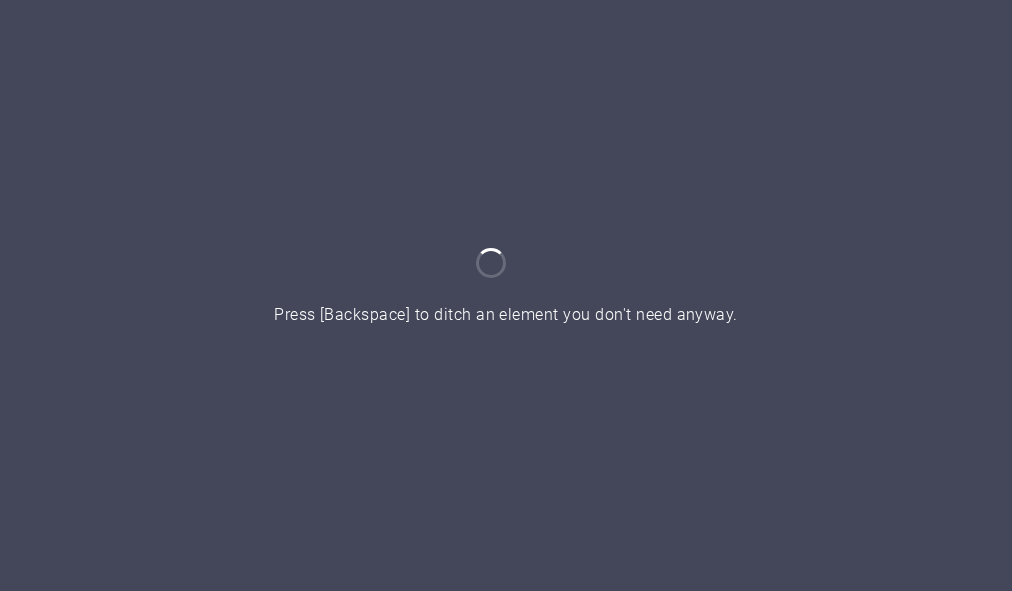 scroll, scrollTop: 0, scrollLeft: 0, axis: both 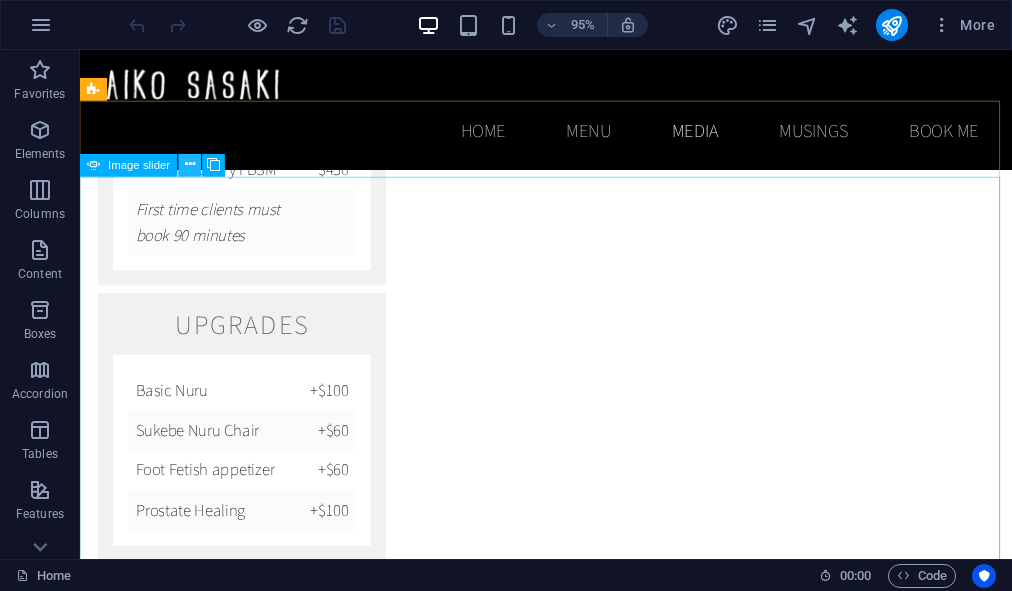 click at bounding box center [190, 165] 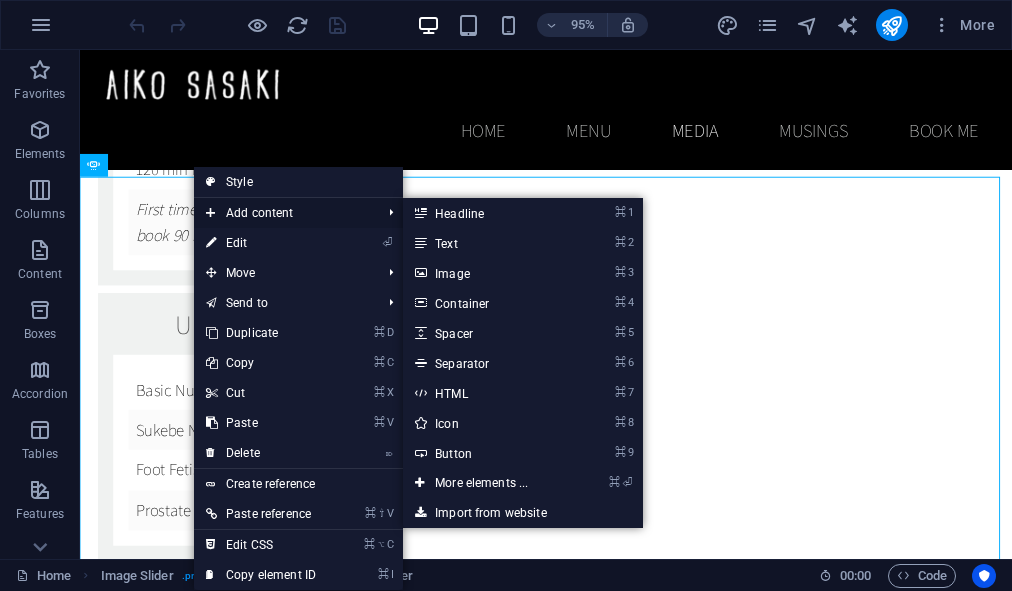 click on "Add content" at bounding box center (283, 213) 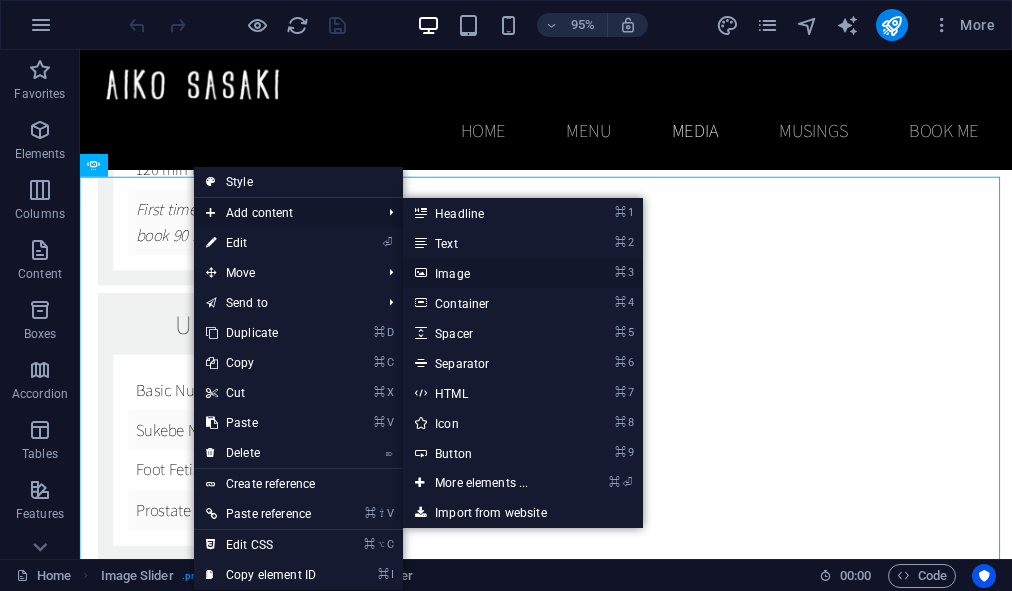 click on "⌘ 3  Image" at bounding box center [485, 273] 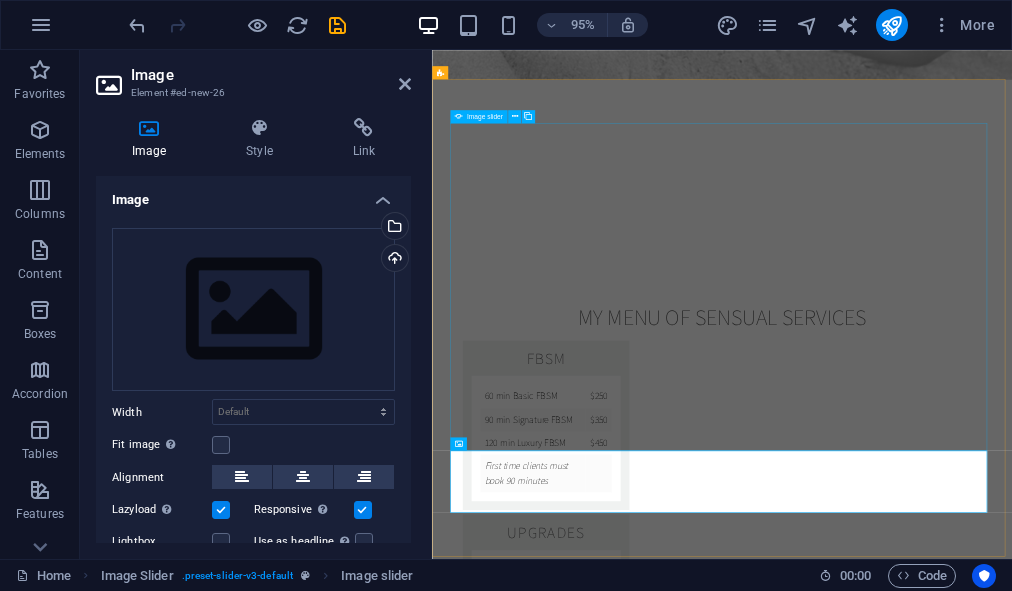 scroll, scrollTop: 3274, scrollLeft: 0, axis: vertical 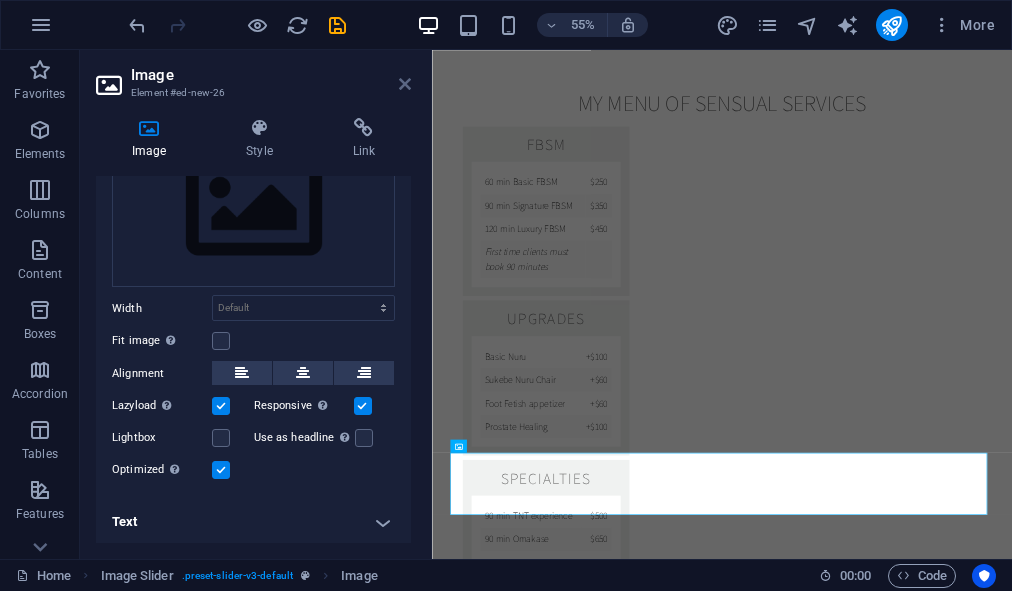 click at bounding box center (405, 84) 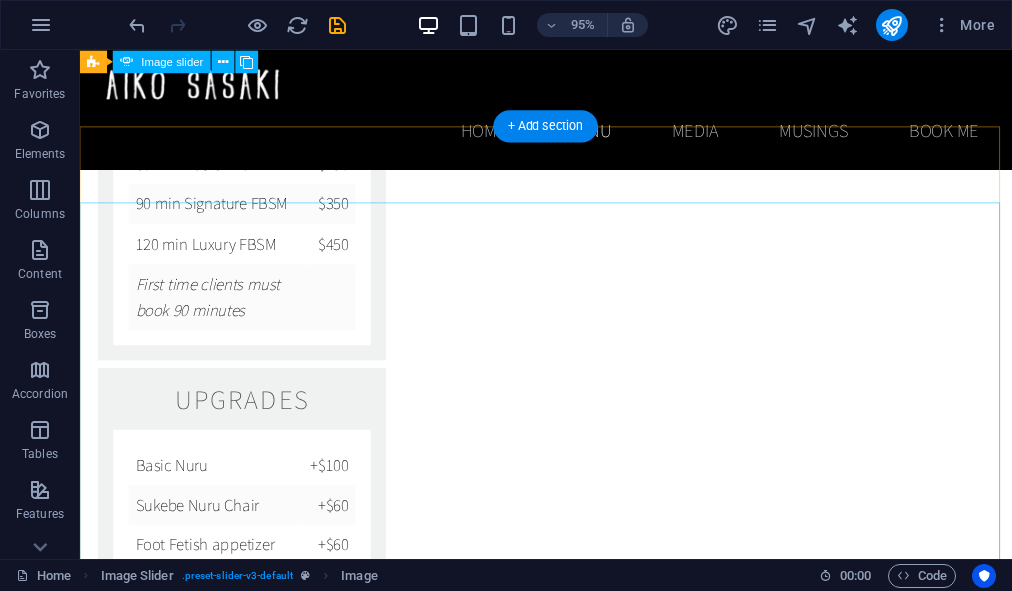 scroll, scrollTop: 2645, scrollLeft: 0, axis: vertical 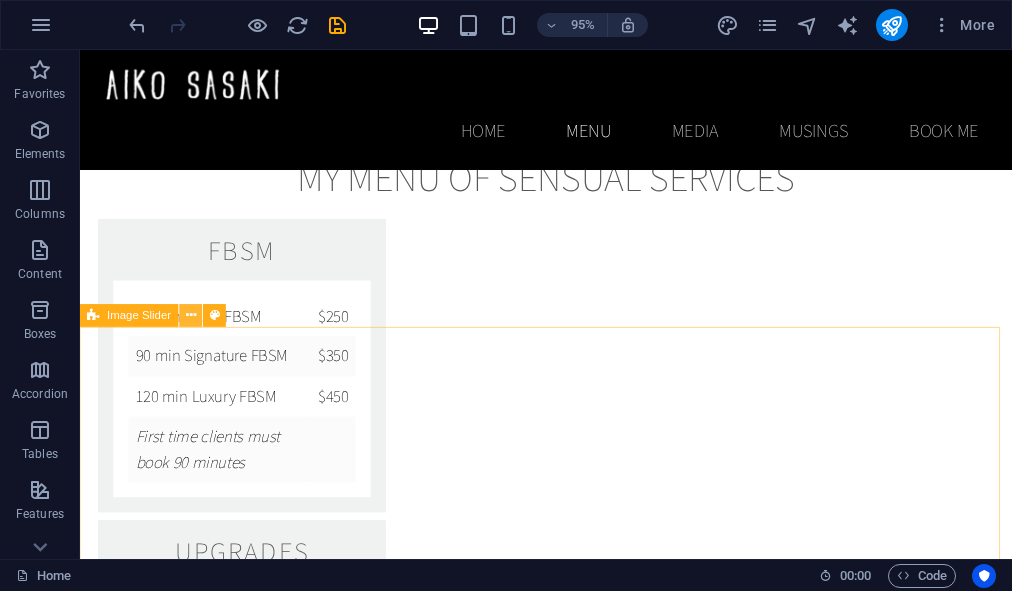 click at bounding box center [191, 315] 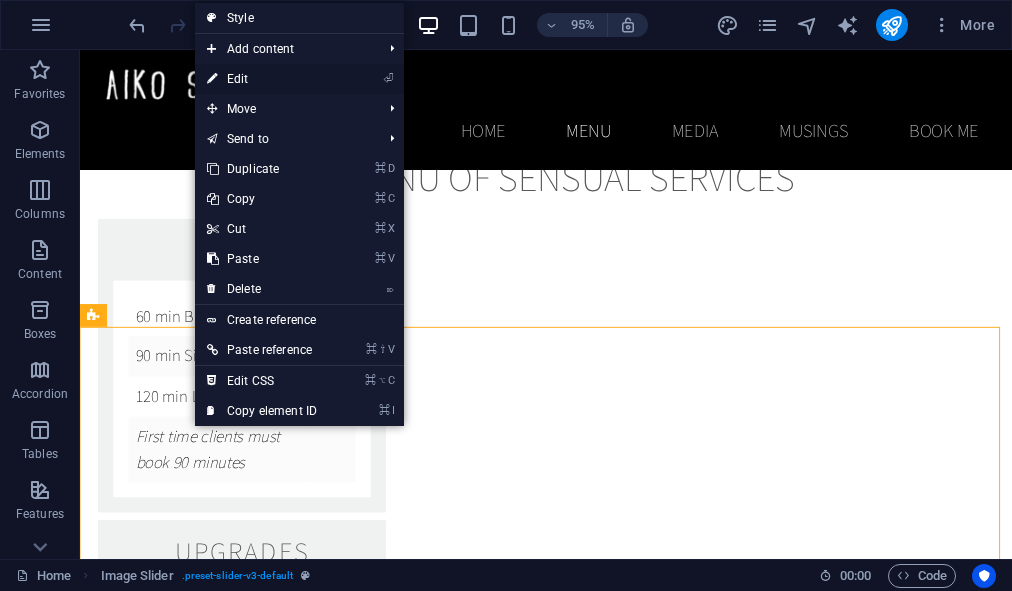 click on "⏎  Edit" at bounding box center [262, 79] 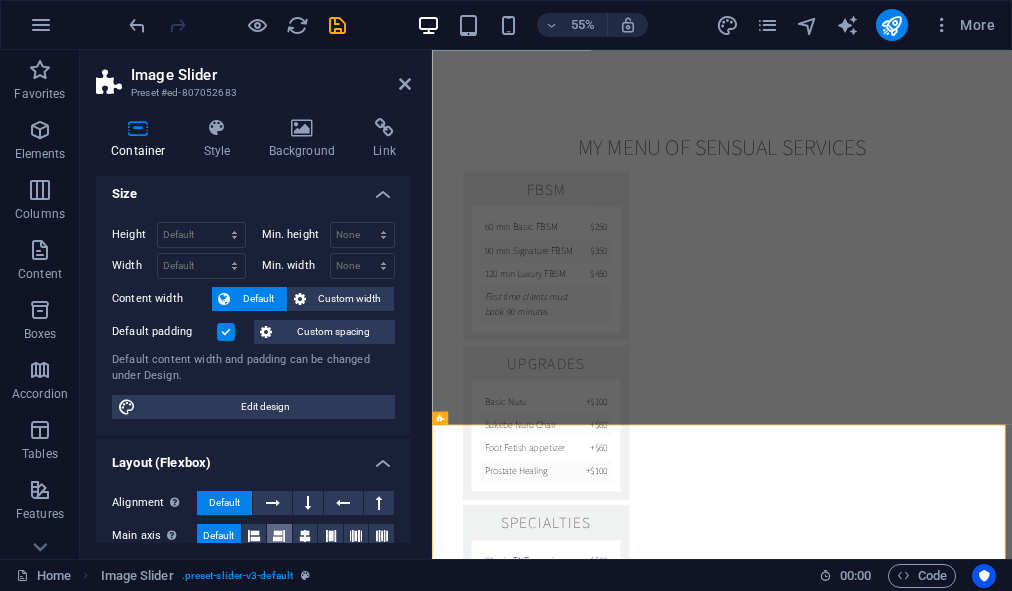 scroll, scrollTop: 0, scrollLeft: 0, axis: both 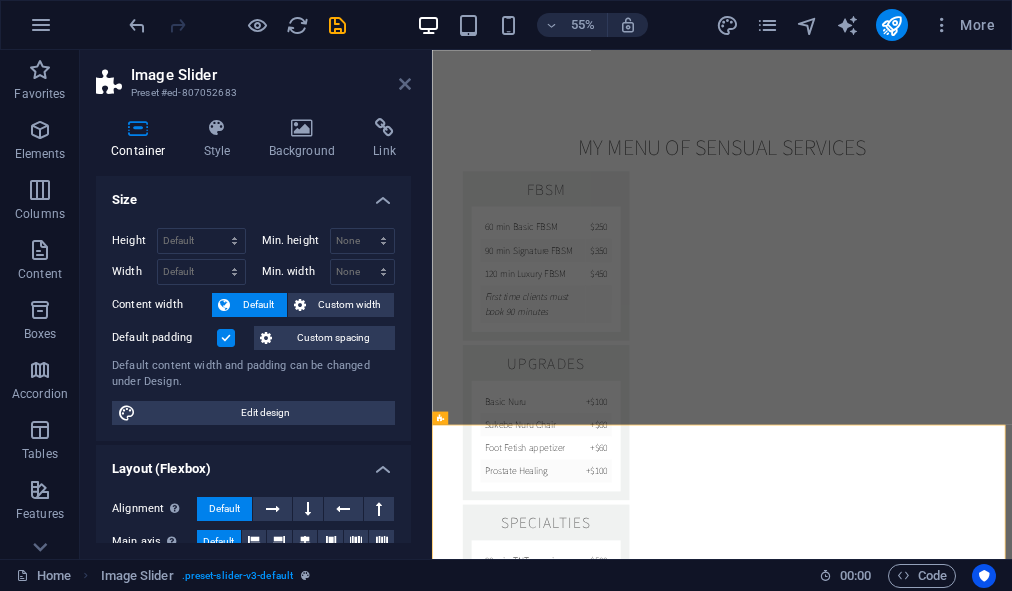 click at bounding box center (405, 84) 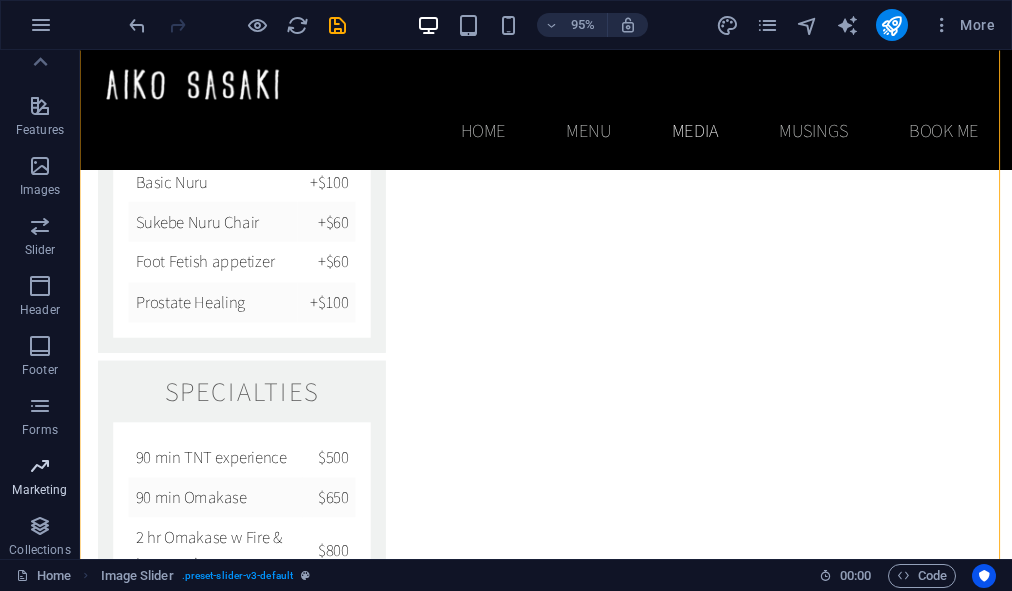 scroll, scrollTop: 368, scrollLeft: 0, axis: vertical 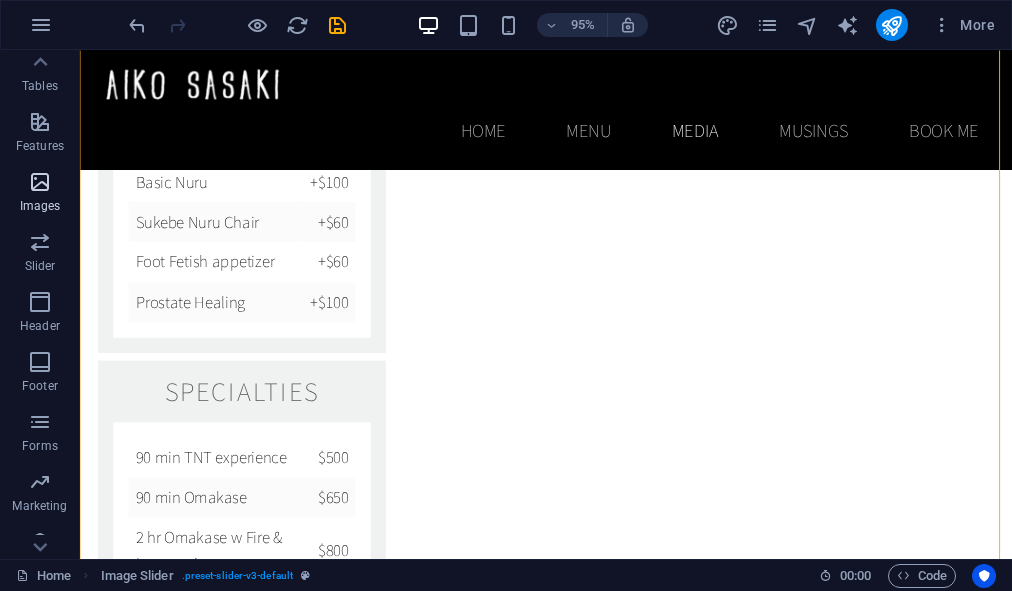 click at bounding box center (40, 182) 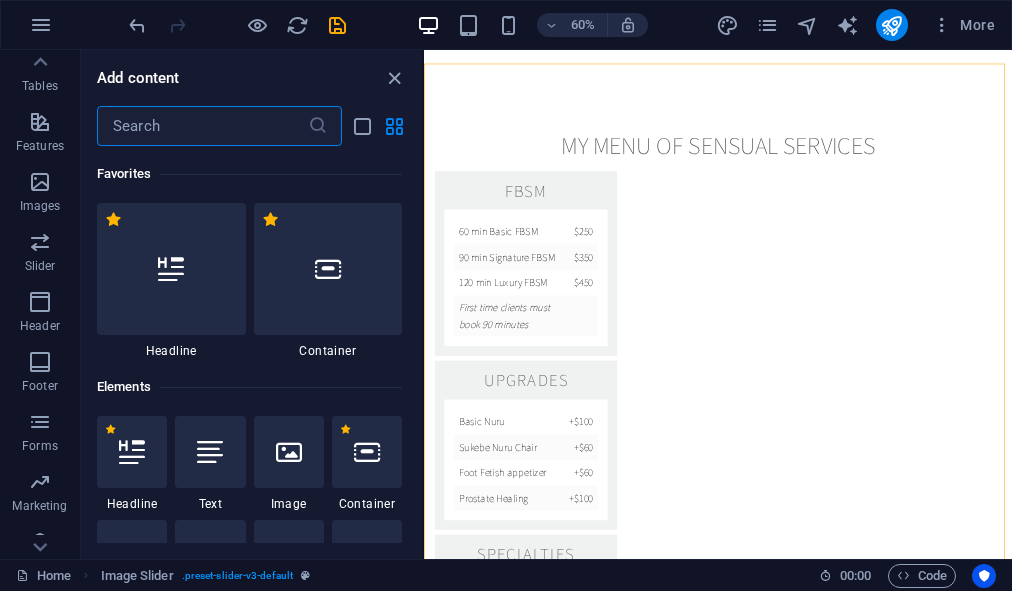 scroll, scrollTop: 3226, scrollLeft: 0, axis: vertical 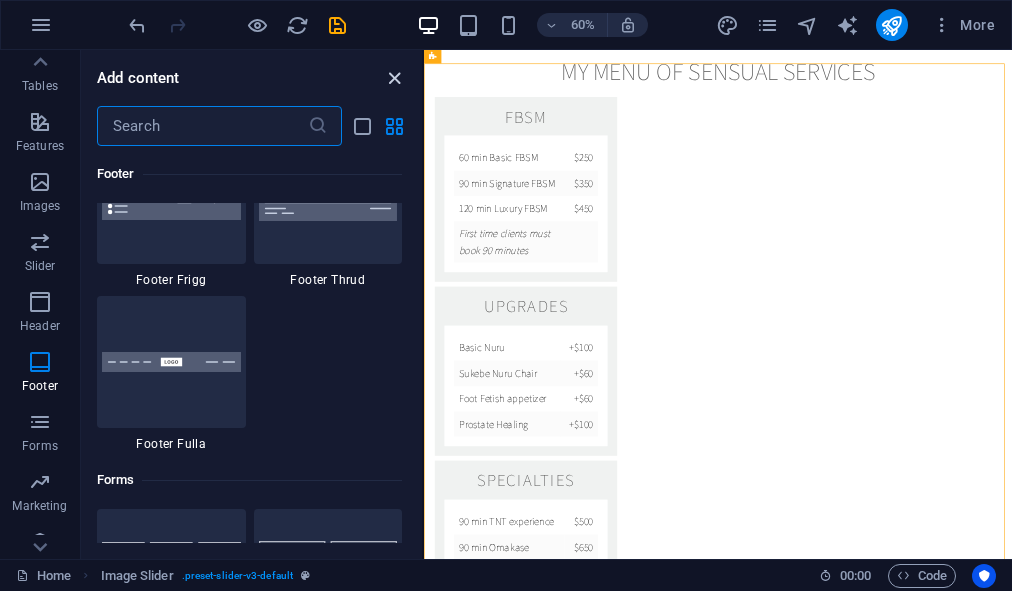 click at bounding box center (394, 78) 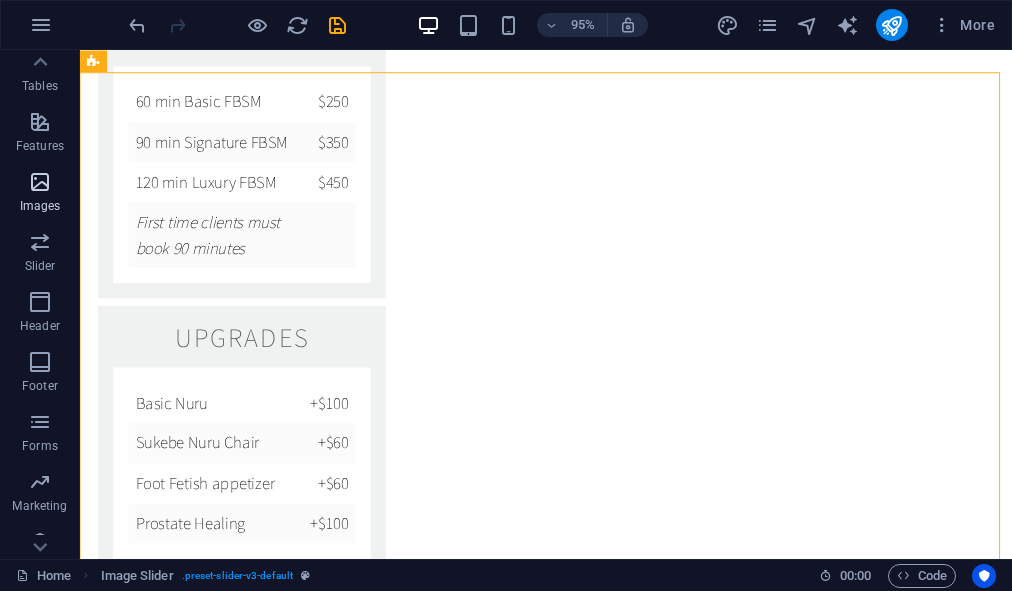 click at bounding box center (40, 182) 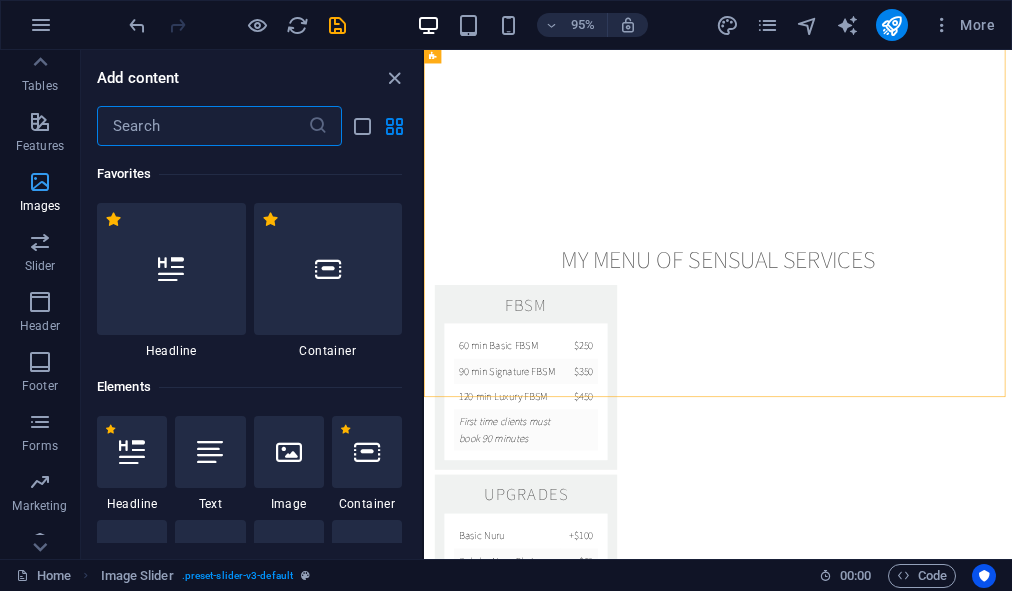 scroll, scrollTop: 3226, scrollLeft: 0, axis: vertical 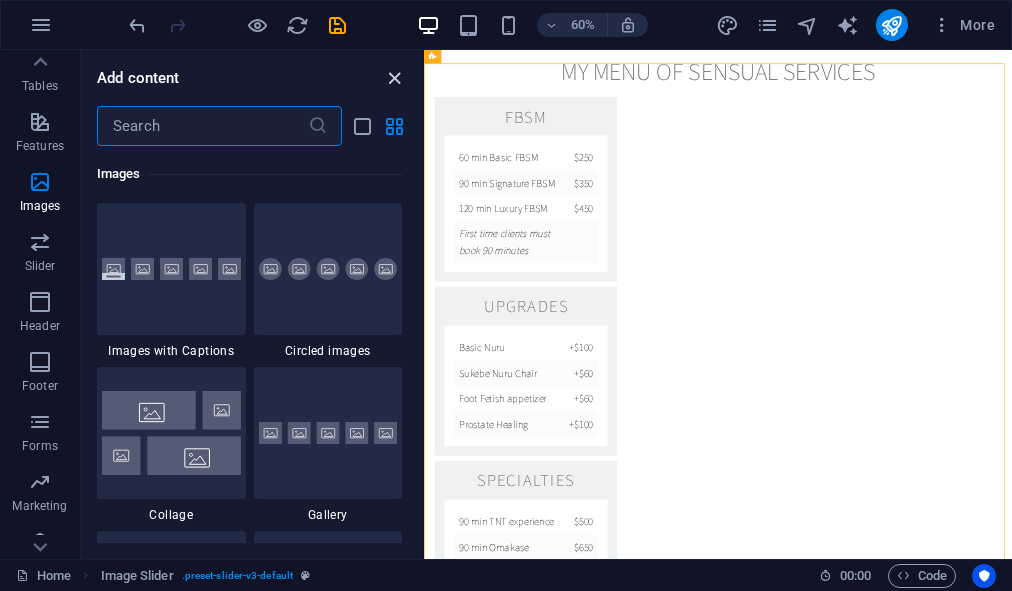 click at bounding box center (394, 78) 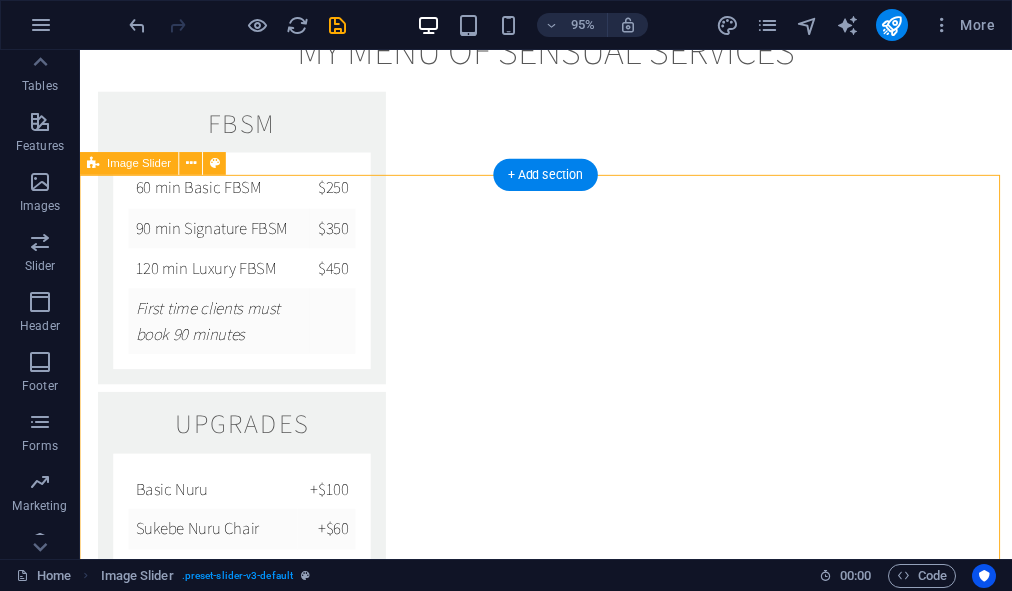 scroll, scrollTop: 2912, scrollLeft: 0, axis: vertical 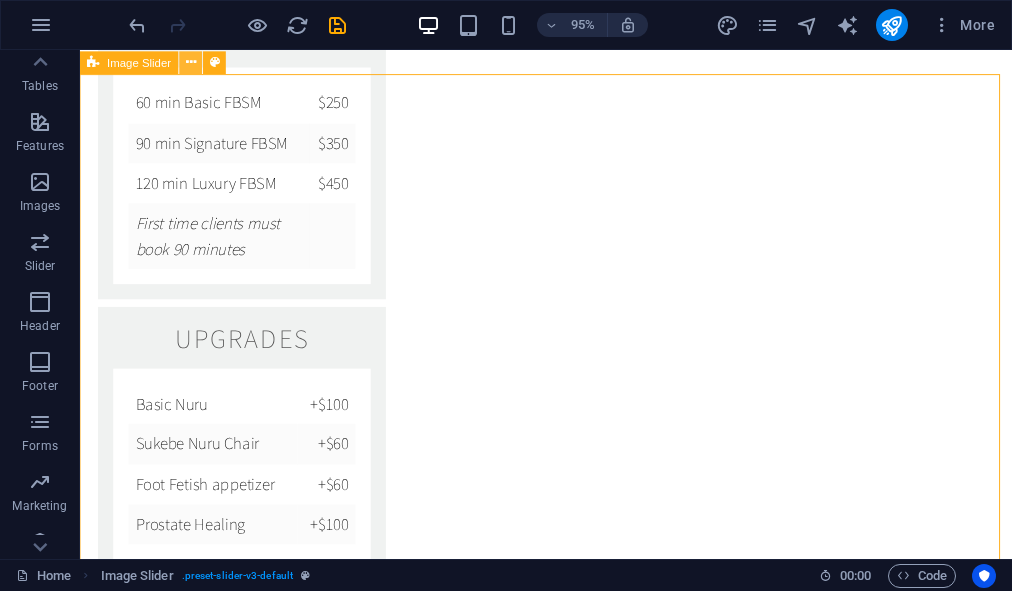 click at bounding box center (191, 62) 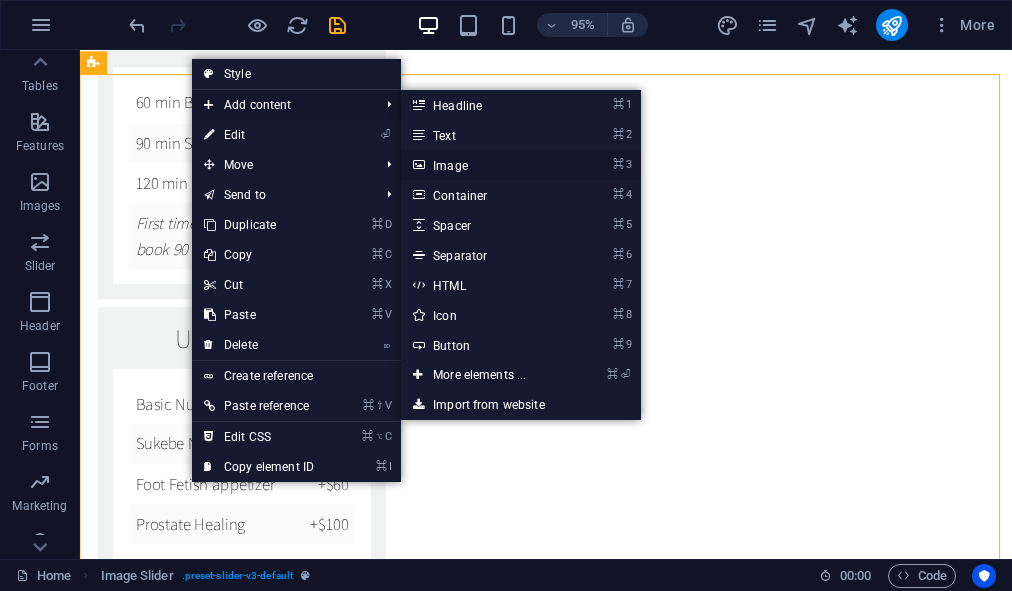 click on "⌘ 3  Image" at bounding box center (483, 165) 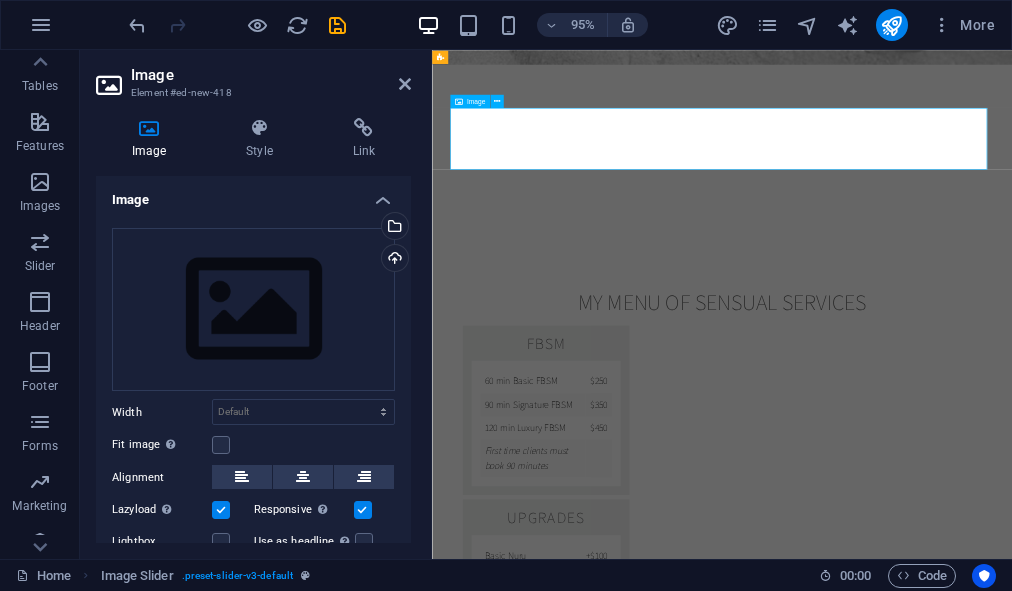 scroll, scrollTop: 3302, scrollLeft: 0, axis: vertical 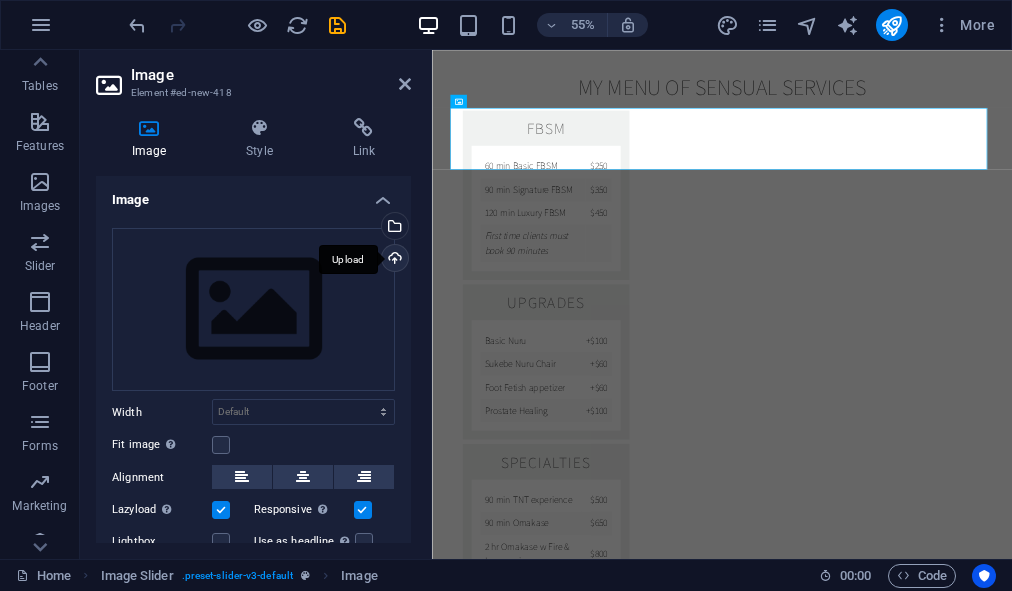 click on "Upload" at bounding box center [393, 260] 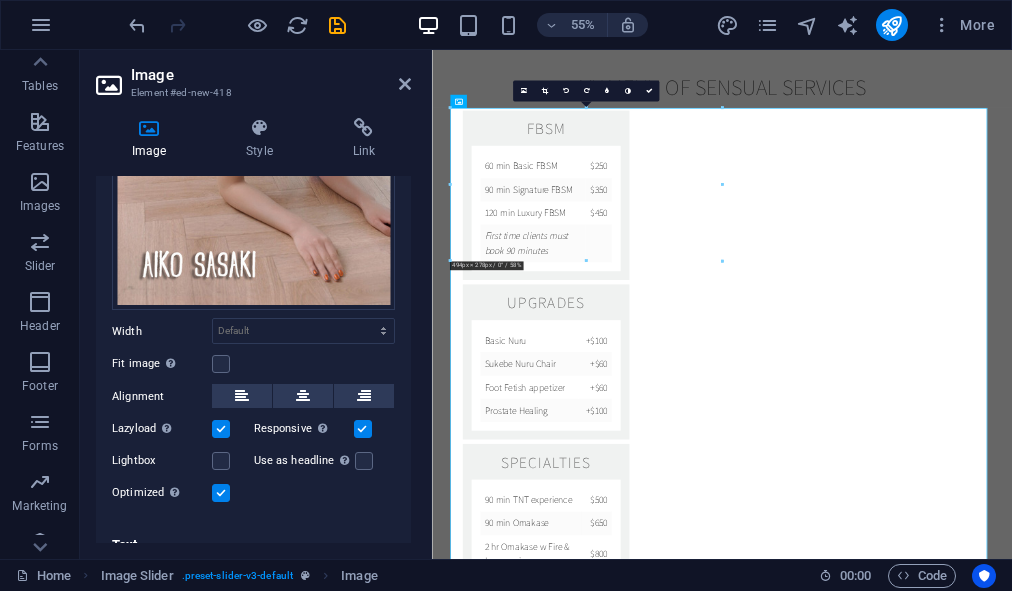 scroll, scrollTop: 336, scrollLeft: 0, axis: vertical 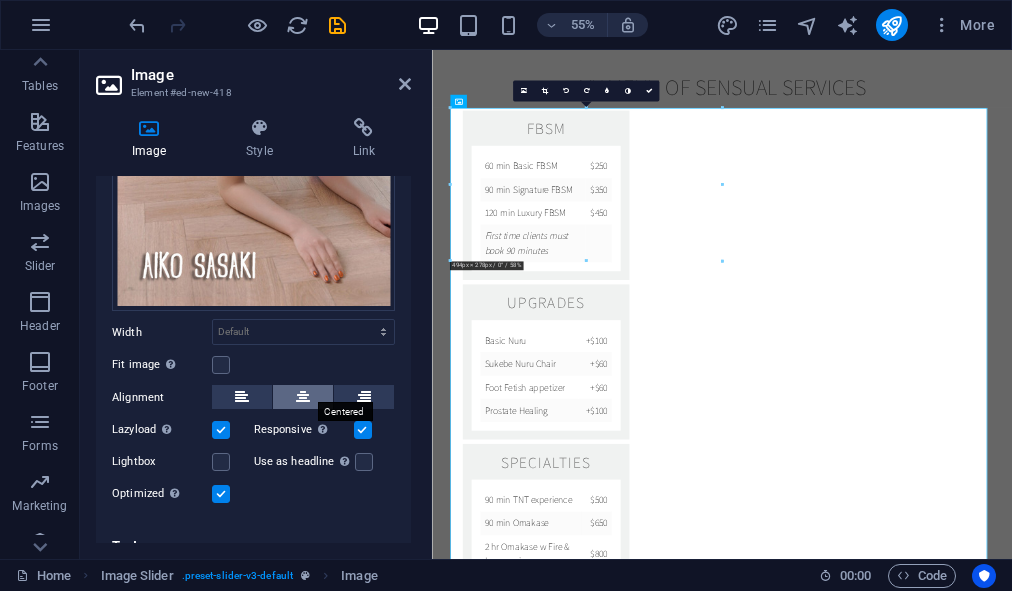 click at bounding box center [303, 397] 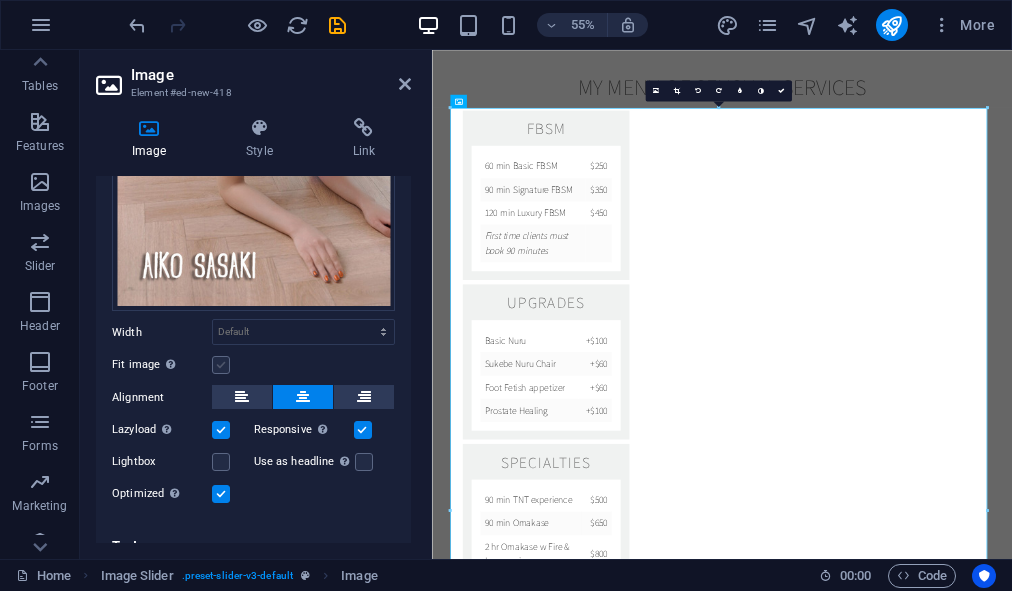 click at bounding box center (221, 365) 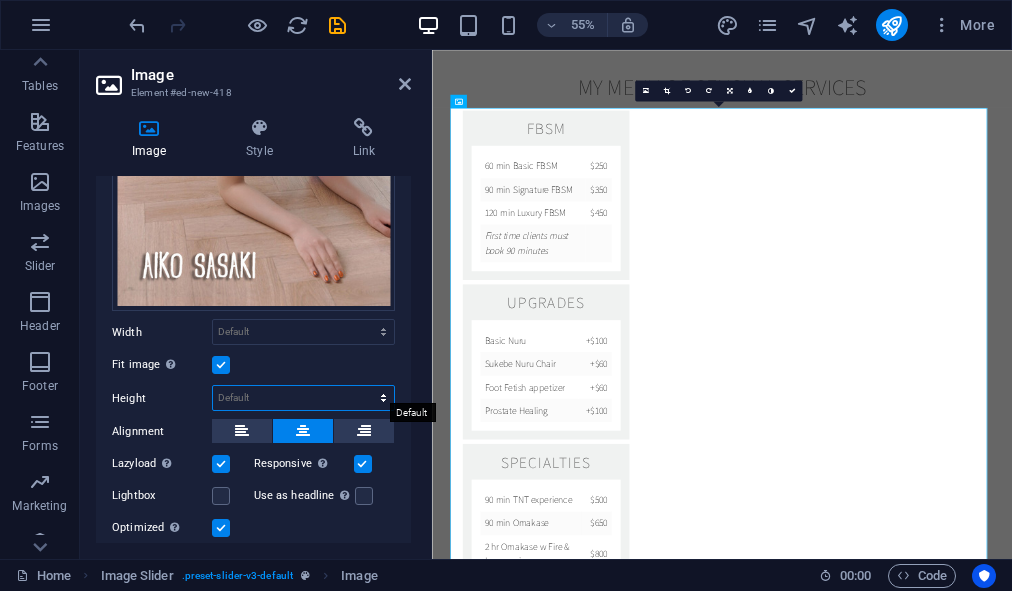 click on "Default auto px" at bounding box center [303, 398] 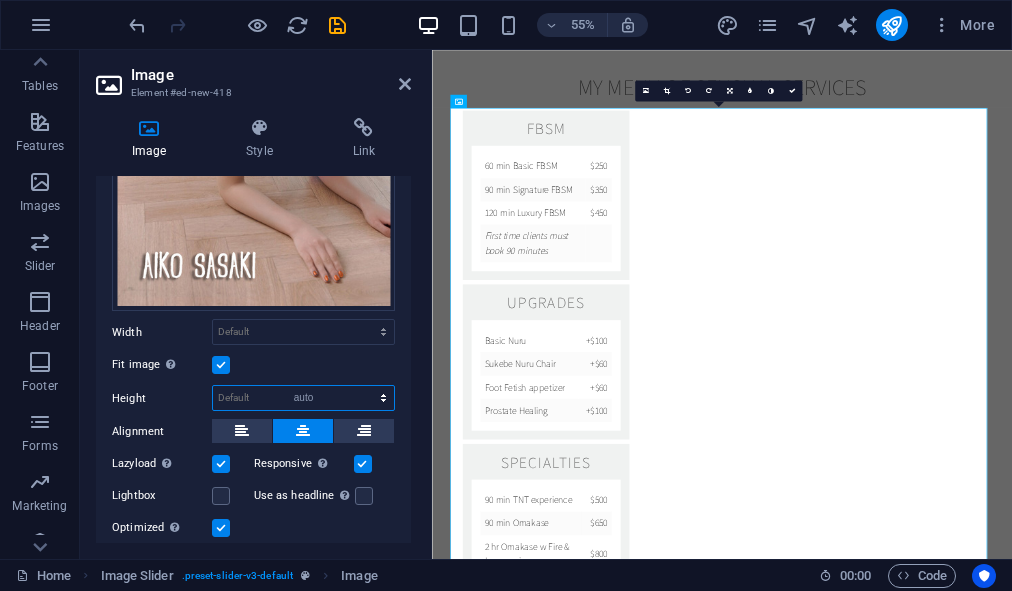 select on "DISABLED_OPTION_VALUE" 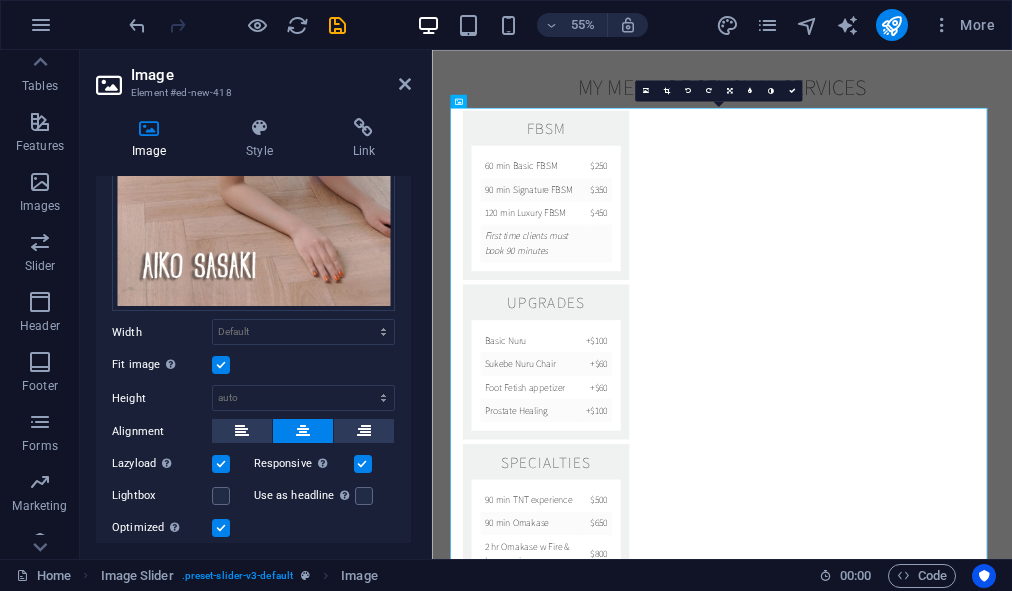click at bounding box center (221, 365) 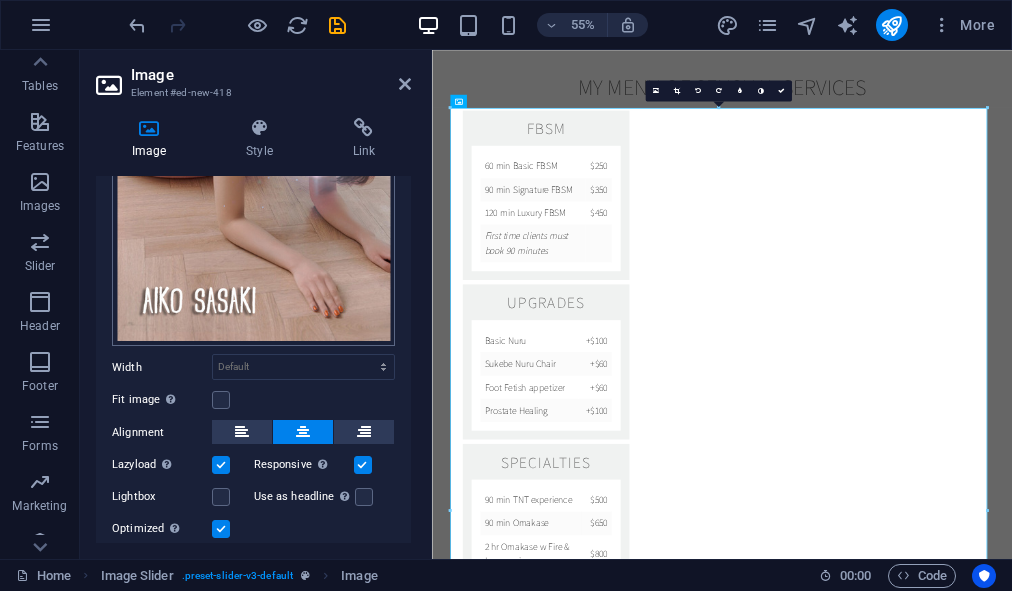 scroll, scrollTop: 356, scrollLeft: 0, axis: vertical 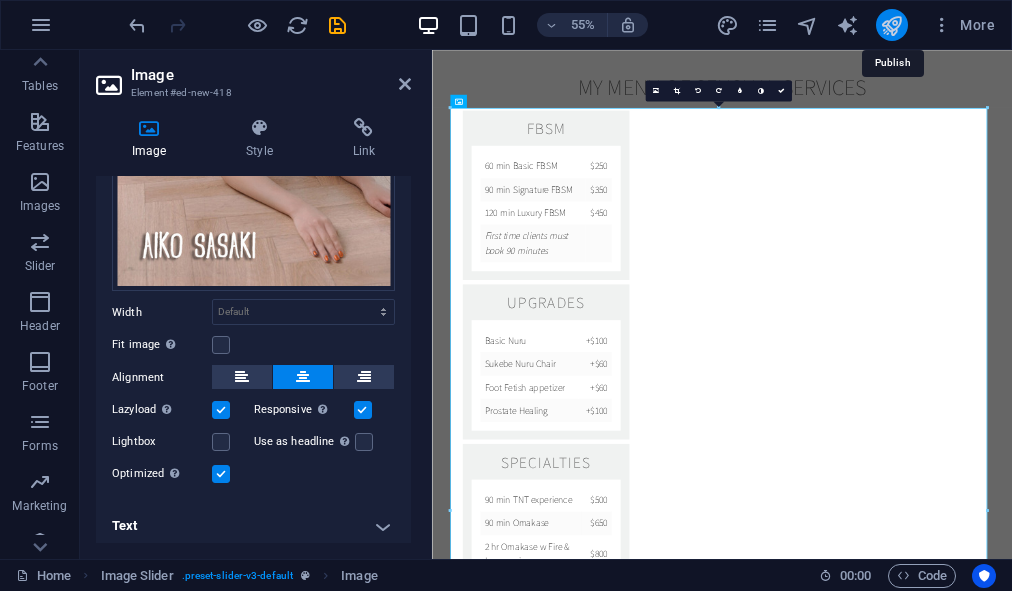 click at bounding box center [891, 25] 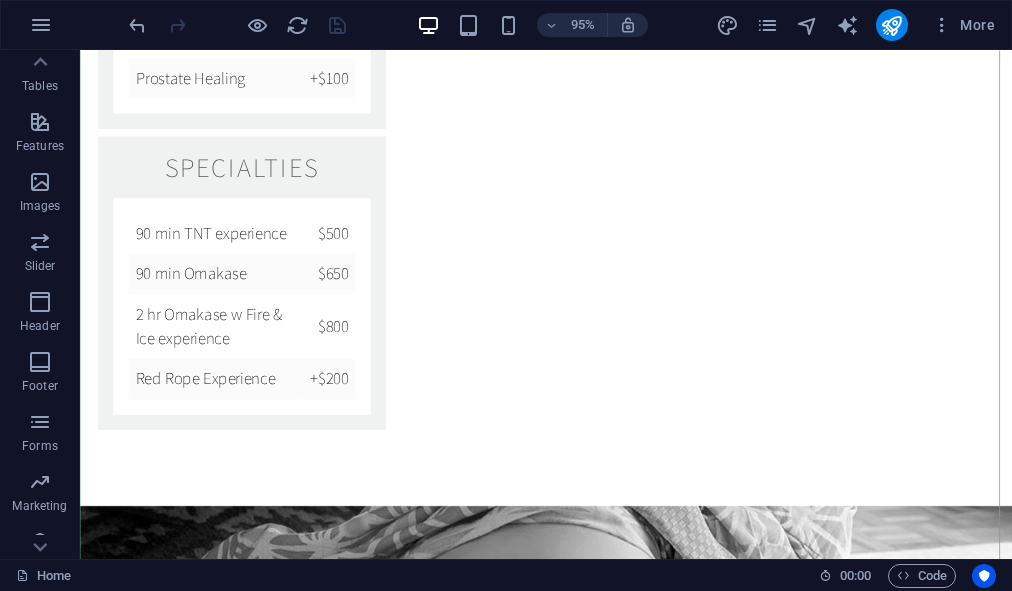 scroll, scrollTop: 3387, scrollLeft: 0, axis: vertical 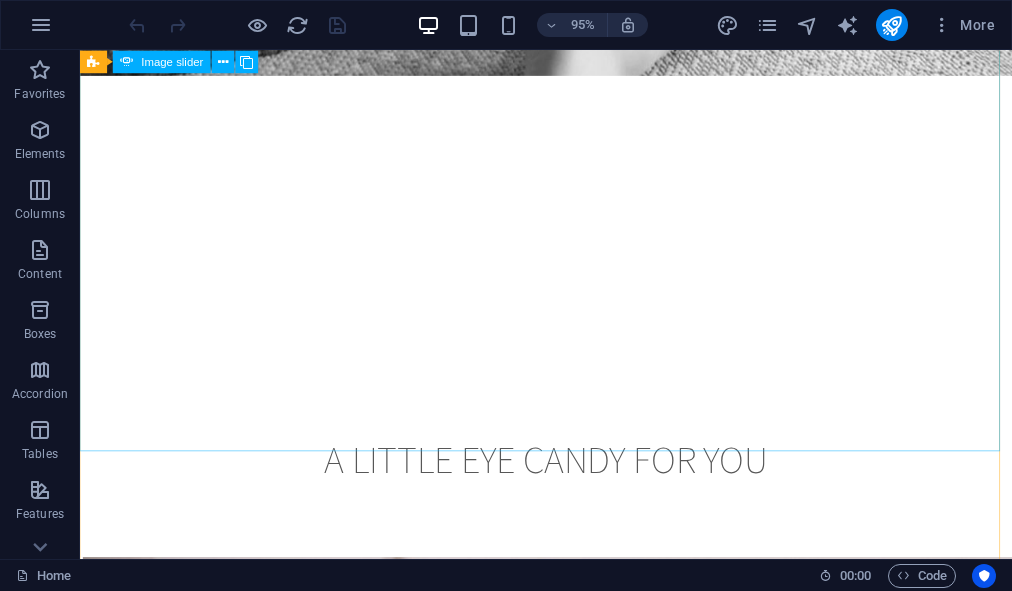 click at bounding box center (571, 2711) 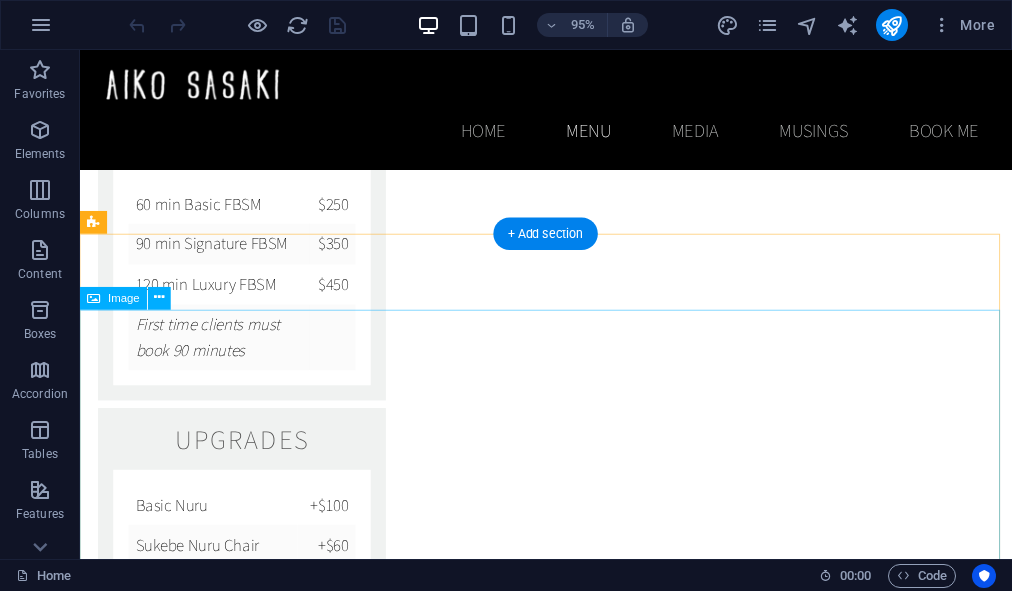 scroll, scrollTop: 2742, scrollLeft: 0, axis: vertical 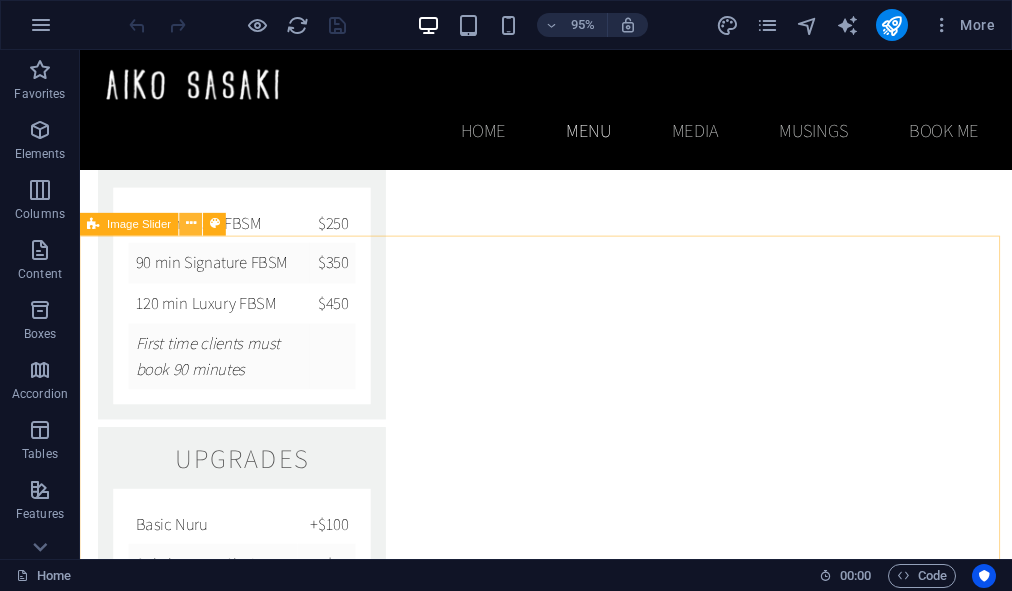 click at bounding box center (191, 223) 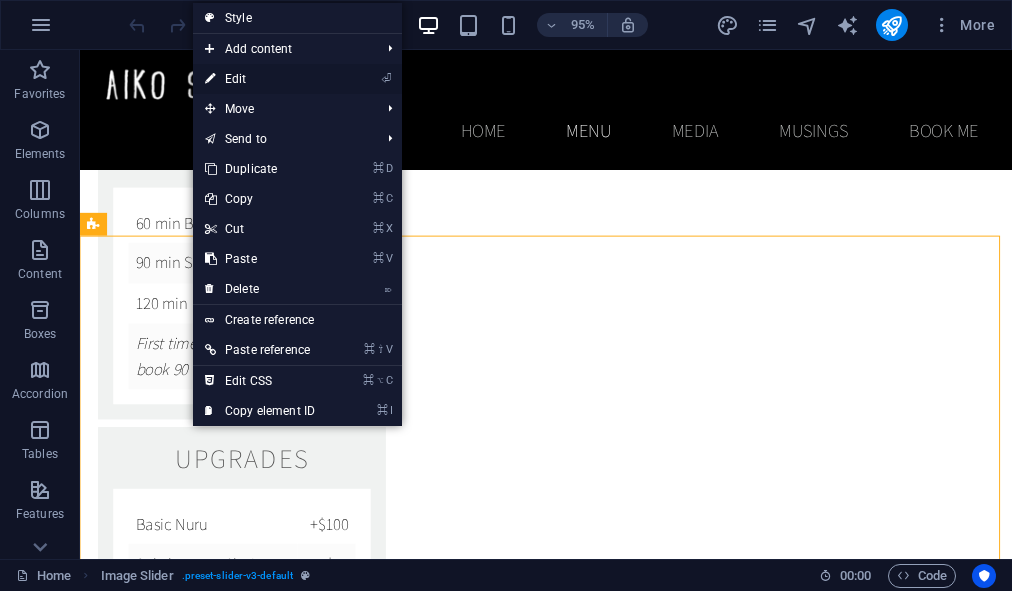 click on "⏎  Edit" at bounding box center (260, 79) 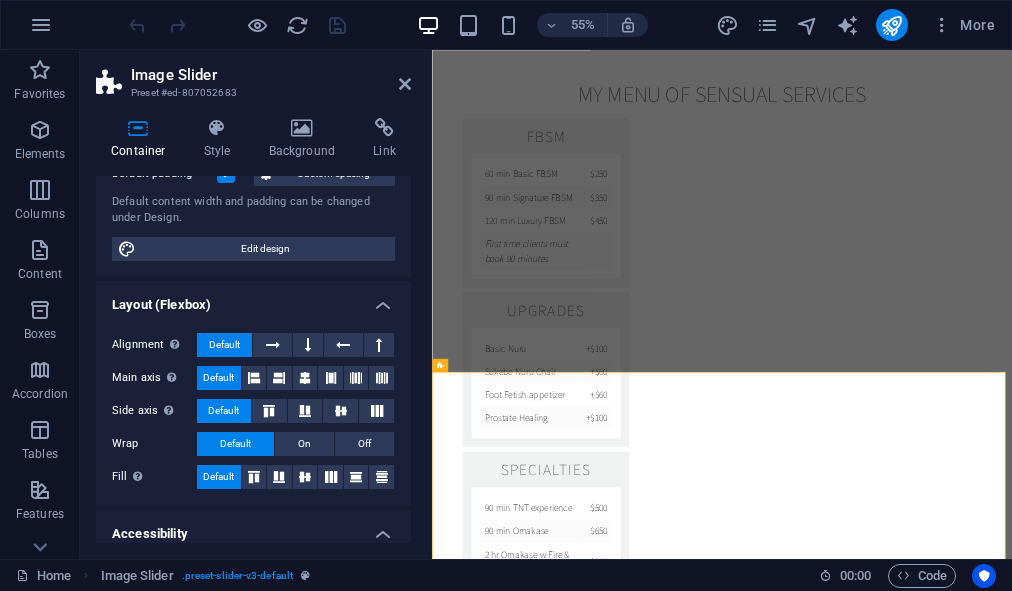 scroll, scrollTop: 0, scrollLeft: 0, axis: both 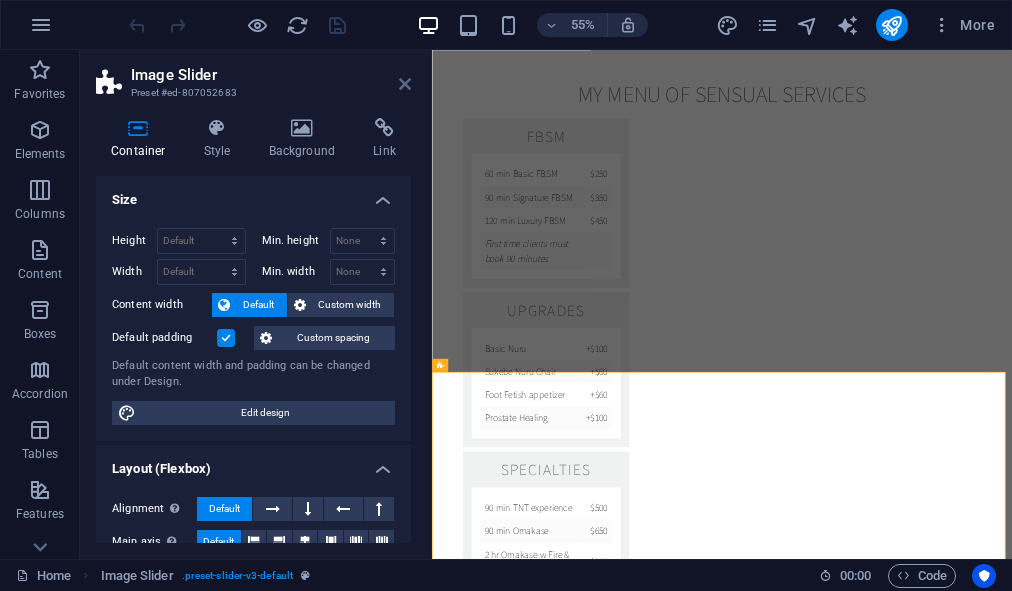 click at bounding box center [405, 84] 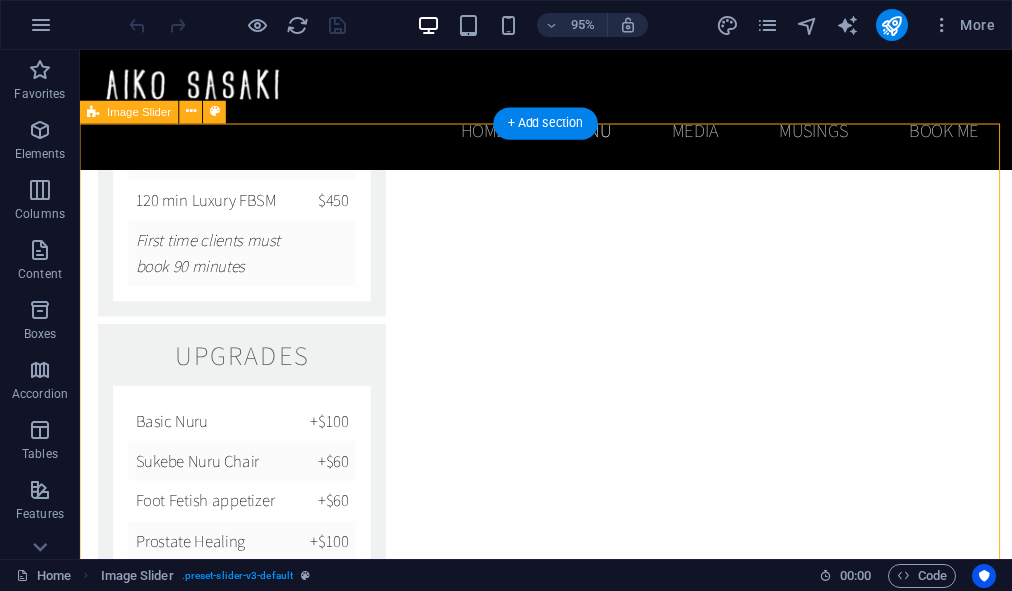 scroll, scrollTop: 2834, scrollLeft: 0, axis: vertical 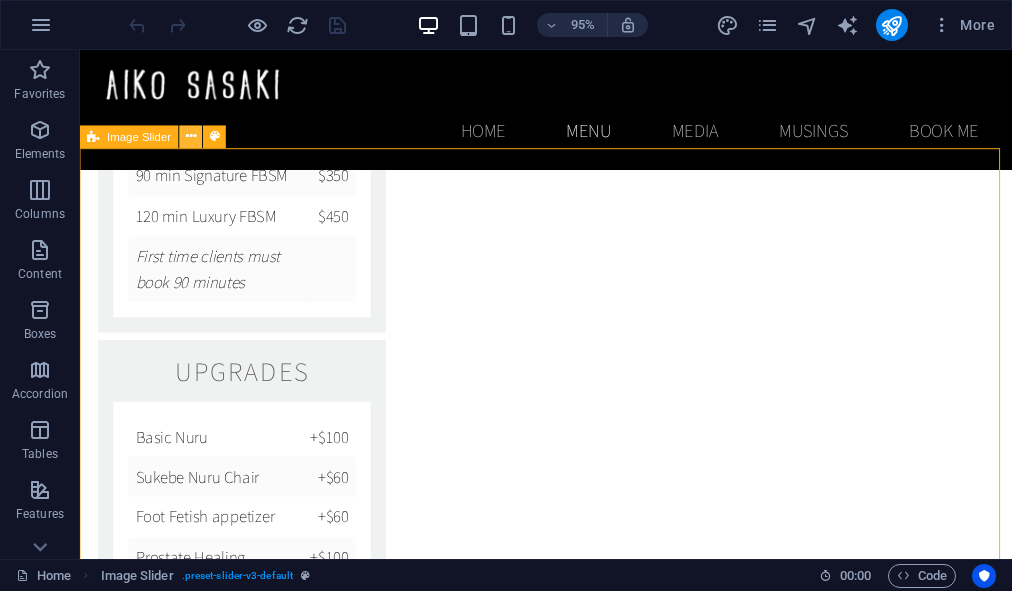 click at bounding box center (191, 136) 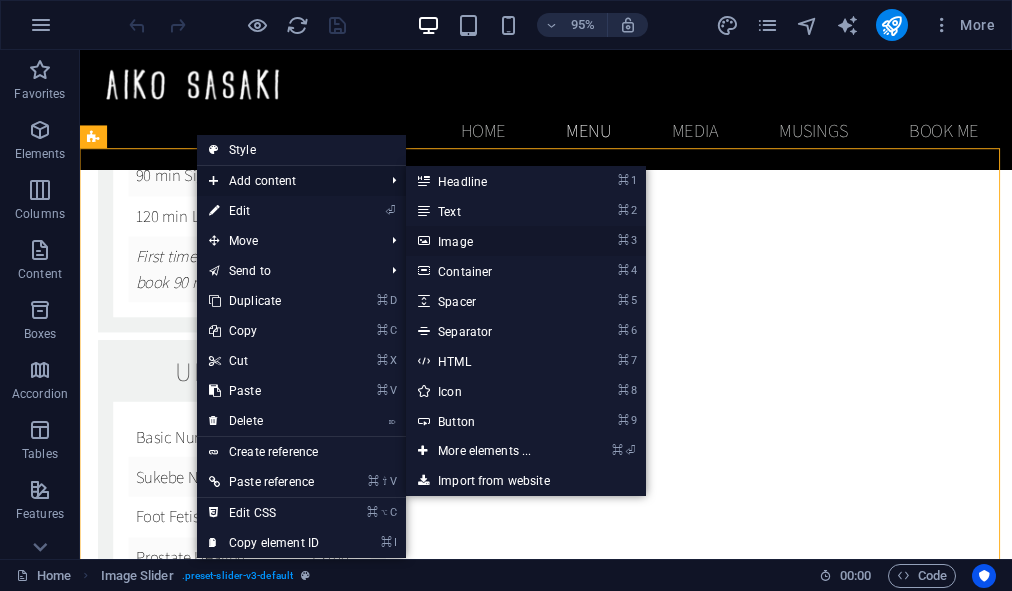 click on "⌘ 3  Image" at bounding box center (488, 241) 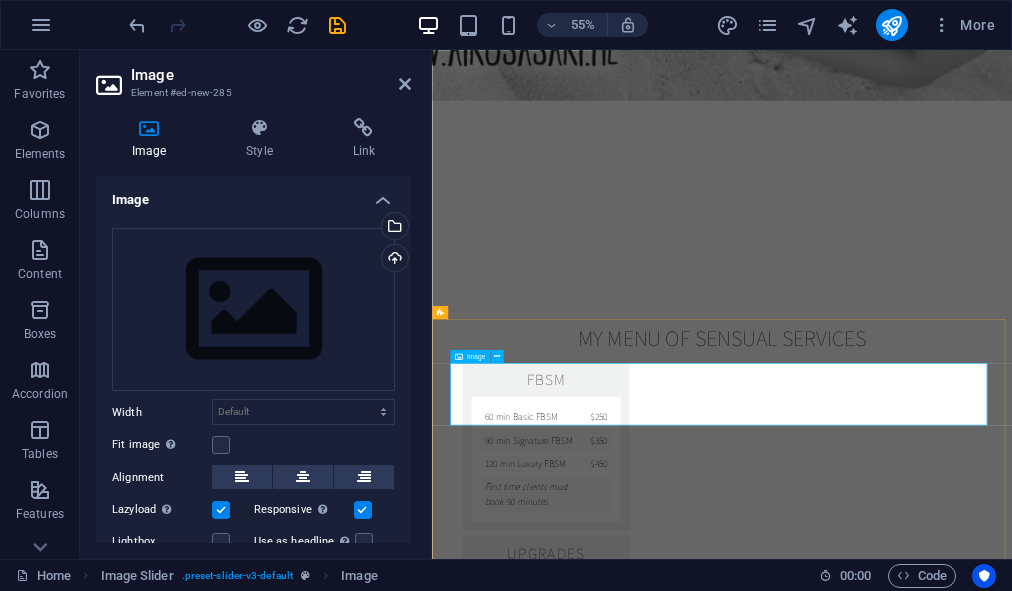 scroll, scrollTop: 2858, scrollLeft: 0, axis: vertical 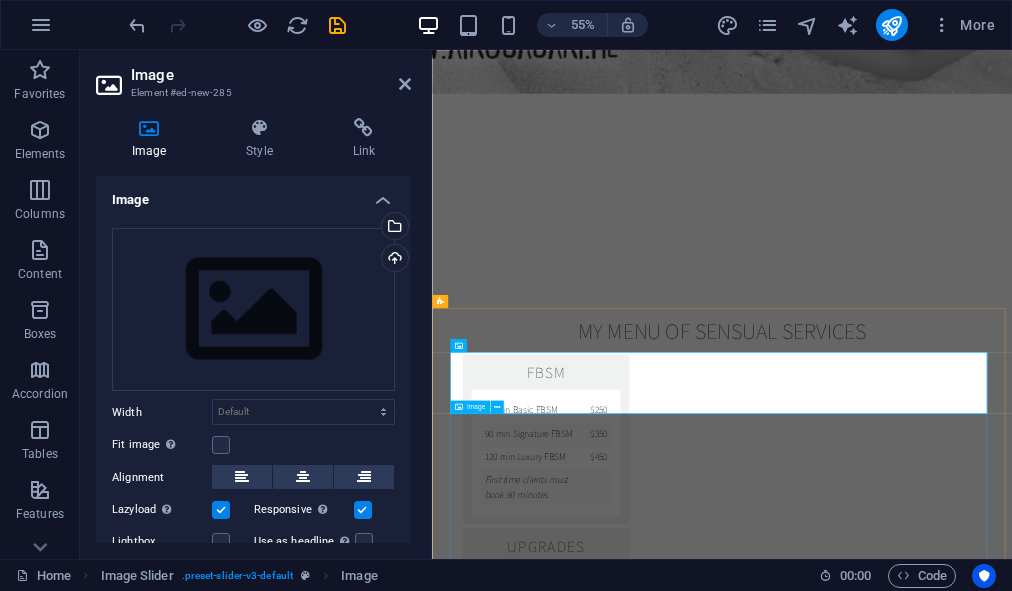 click at bounding box center (960, 3975) 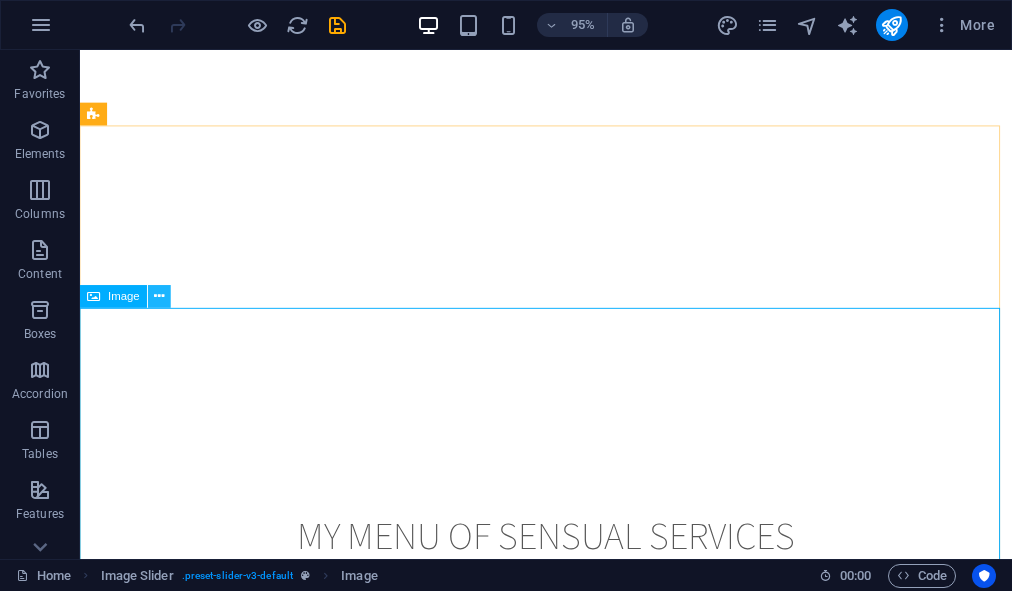 click at bounding box center [160, 296] 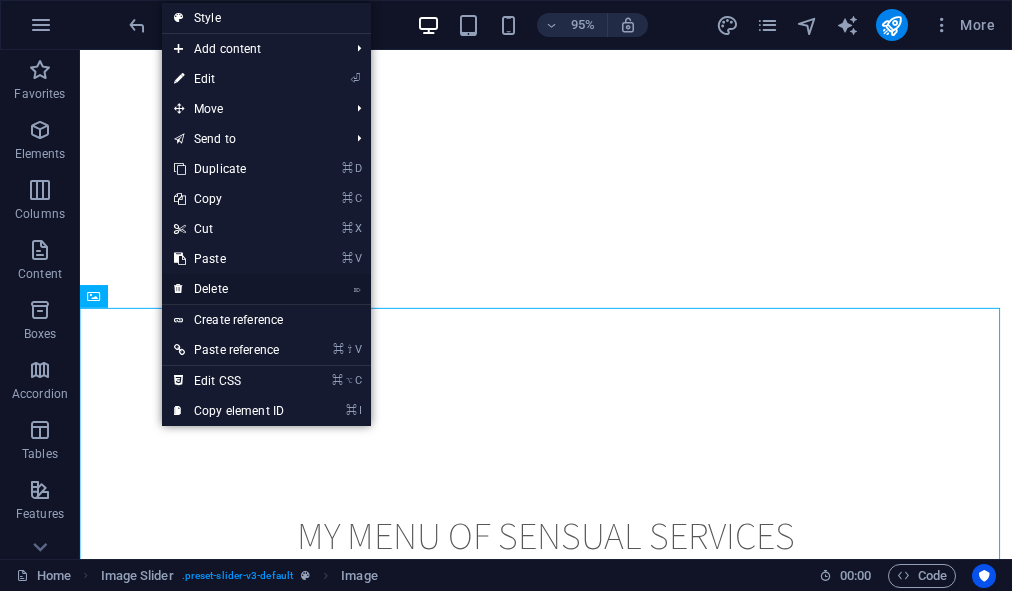 click on "⌦  Delete" at bounding box center [229, 289] 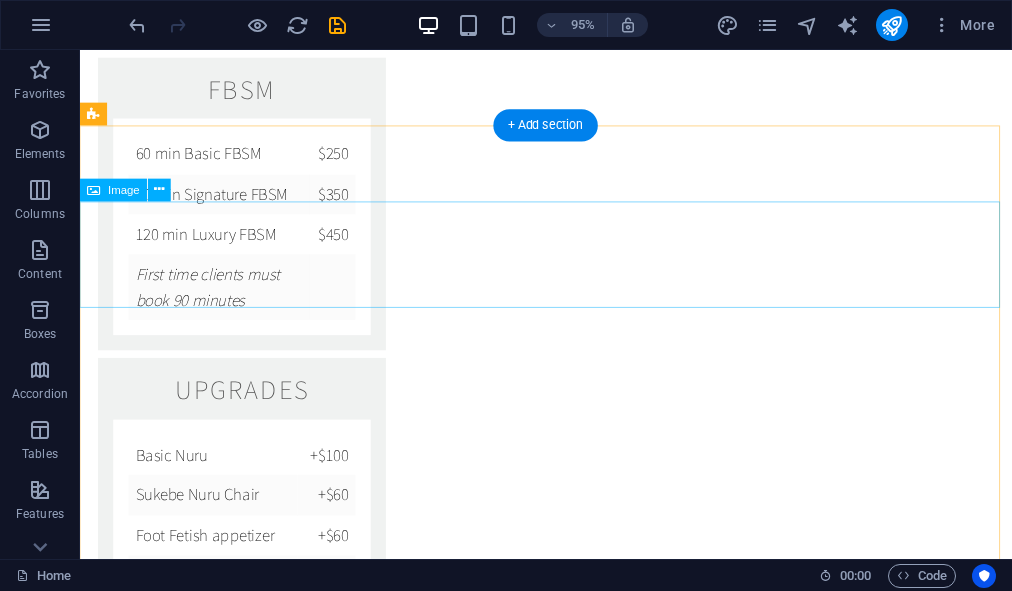 click at bounding box center [571, 2426] 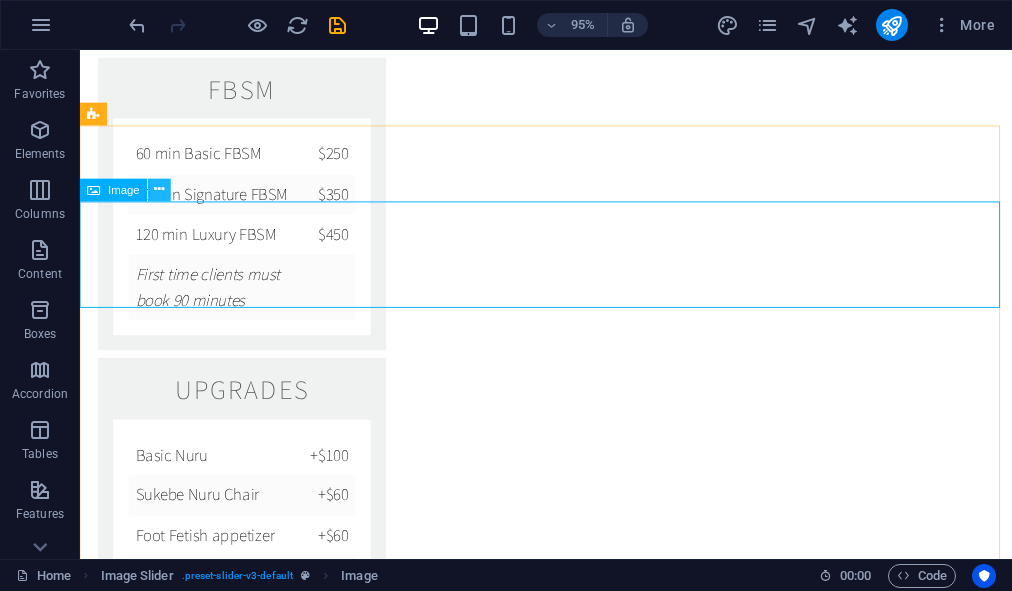 click at bounding box center (160, 189) 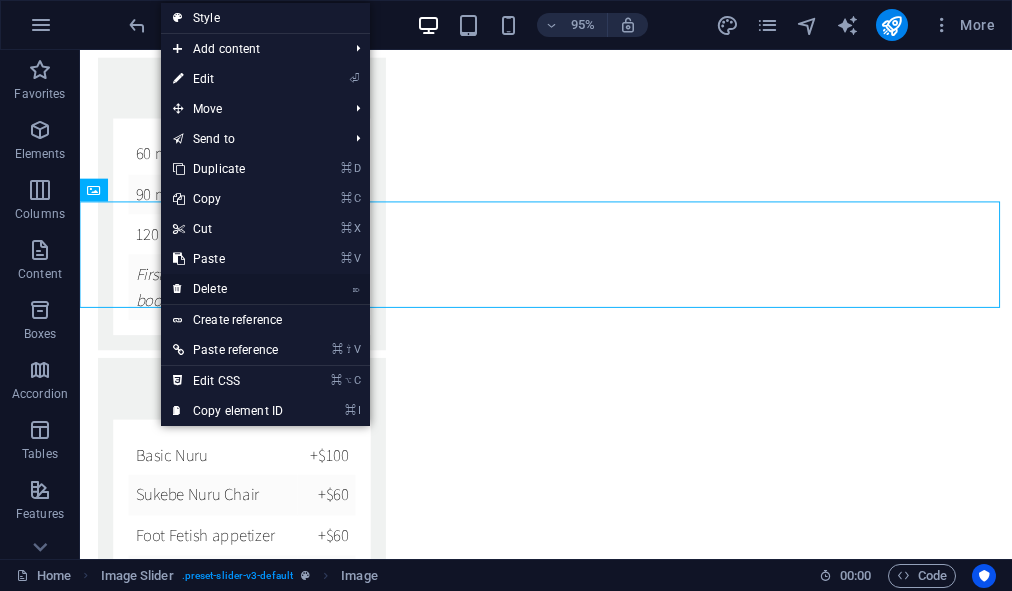 click on "⌦  Delete" at bounding box center [228, 289] 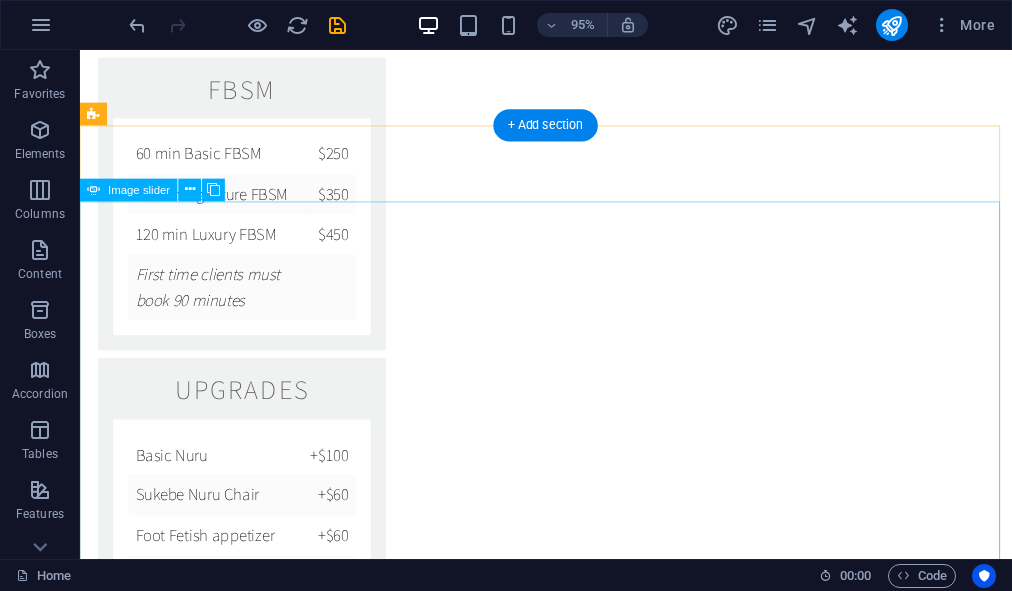 click at bounding box center (-3312, 5149) 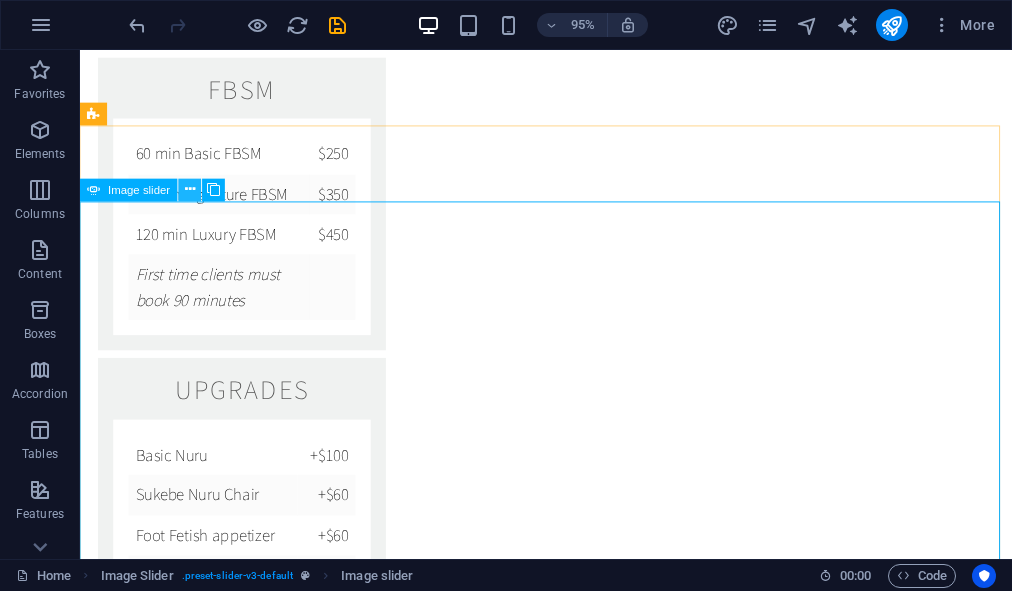 click at bounding box center (190, 189) 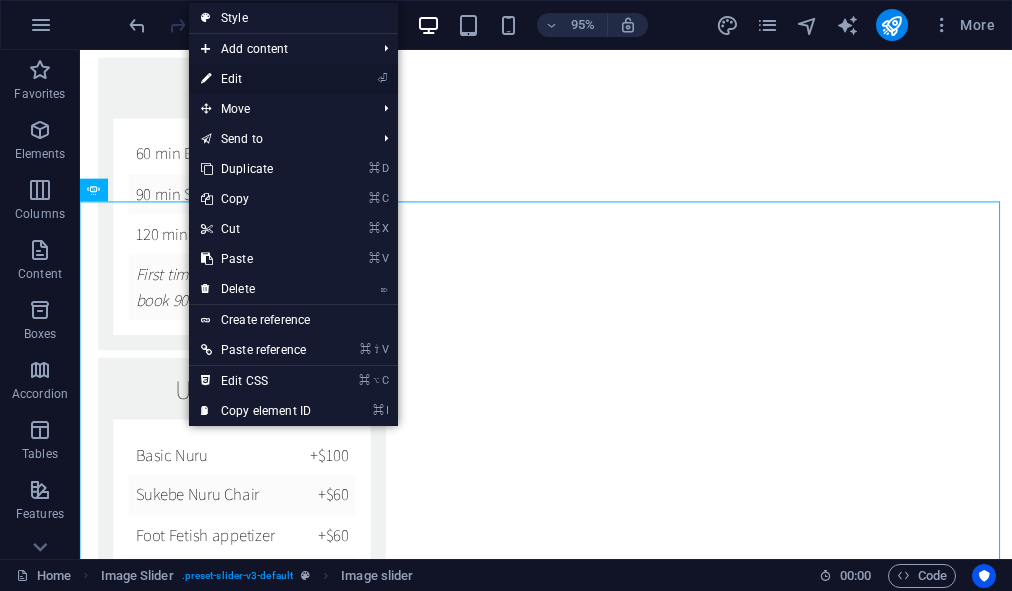 click on "⏎  Edit" at bounding box center [256, 79] 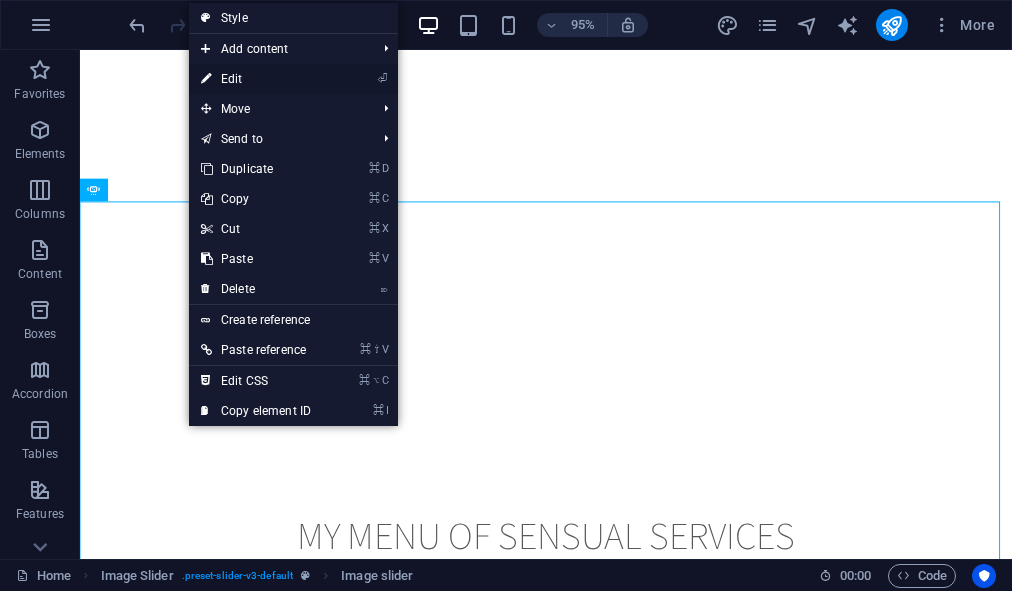 select on "ms" 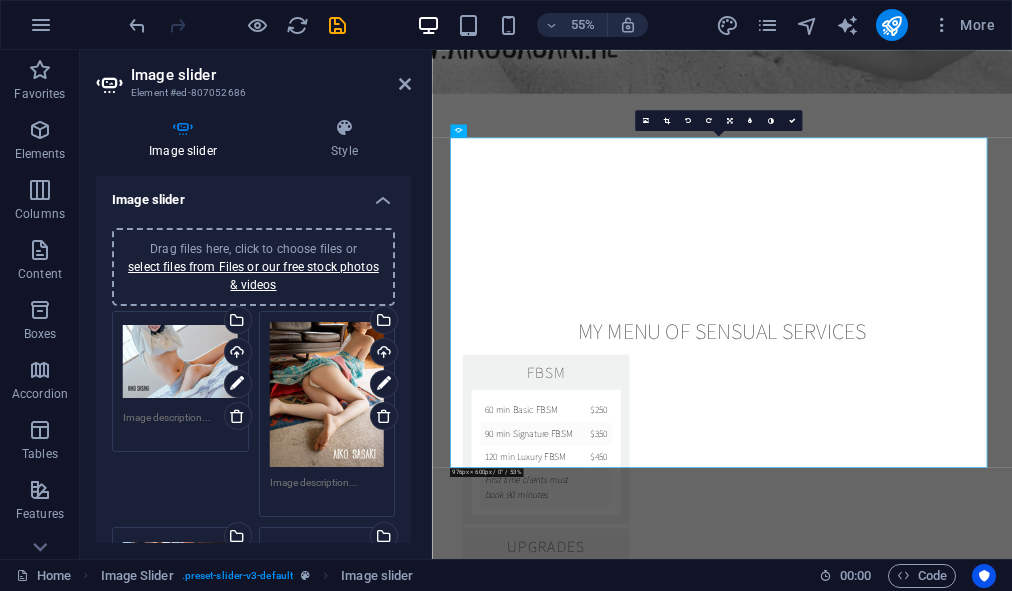 scroll, scrollTop: 3248, scrollLeft: 0, axis: vertical 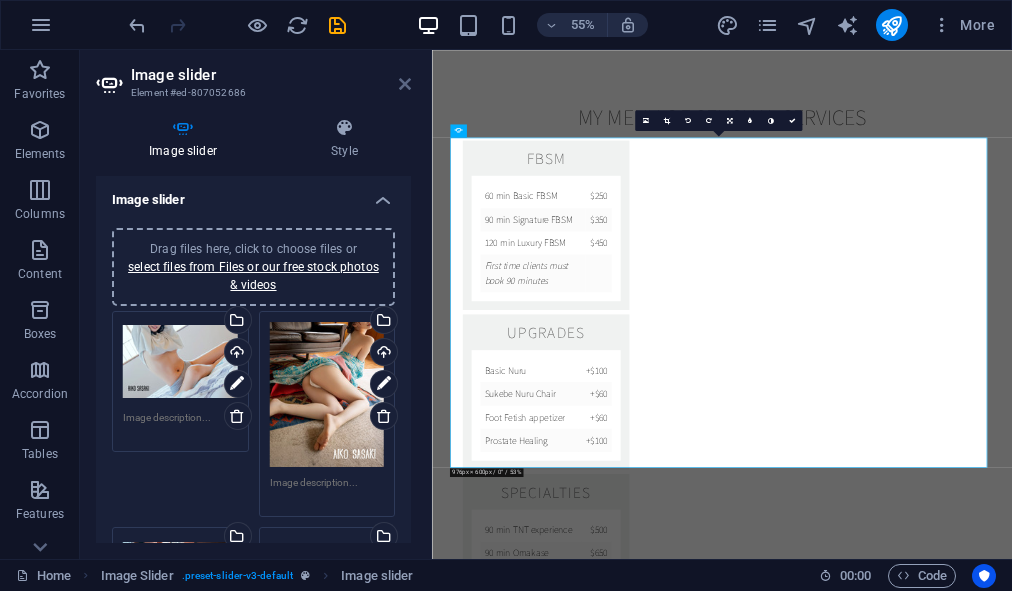 click at bounding box center (405, 84) 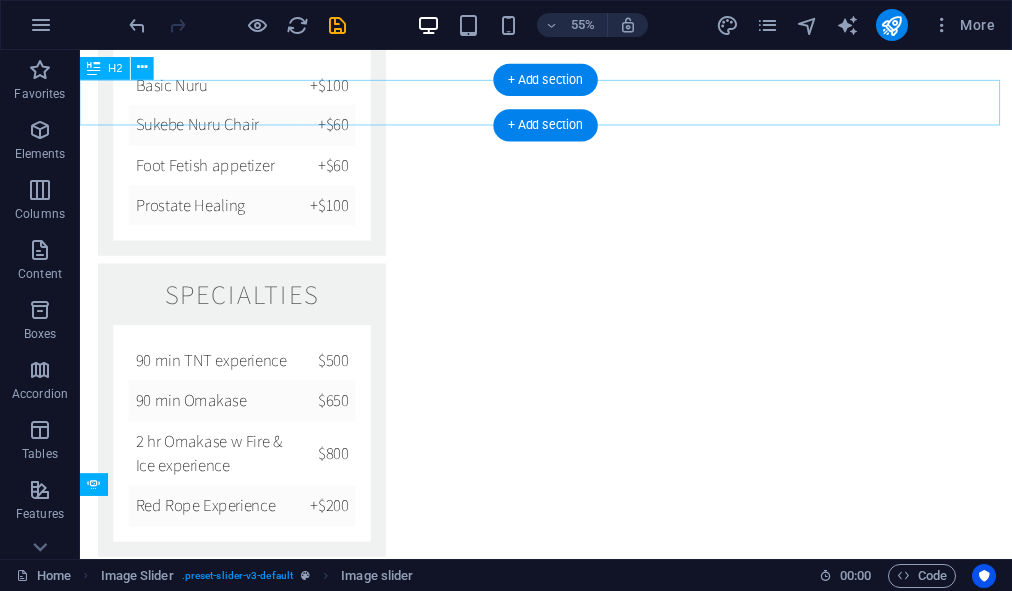 scroll, scrollTop: 2858, scrollLeft: 0, axis: vertical 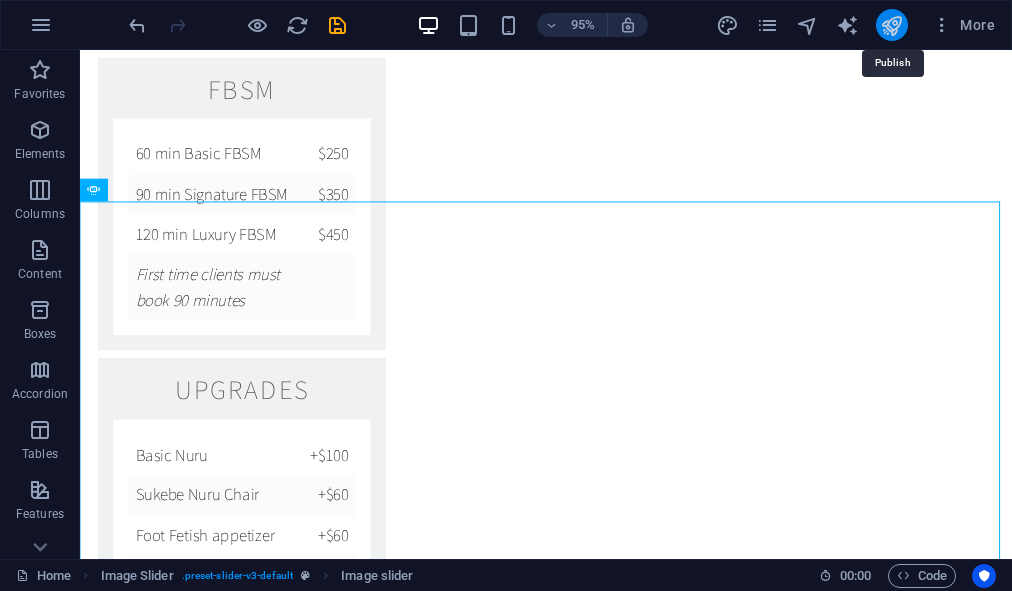 click at bounding box center (891, 25) 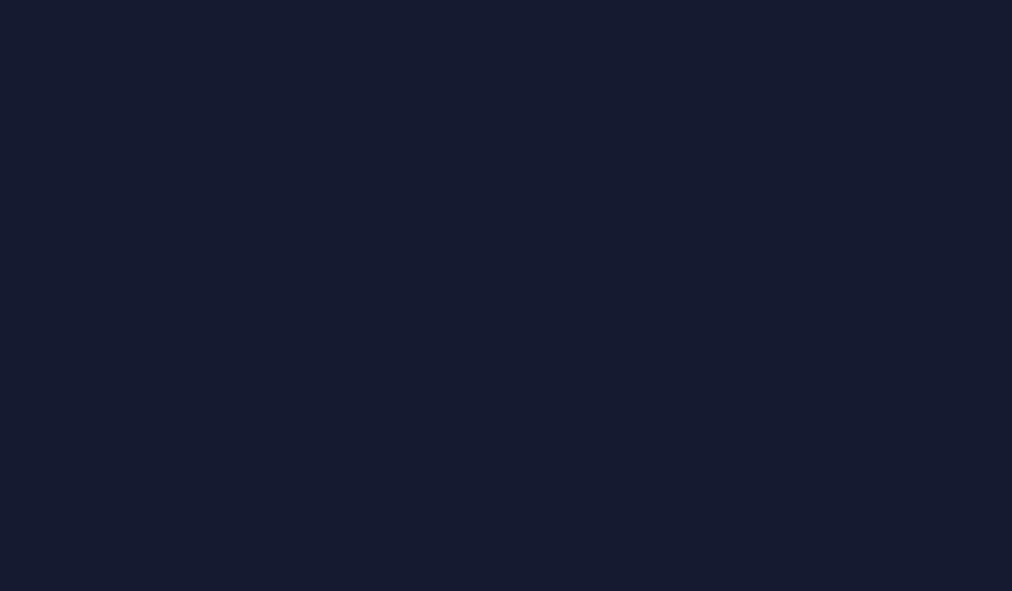 scroll, scrollTop: 0, scrollLeft: 0, axis: both 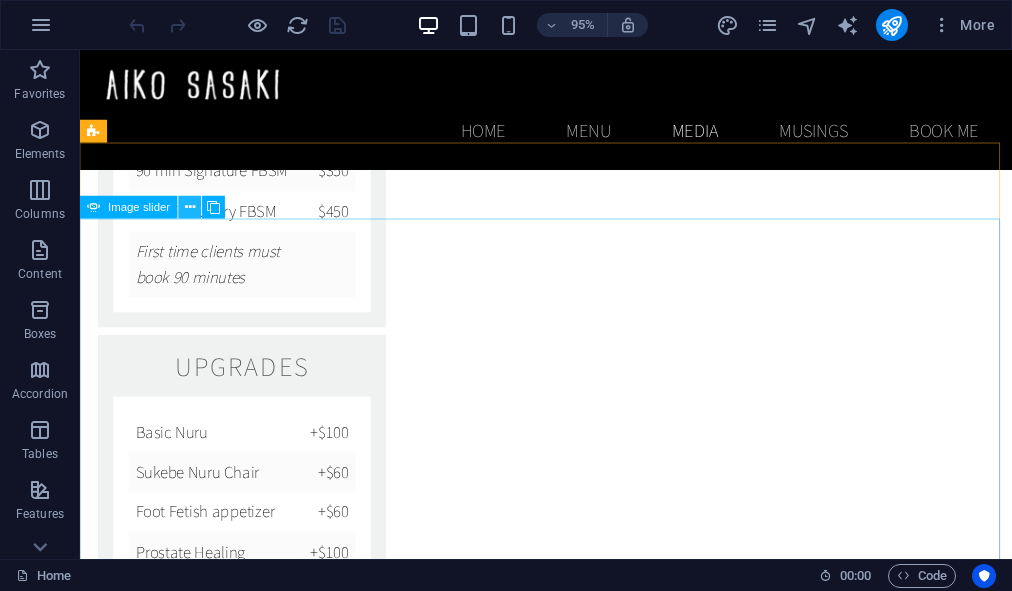 click at bounding box center [190, 207] 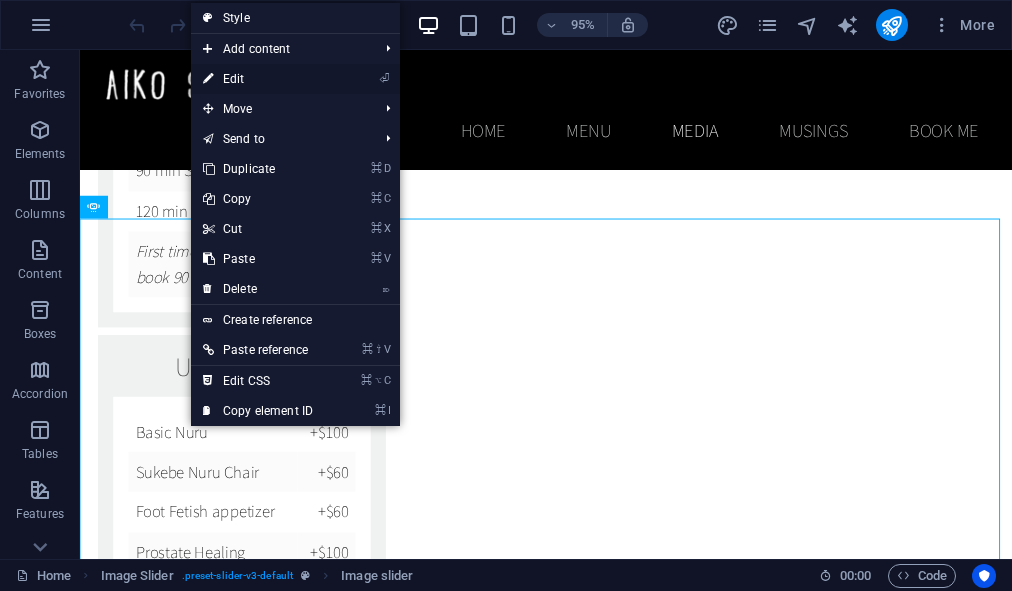 click on "⏎  Edit" at bounding box center (258, 79) 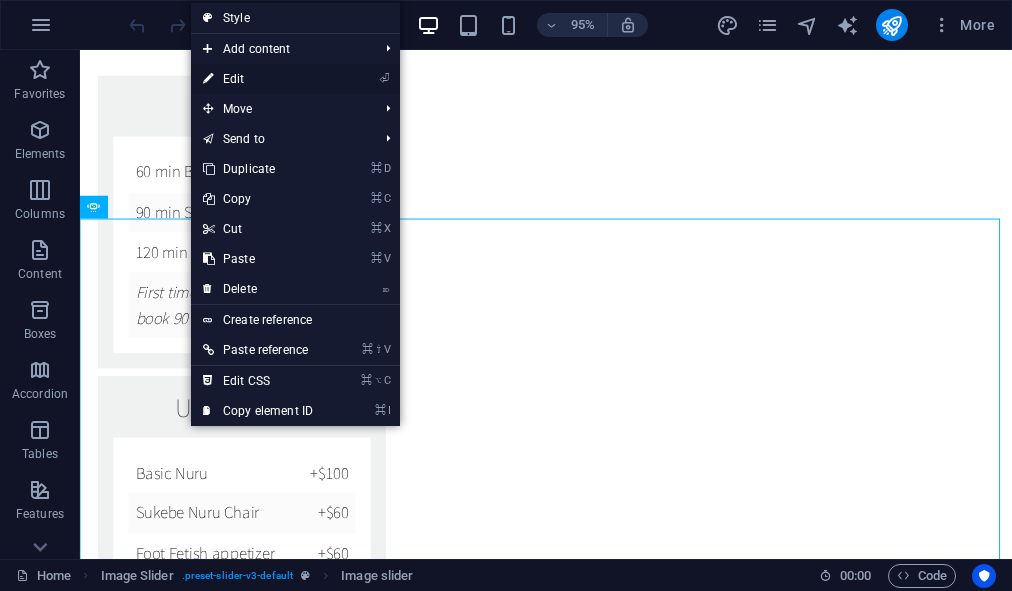 select on "ms" 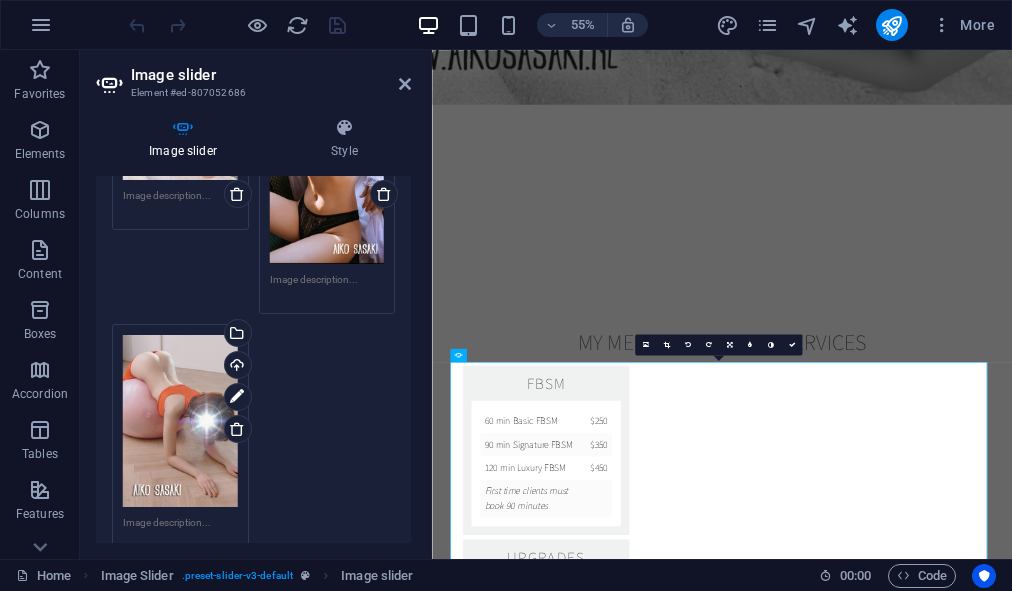 scroll, scrollTop: 1001, scrollLeft: 0, axis: vertical 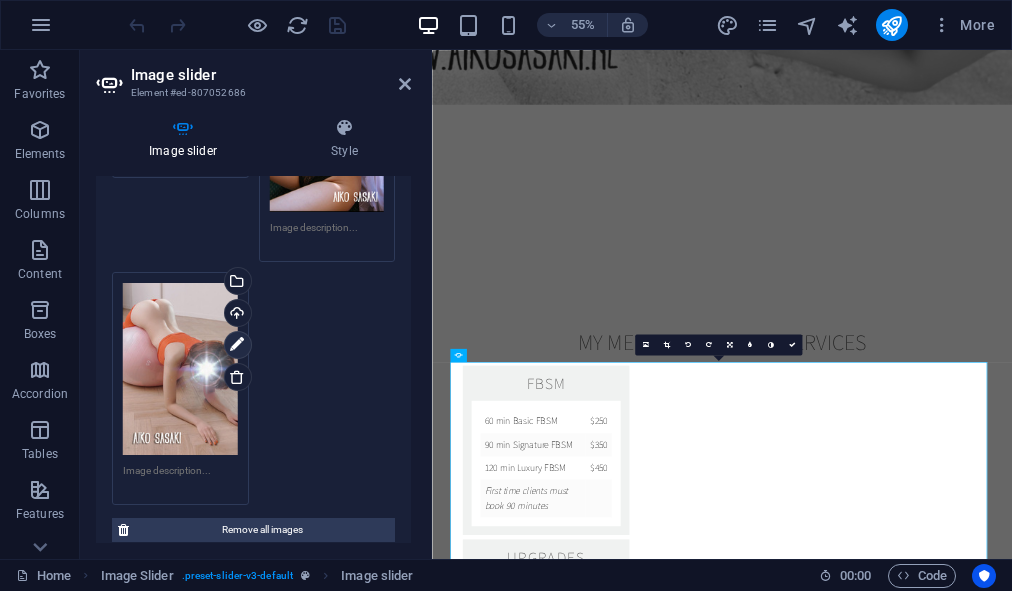 click at bounding box center [237, 345] 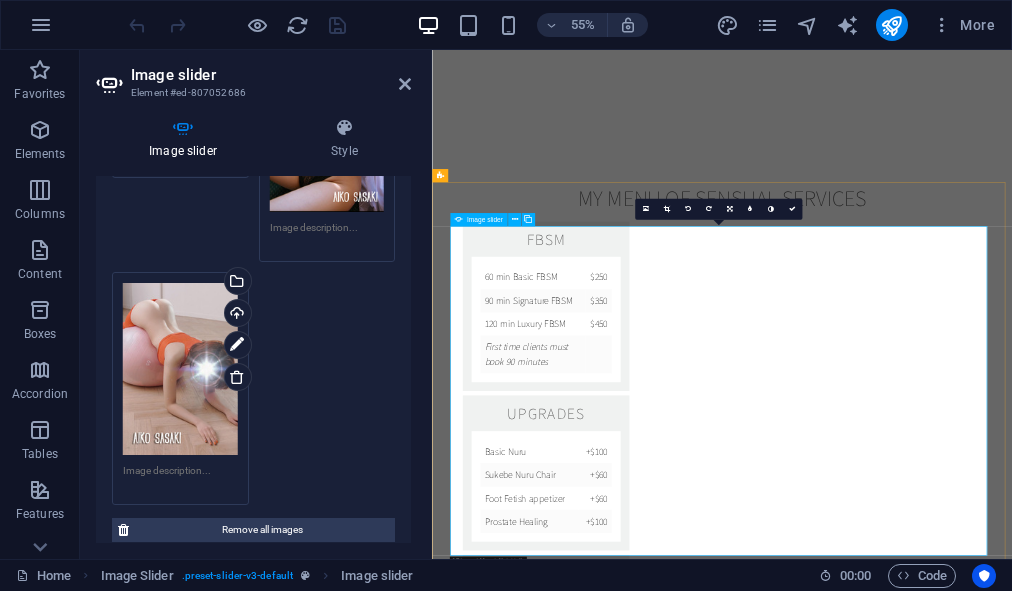 scroll, scrollTop: 3125, scrollLeft: 0, axis: vertical 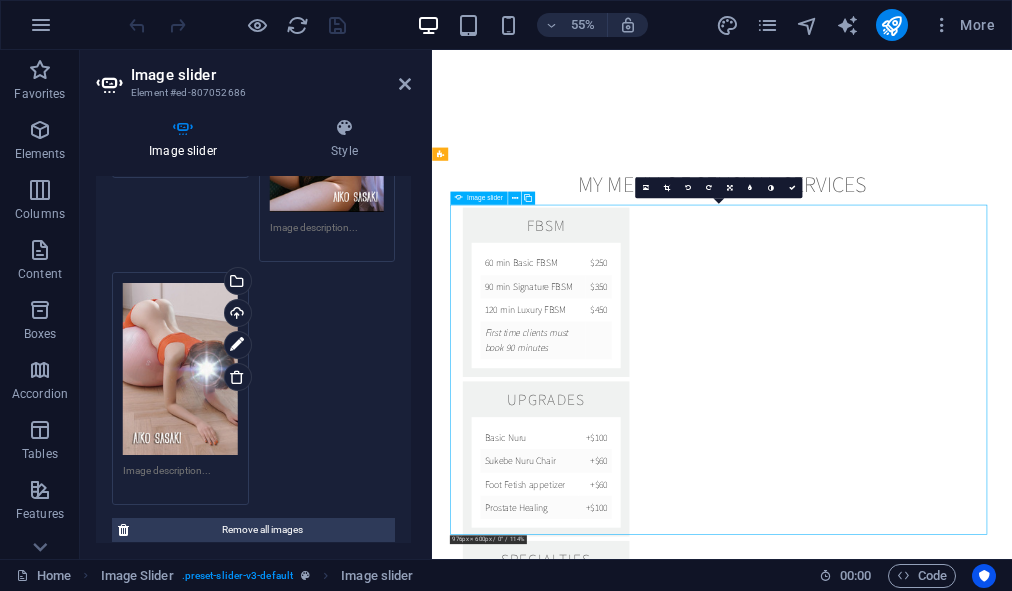 drag, startPoint x: 932, startPoint y: 705, endPoint x: 932, endPoint y: 661, distance: 44 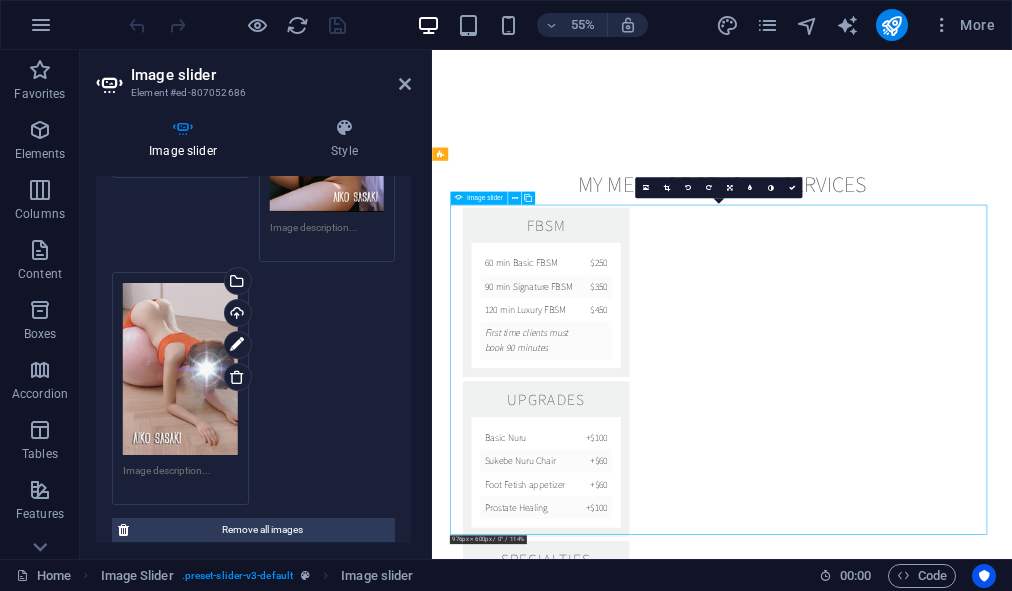 drag, startPoint x: 907, startPoint y: 496, endPoint x: 902, endPoint y: 715, distance: 219.05707 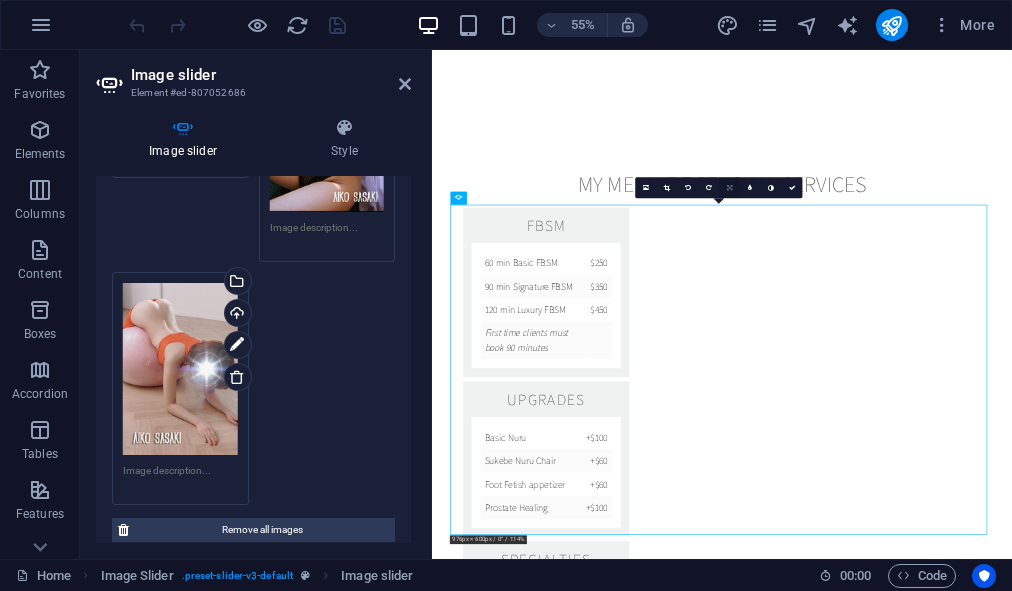 click at bounding box center [729, 187] 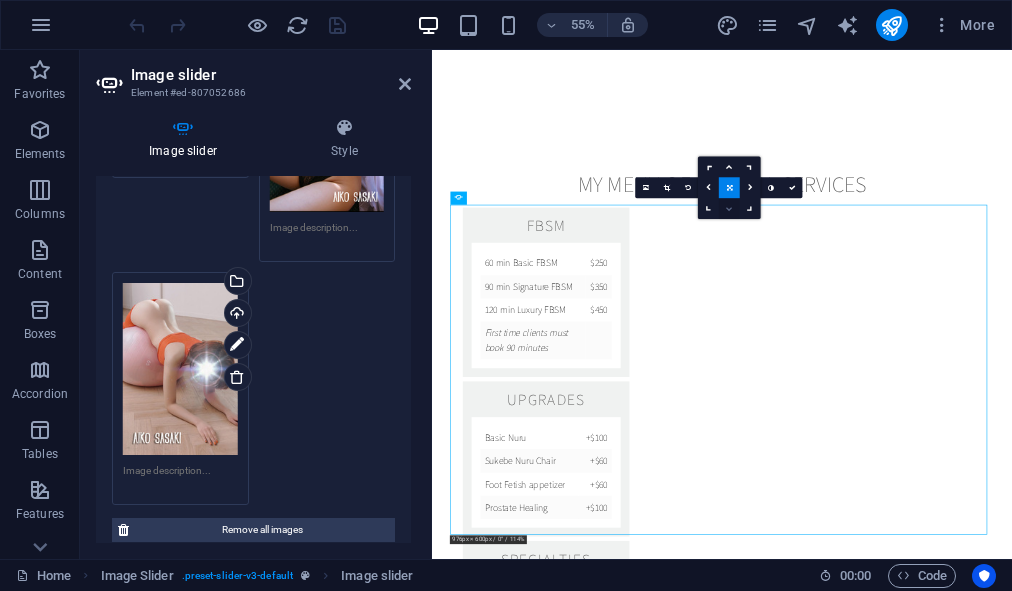 click at bounding box center (729, 208) 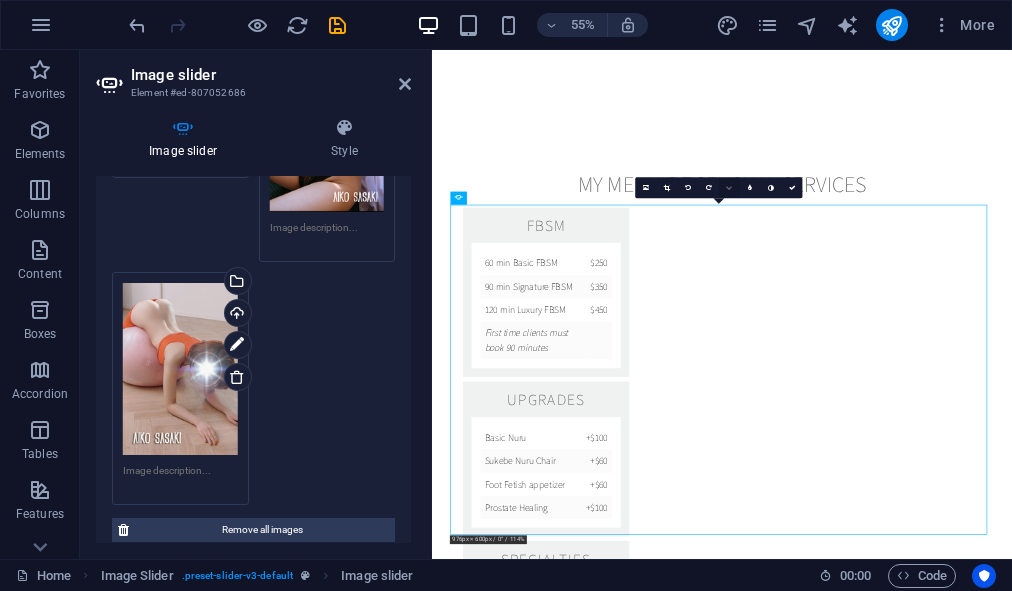 click at bounding box center (729, 187) 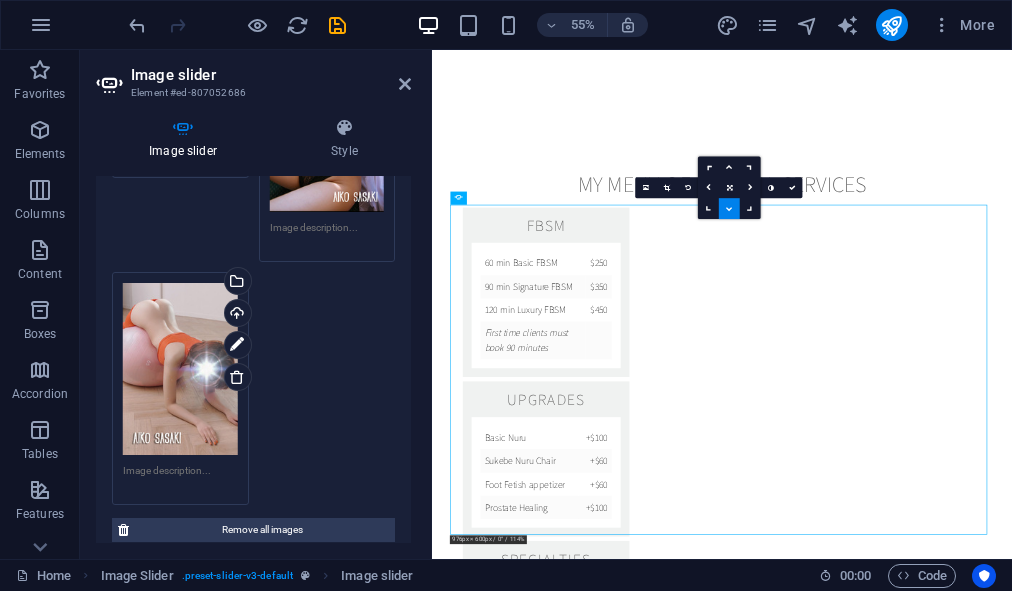 click at bounding box center (729, 208) 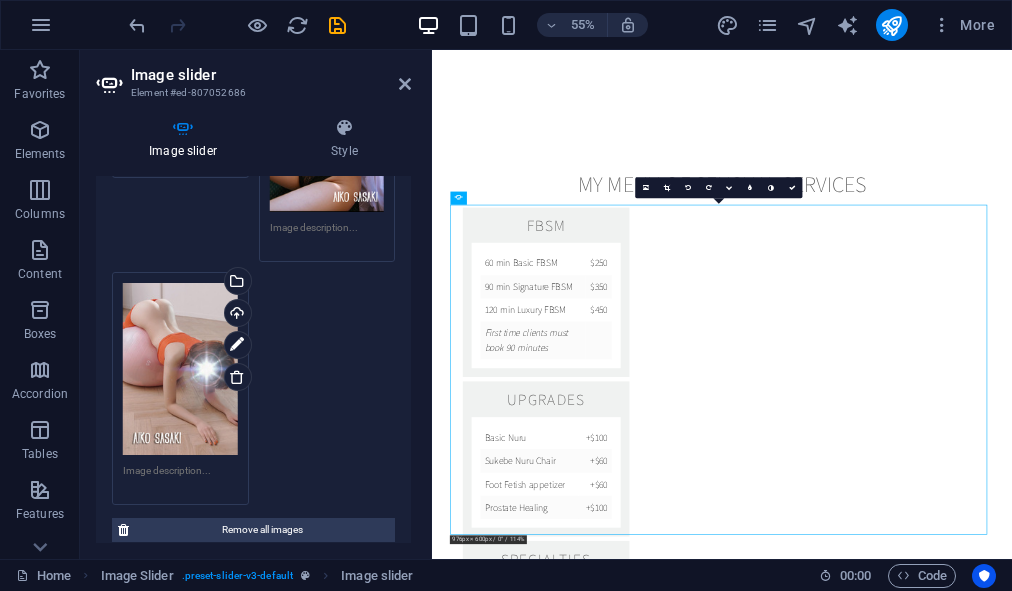 click on "16:10 16:9 4:3 1:1 1:2 0" at bounding box center (718, 187) 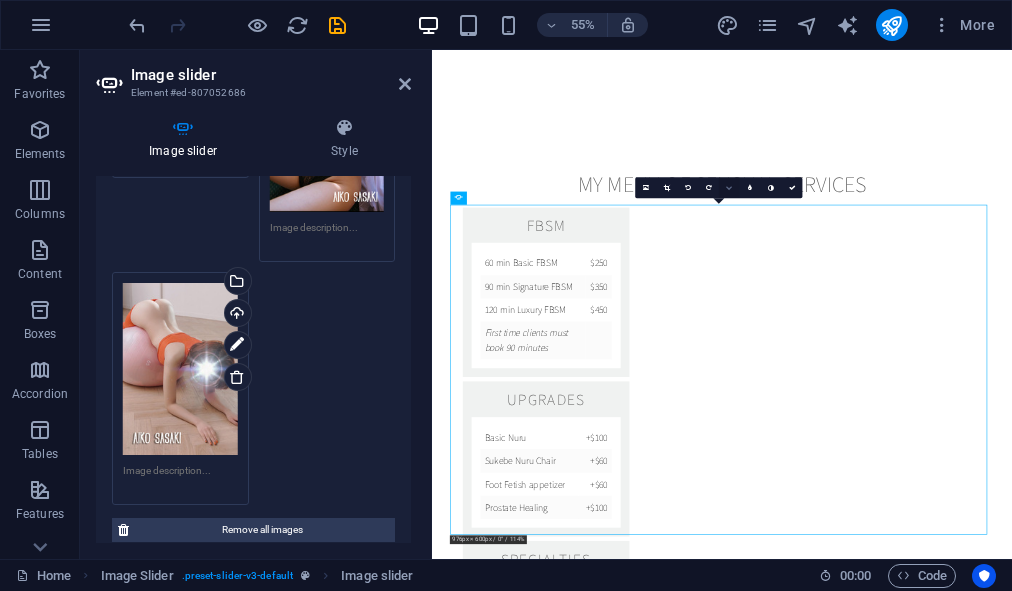 click at bounding box center [729, 187] 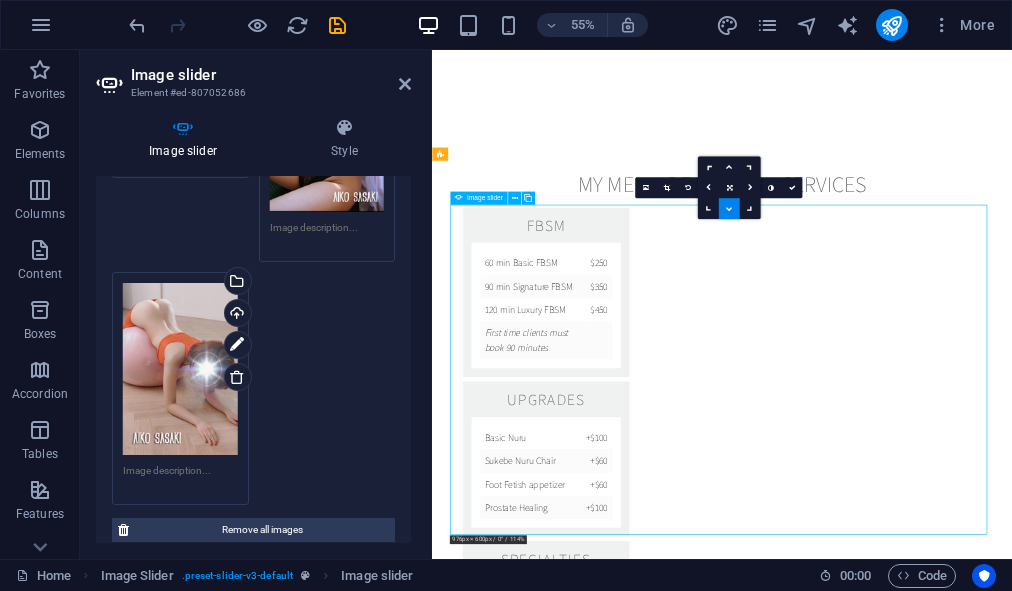 drag, startPoint x: 987, startPoint y: 421, endPoint x: 976, endPoint y: 571, distance: 150.40279 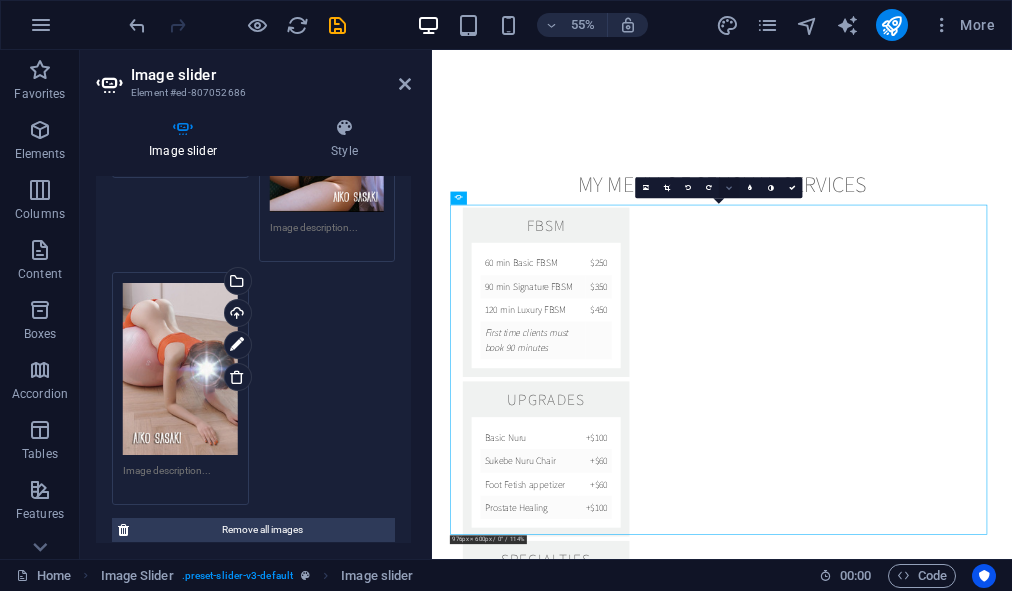 click at bounding box center [729, 187] 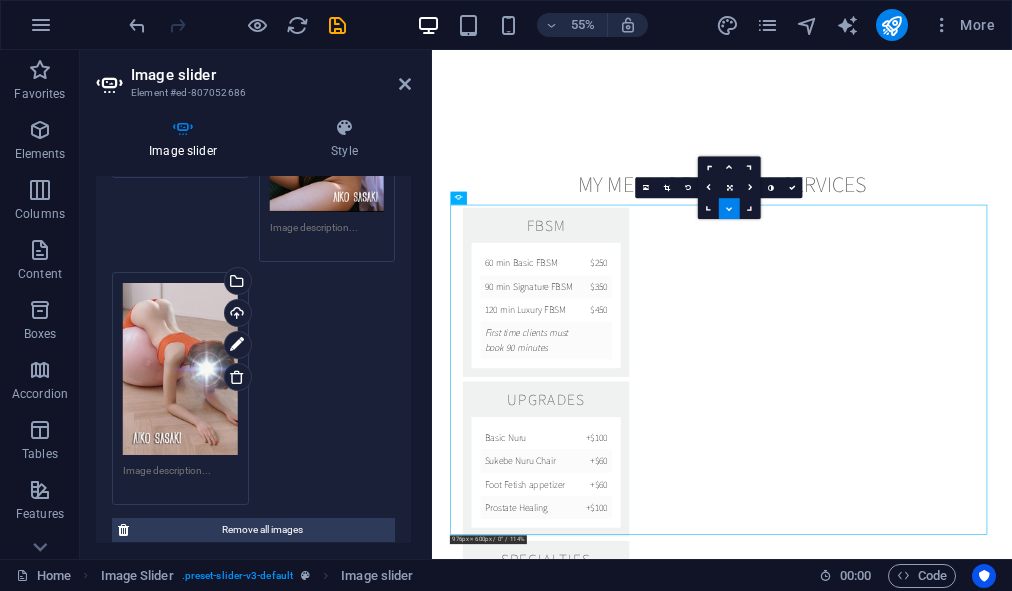 click at bounding box center [729, 208] 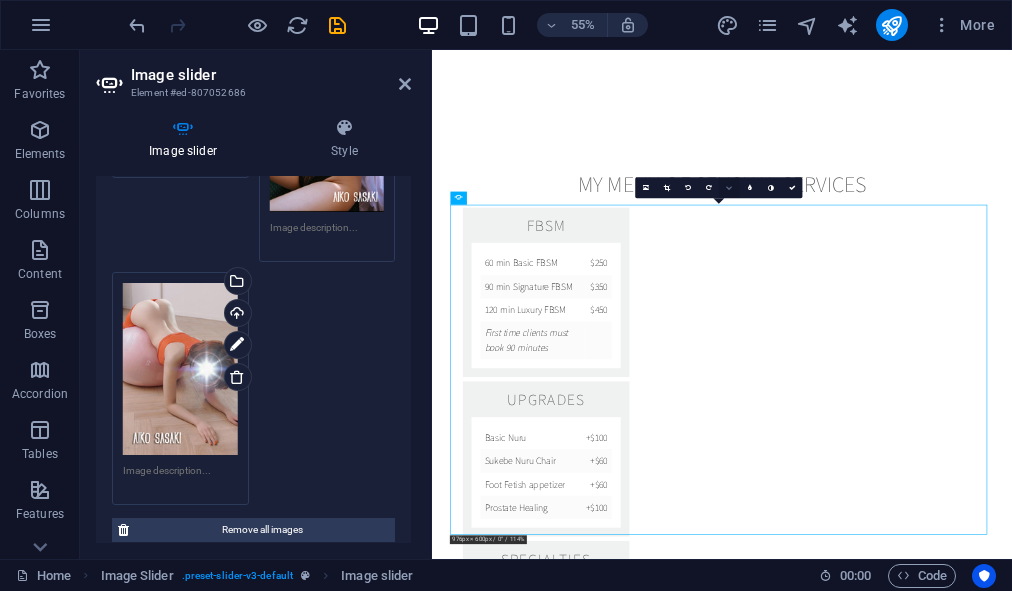 click at bounding box center [729, 187] 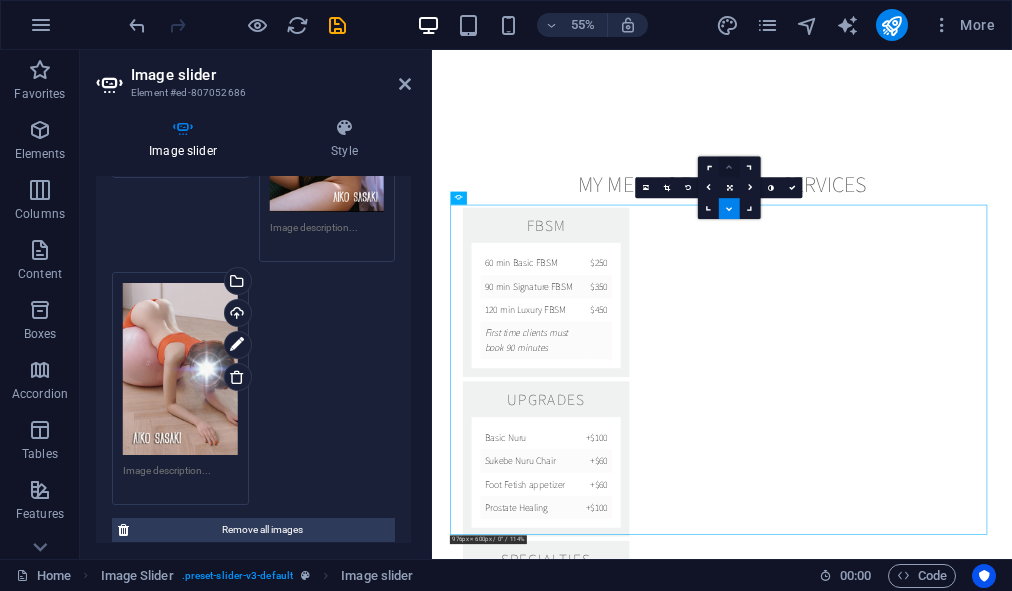 click at bounding box center [729, 166] 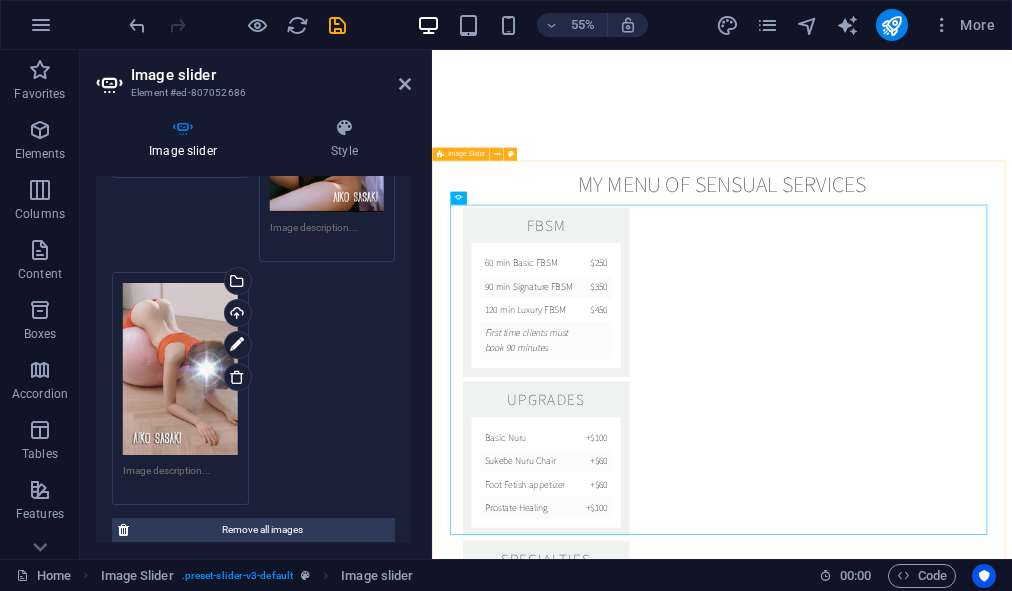 click on "1 2 3 4 5 6 7 8 9 10 11" at bounding box center (959, 3257) 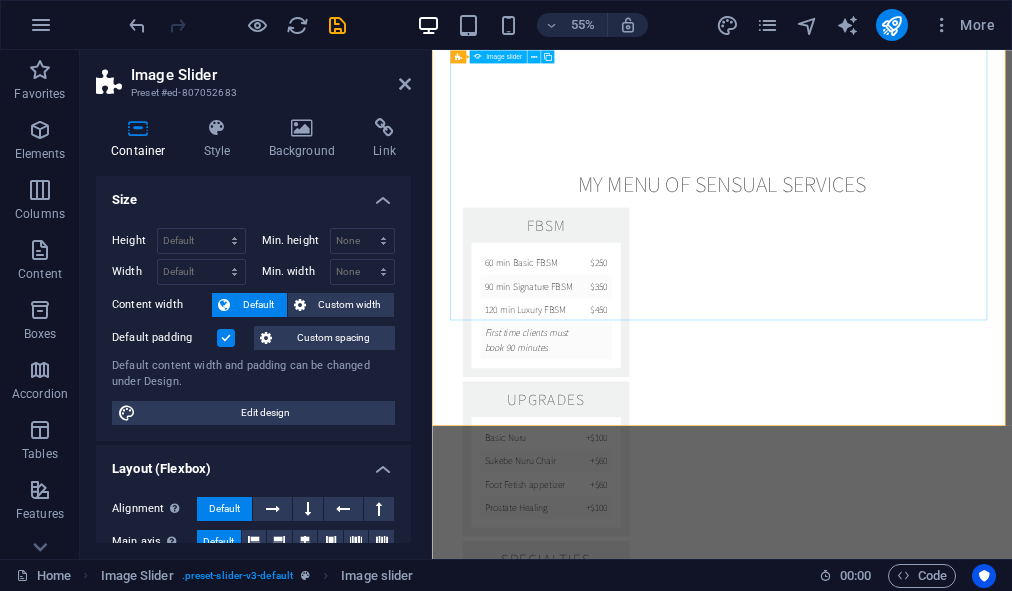 click at bounding box center [-9776, 10244] 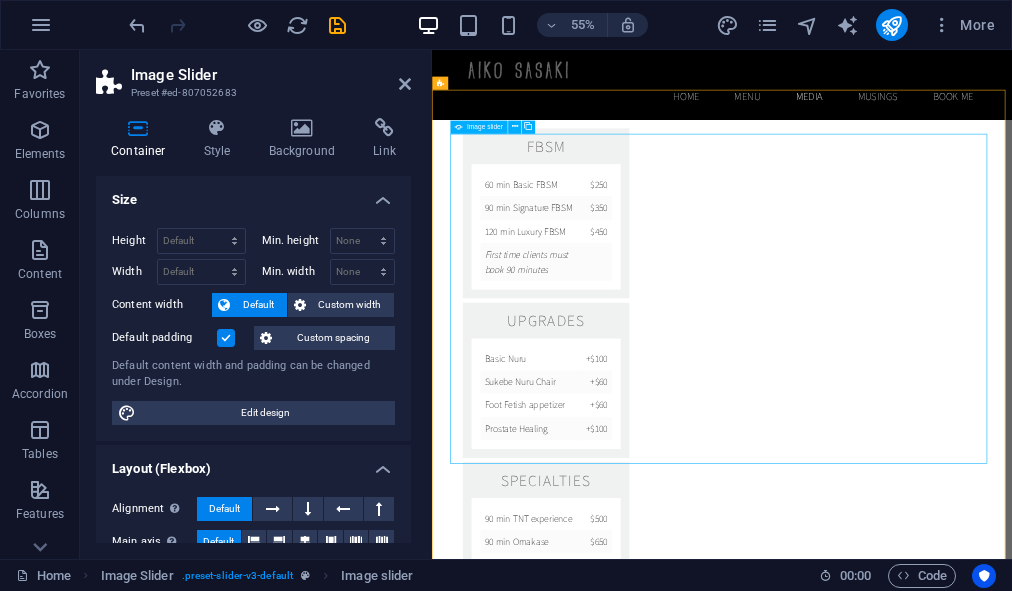 scroll, scrollTop: 3121, scrollLeft: 0, axis: vertical 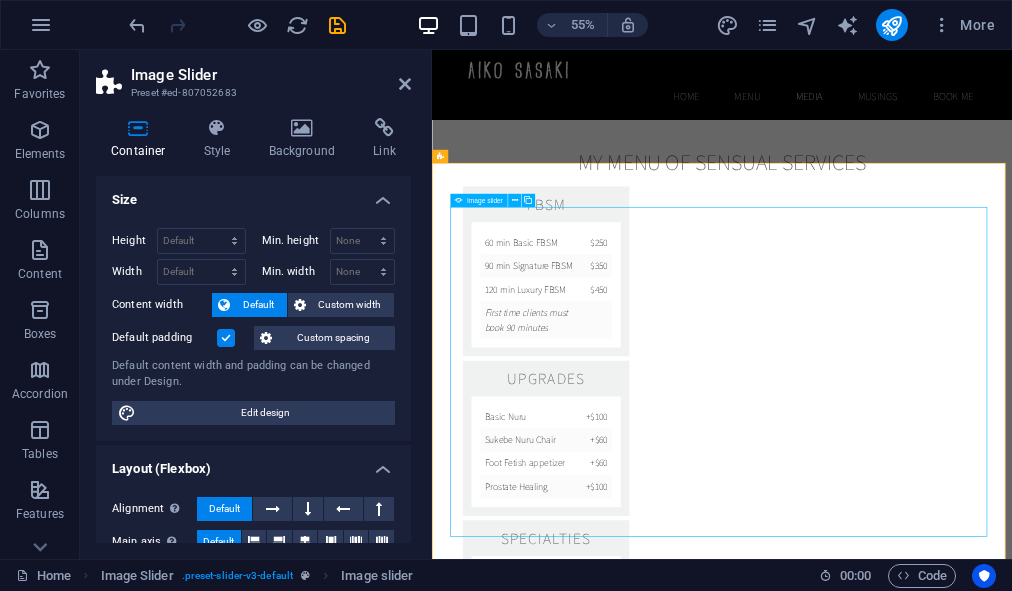 click at bounding box center (-9776, 10205) 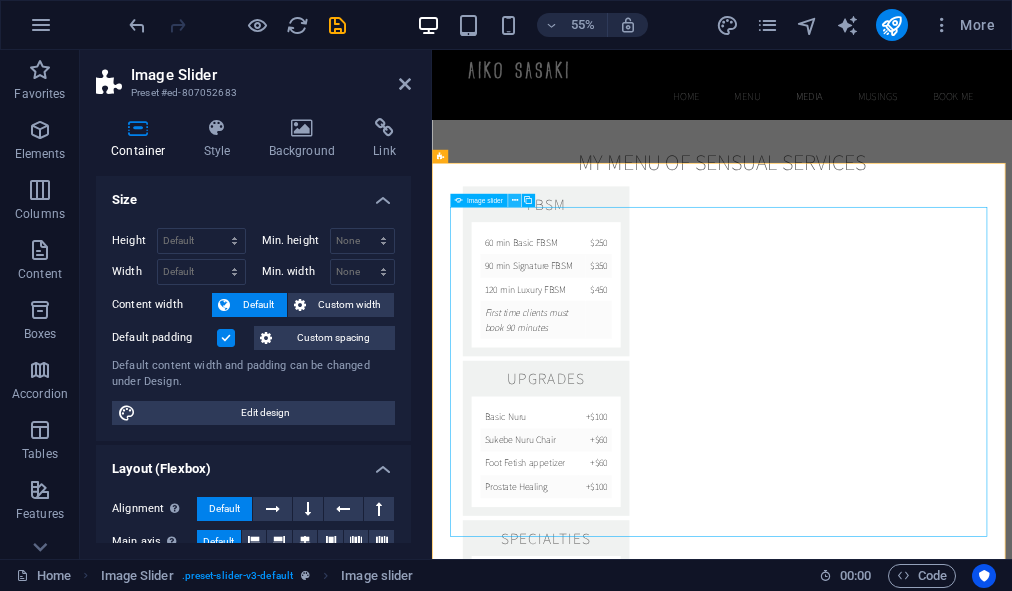 click at bounding box center [514, 200] 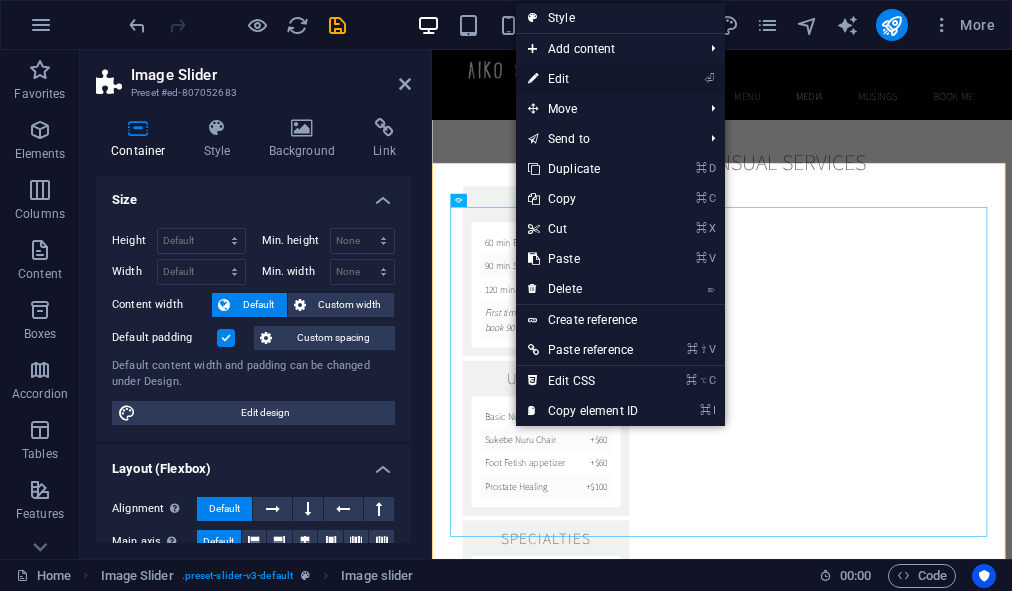 click on "⏎  Edit" at bounding box center [583, 79] 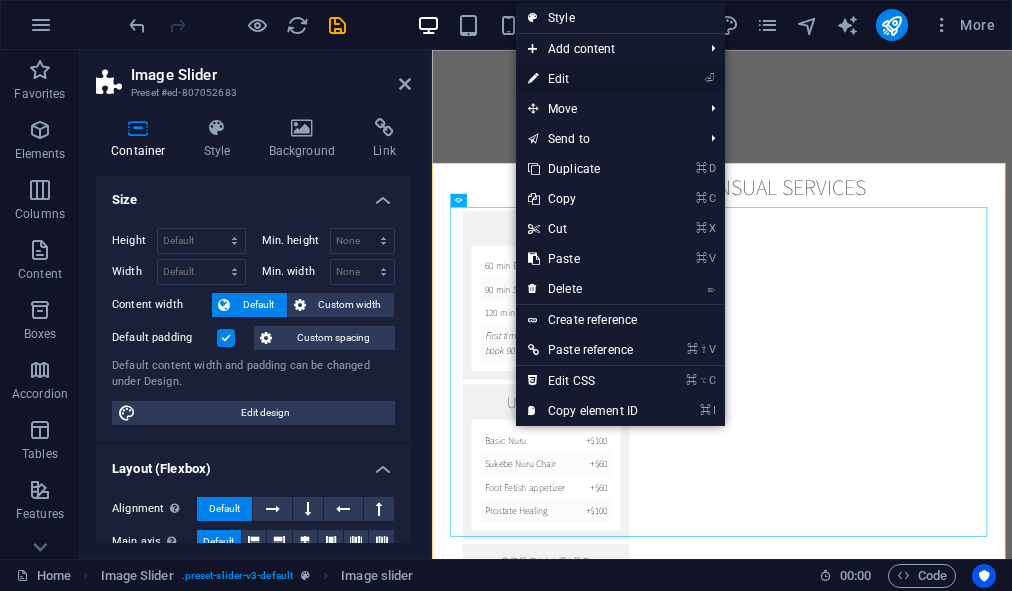 select on "ms" 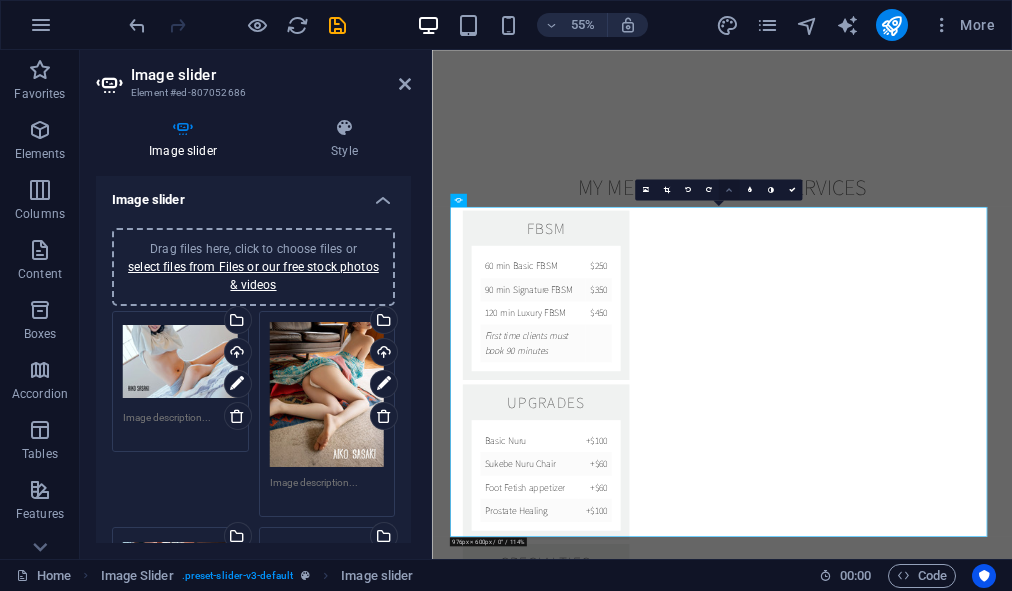 click at bounding box center (729, 189) 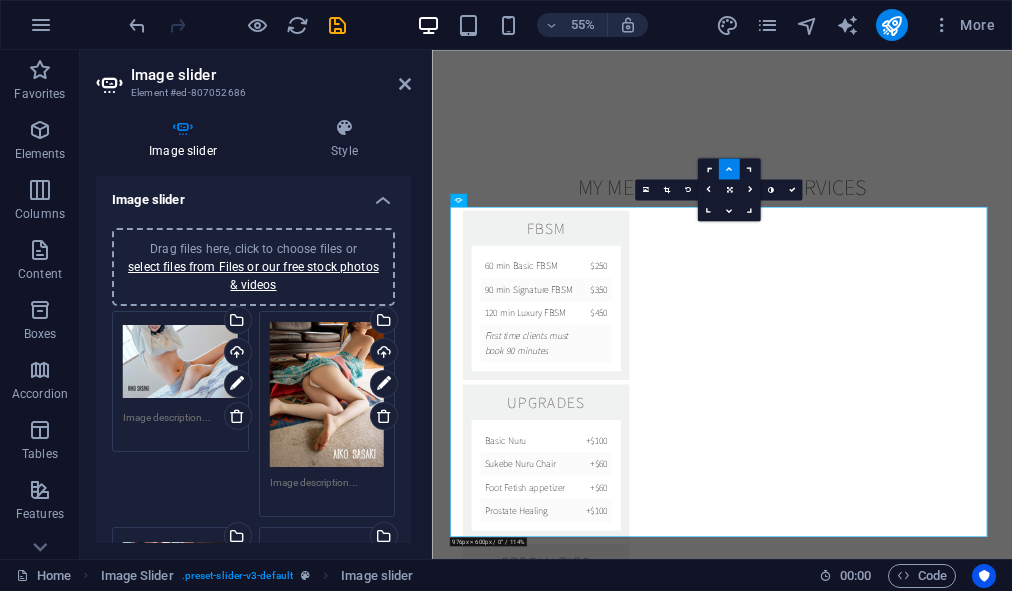 click at bounding box center (729, 169) 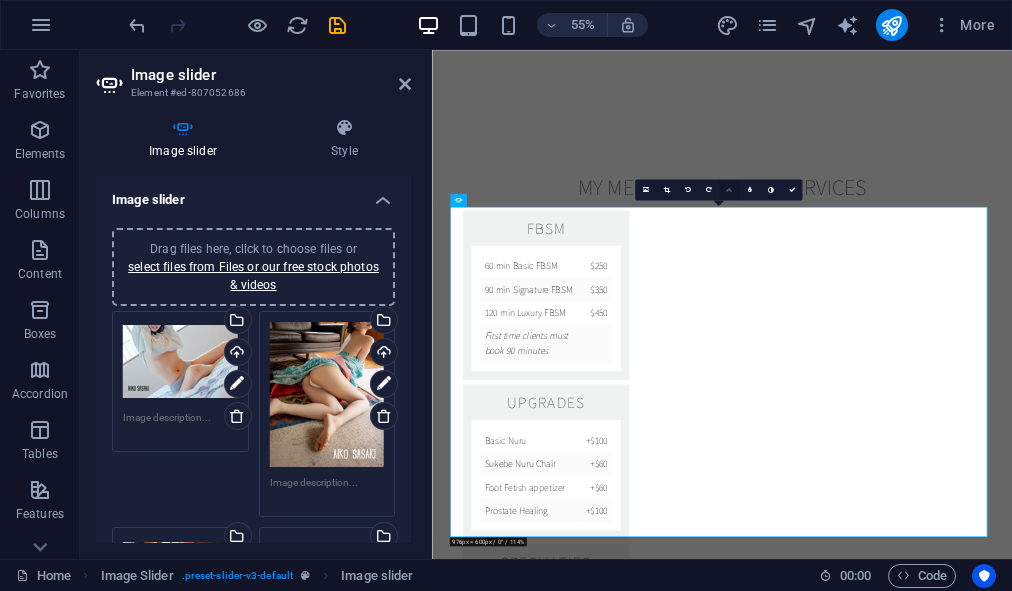 click at bounding box center (729, 189) 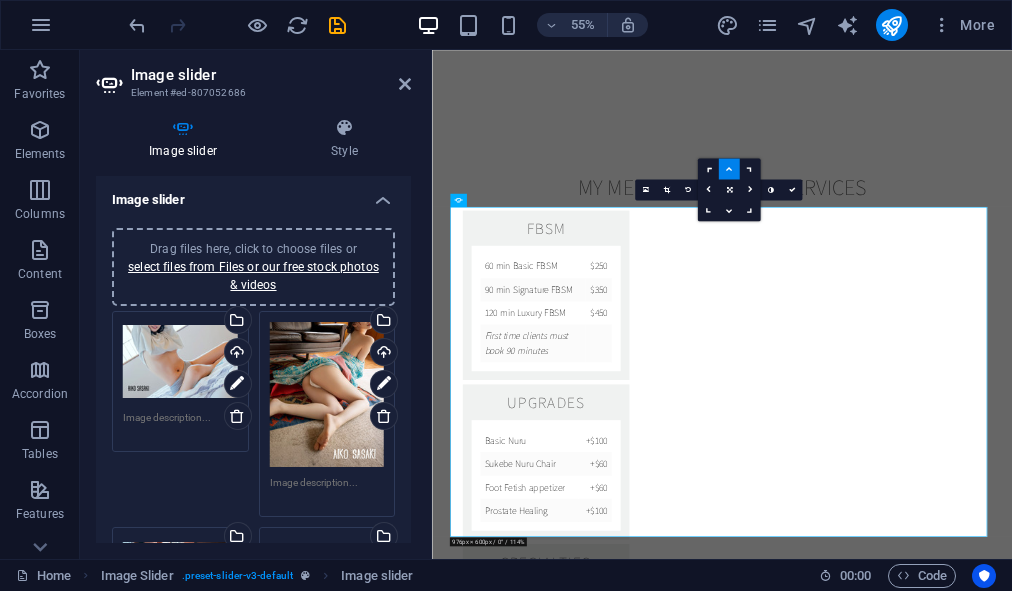 click at bounding box center [729, 169] 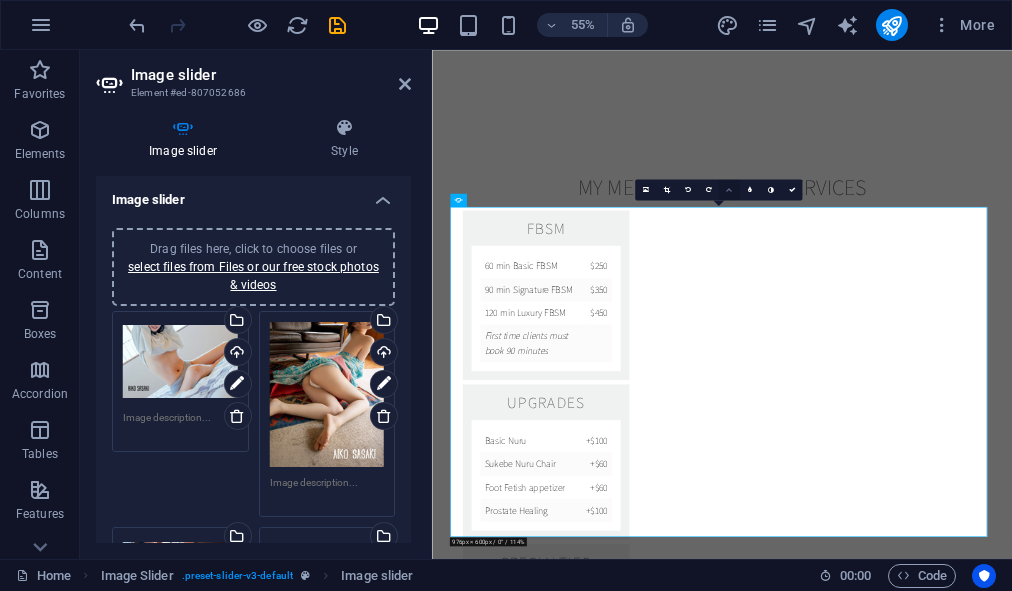 click at bounding box center (729, 189) 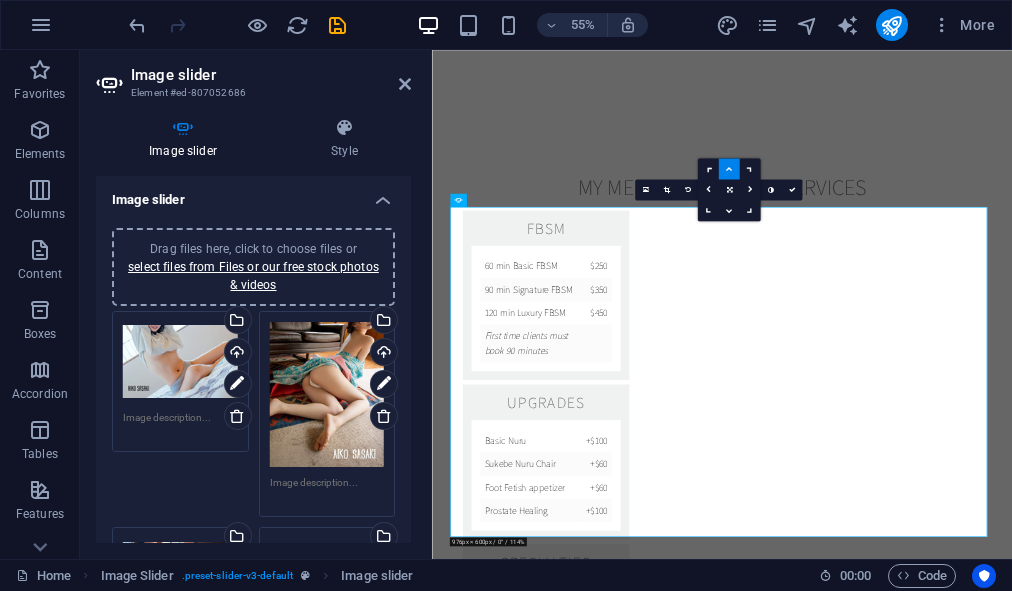 click at bounding box center [729, 168] 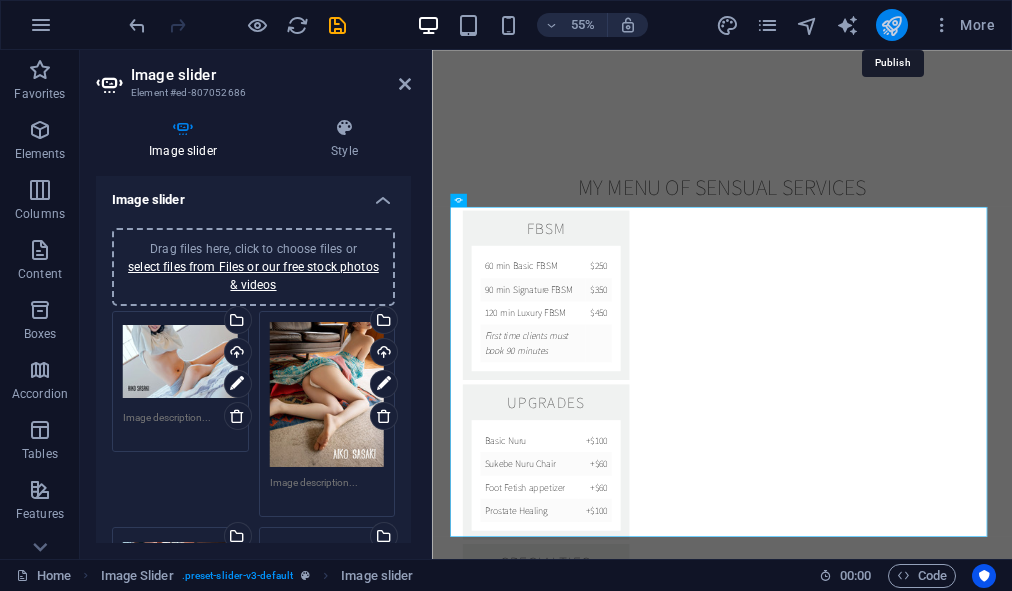 click at bounding box center (891, 25) 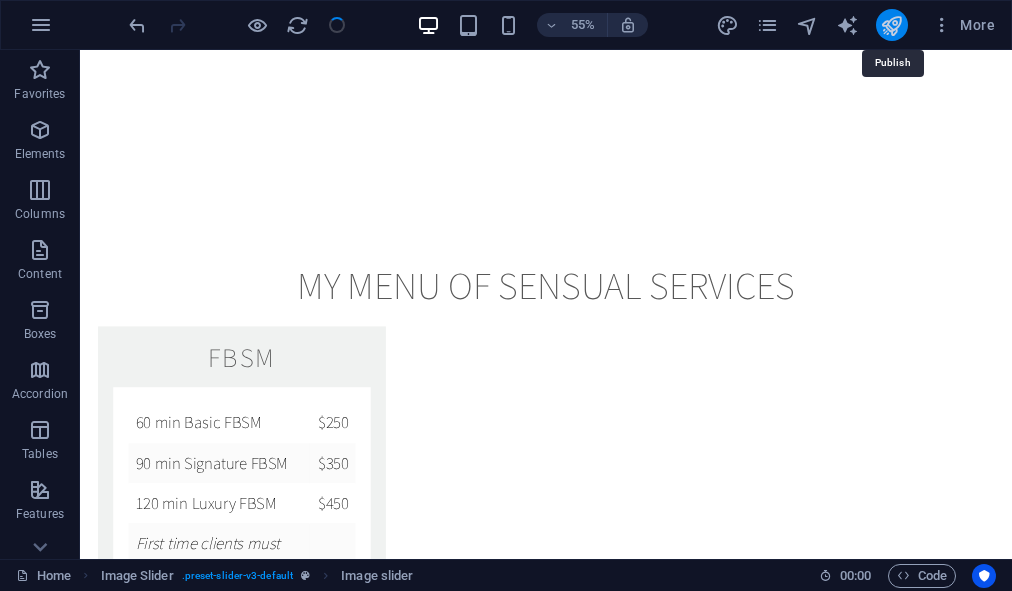 scroll, scrollTop: 3120, scrollLeft: 0, axis: vertical 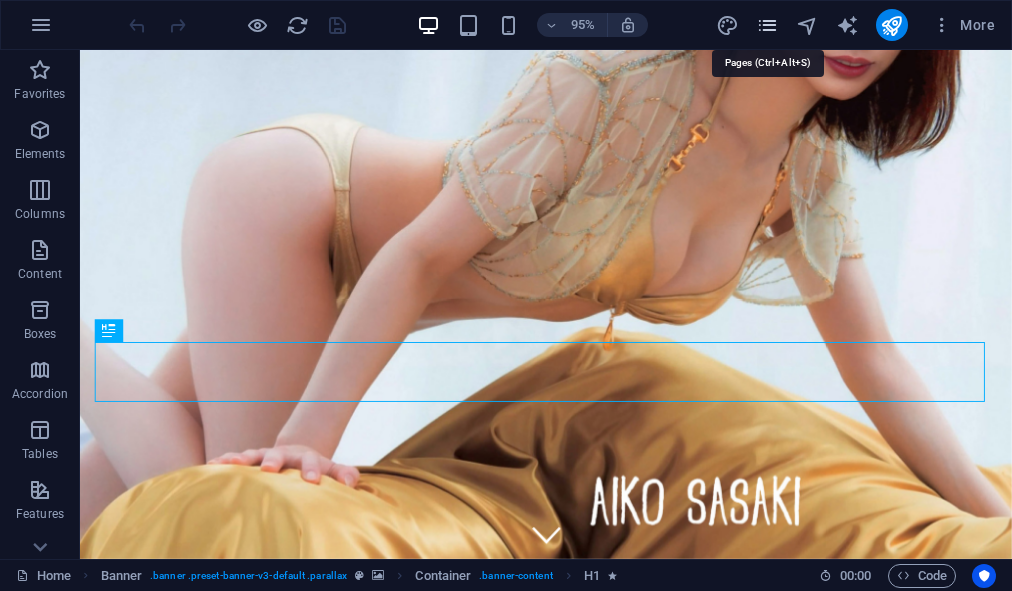 click at bounding box center (767, 25) 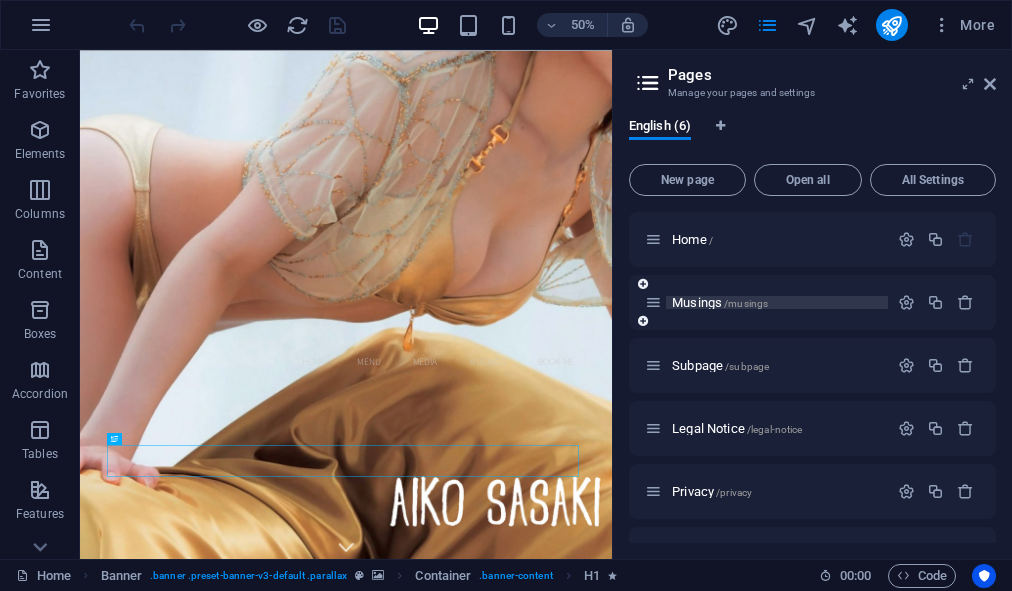 click on "Musings /musings" at bounding box center (720, 302) 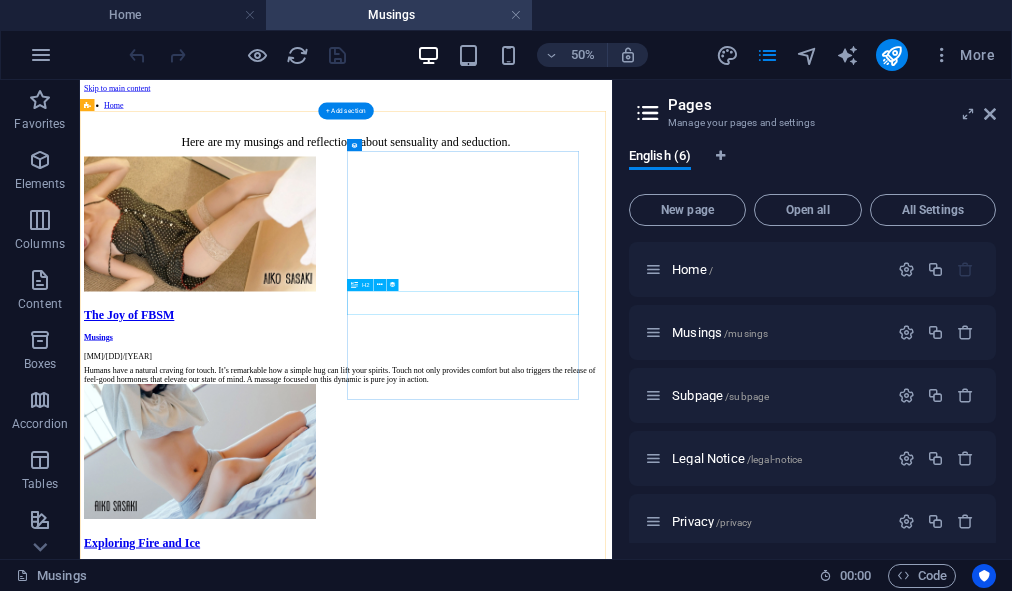 scroll, scrollTop: 0, scrollLeft: 0, axis: both 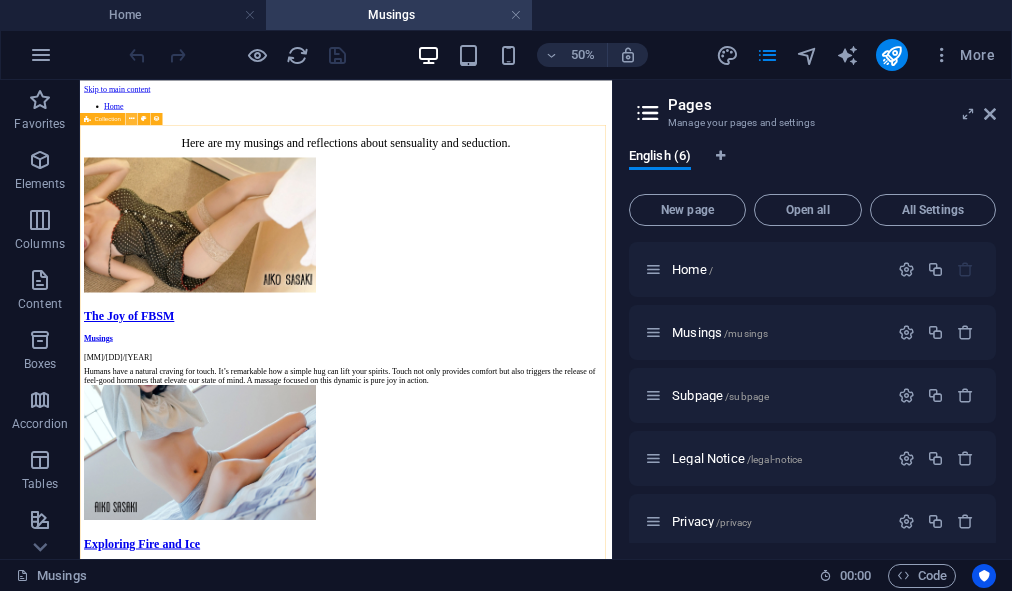 click at bounding box center (132, 118) 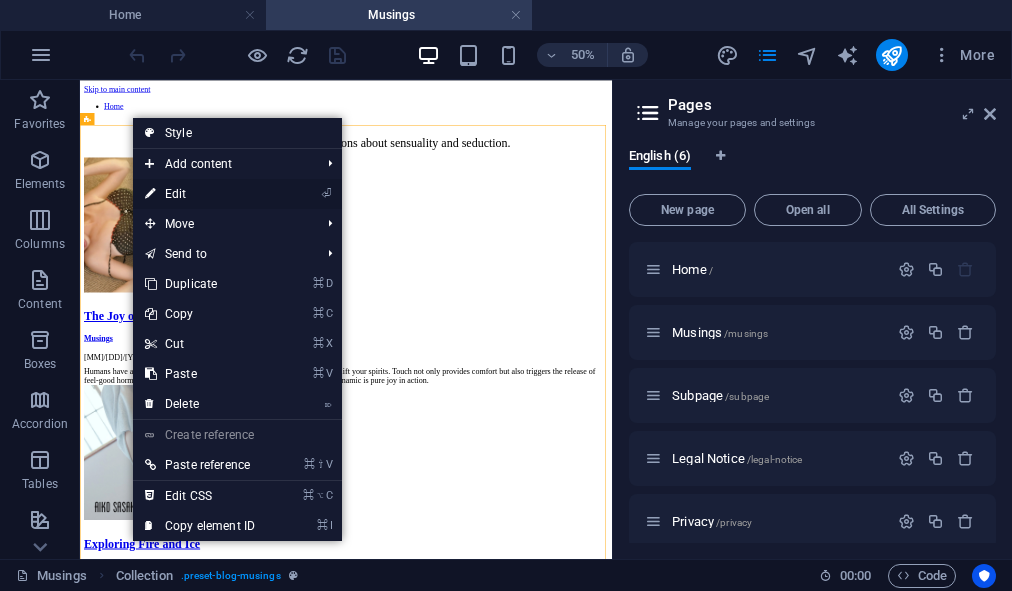 click on "⏎  Edit" at bounding box center [200, 194] 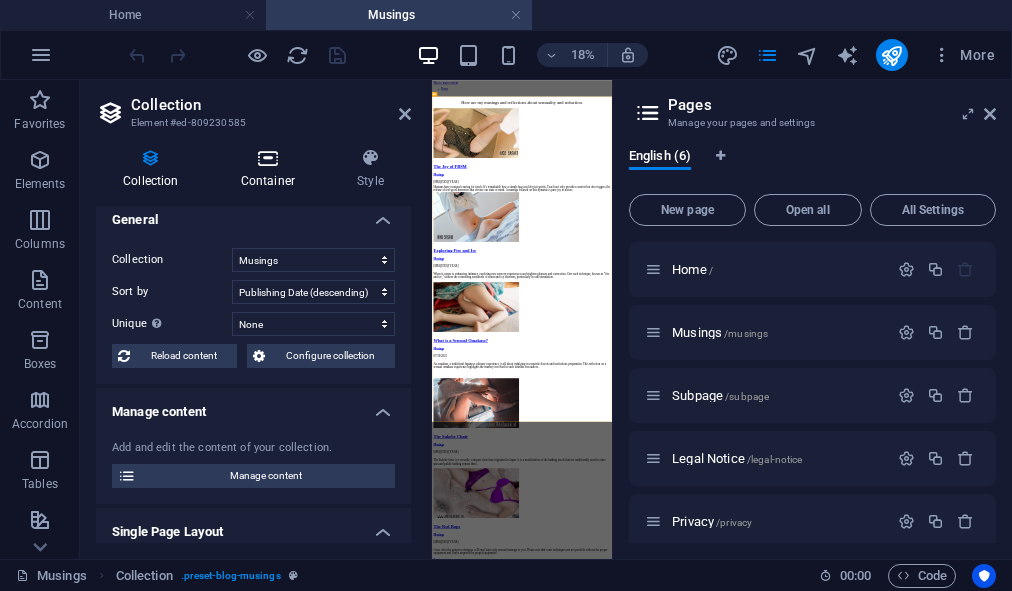 scroll, scrollTop: 0, scrollLeft: 0, axis: both 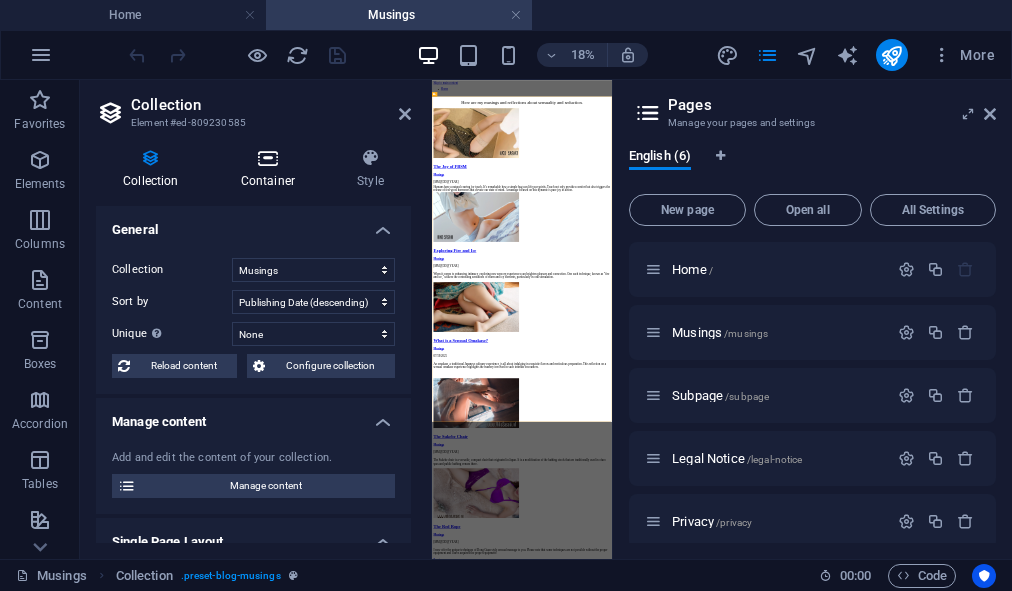 click at bounding box center (268, 158) 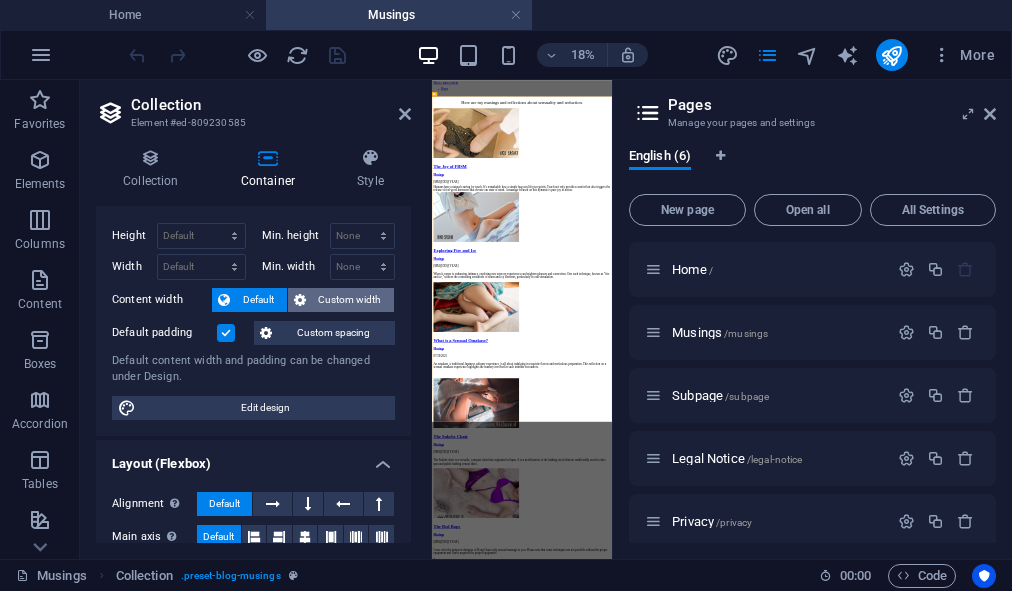 scroll, scrollTop: 0, scrollLeft: 0, axis: both 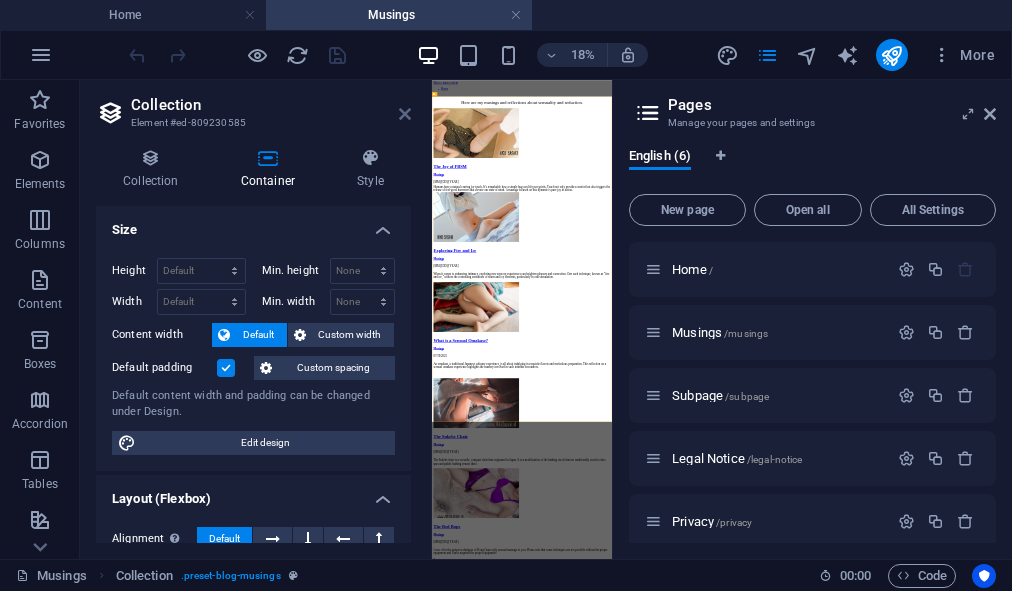 click at bounding box center [405, 114] 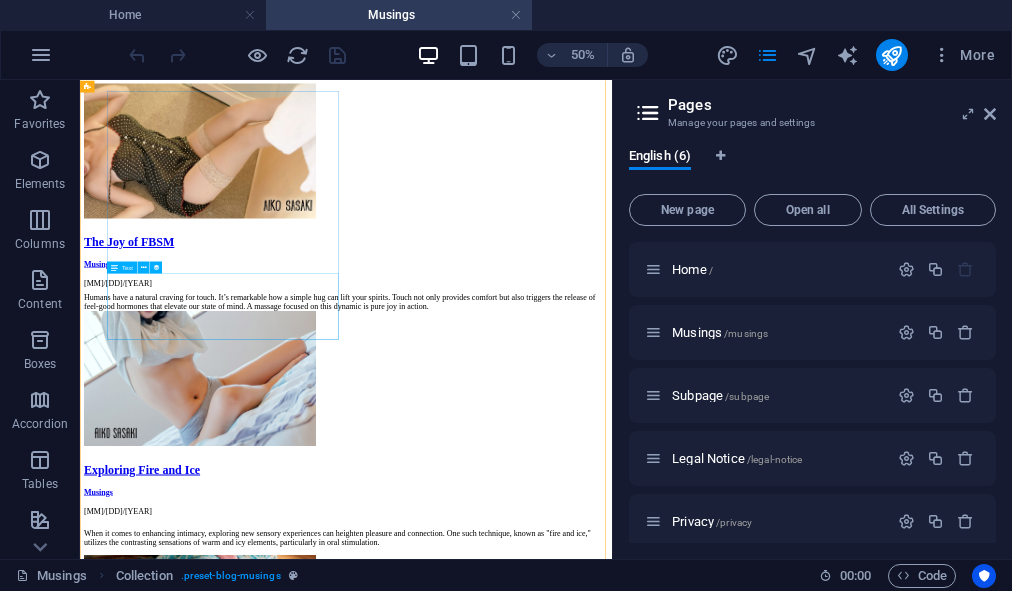 scroll, scrollTop: 0, scrollLeft: 0, axis: both 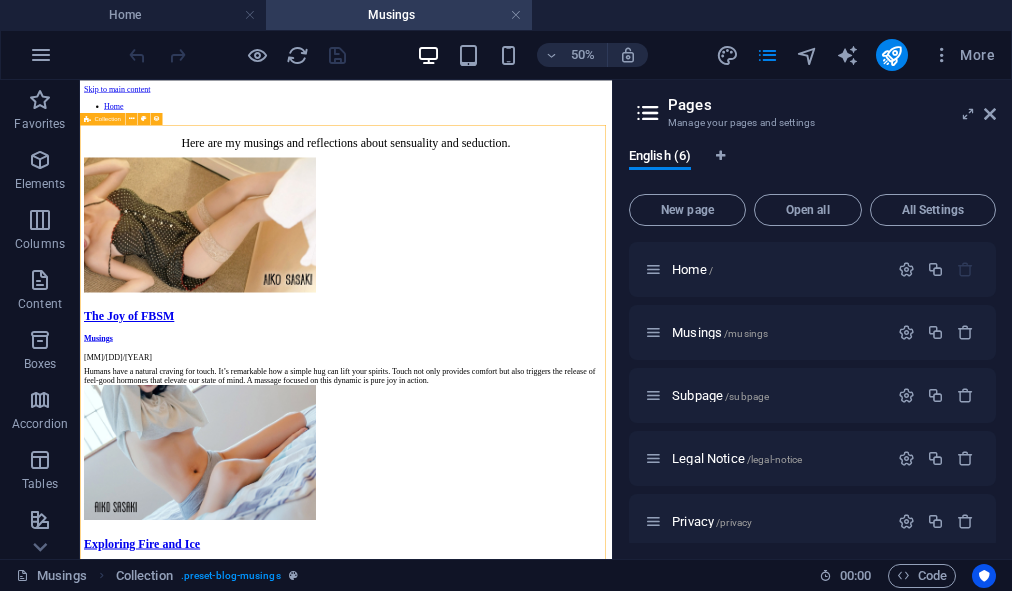 click on "Collection" at bounding box center (108, 118) 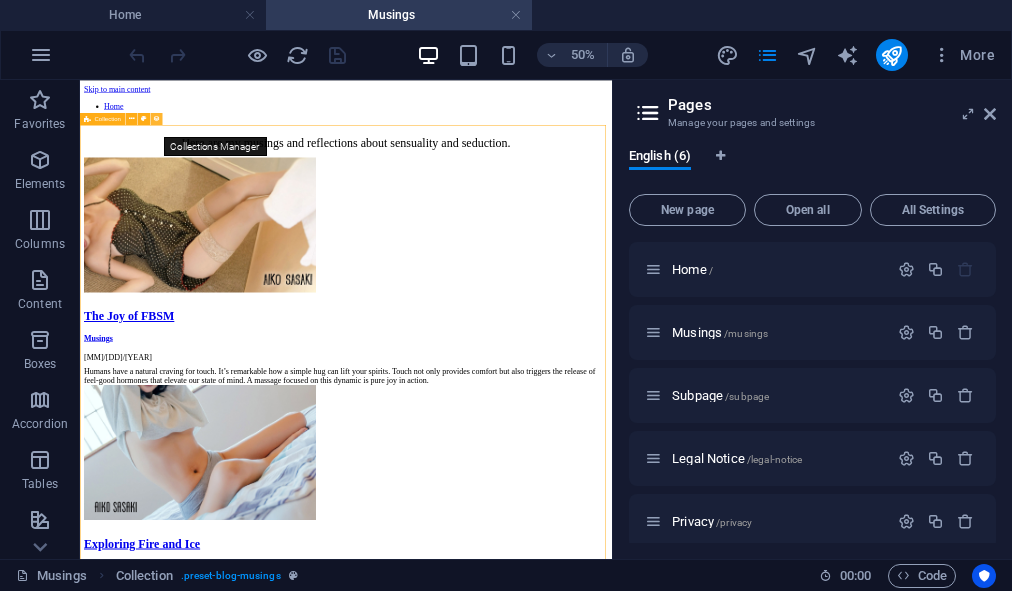 click at bounding box center [156, 118] 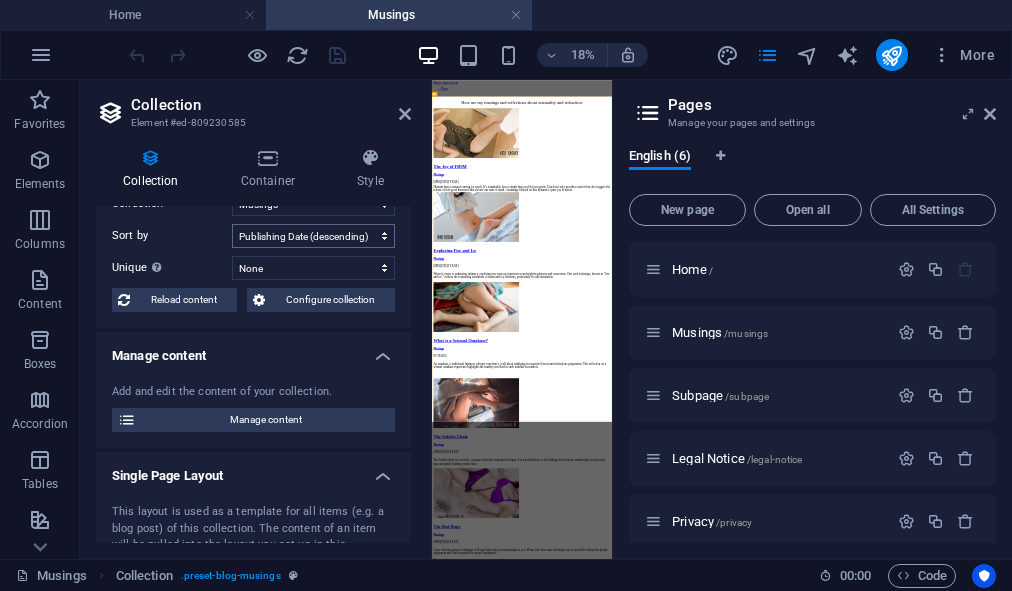 scroll, scrollTop: 72, scrollLeft: 0, axis: vertical 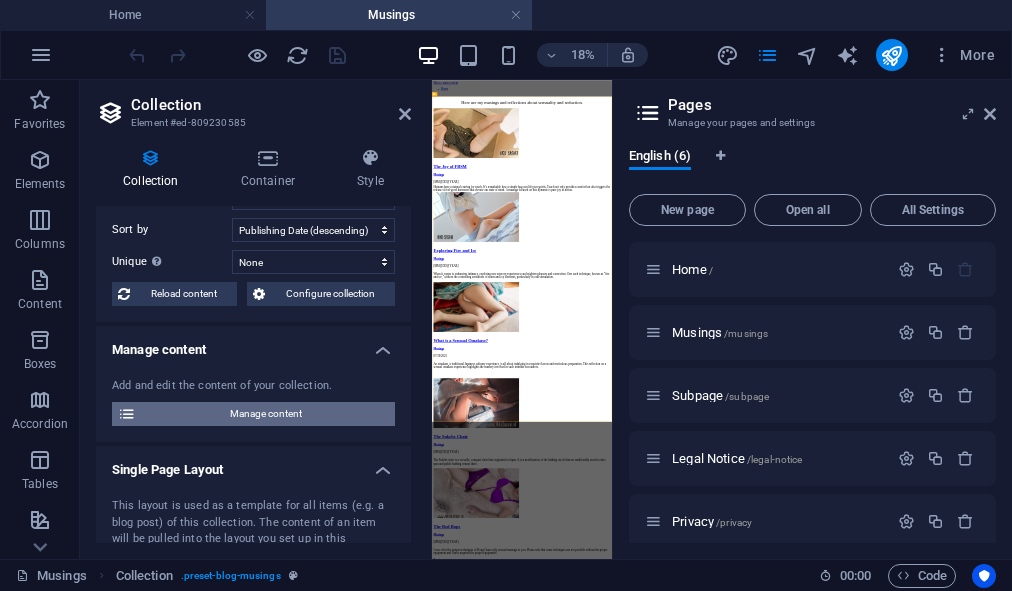 click on "Manage content" at bounding box center [265, 414] 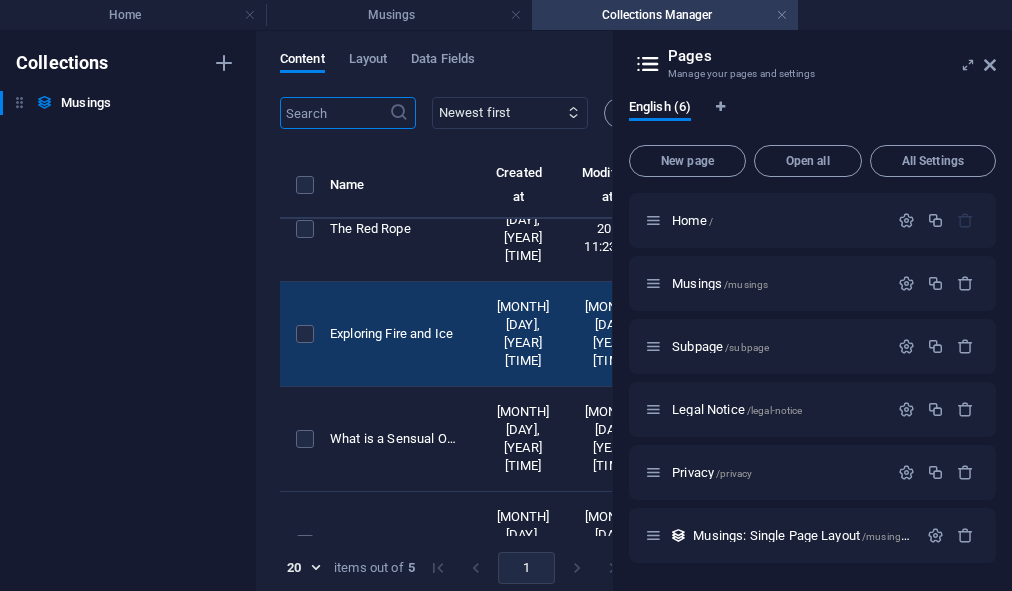scroll, scrollTop: 0, scrollLeft: 0, axis: both 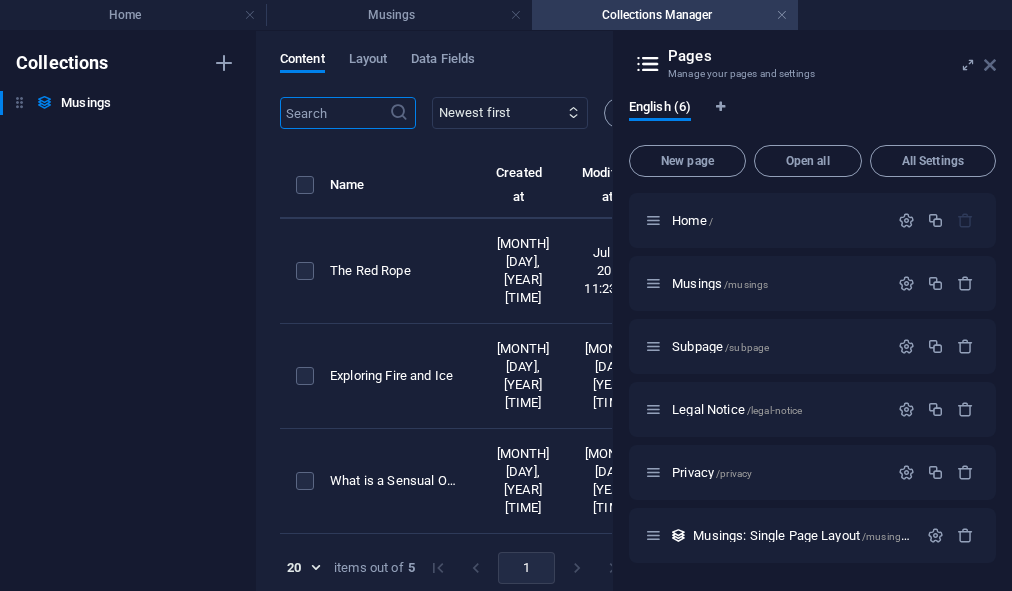 click at bounding box center (990, 65) 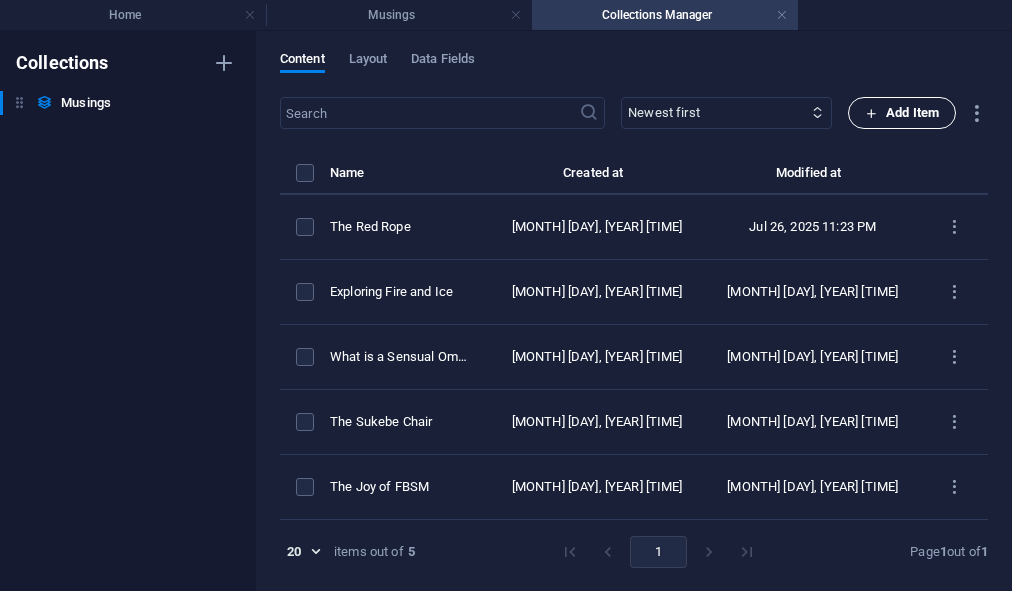 click on "Add Item" at bounding box center [902, 113] 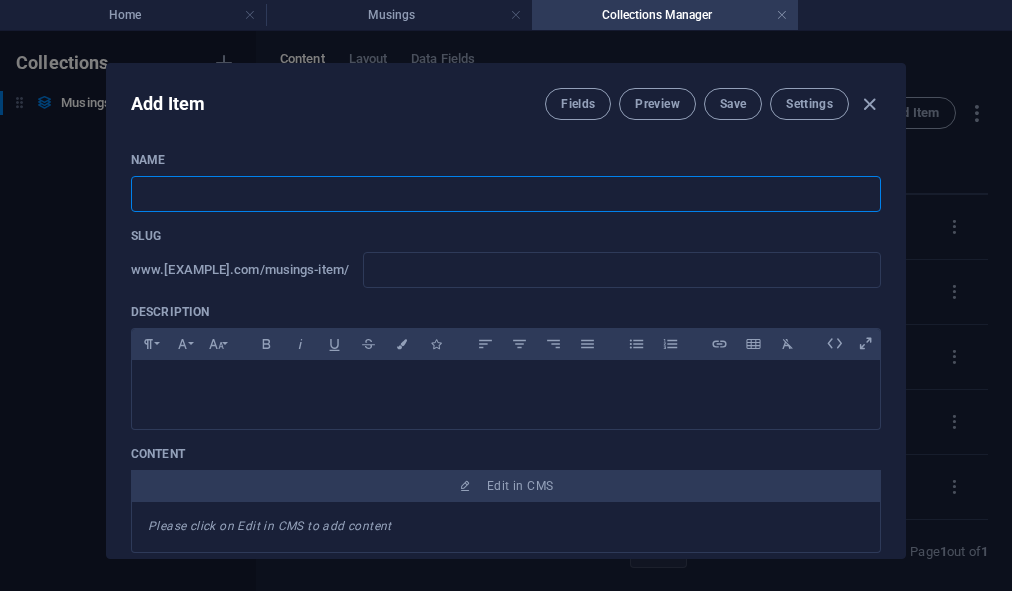 click at bounding box center [506, 194] 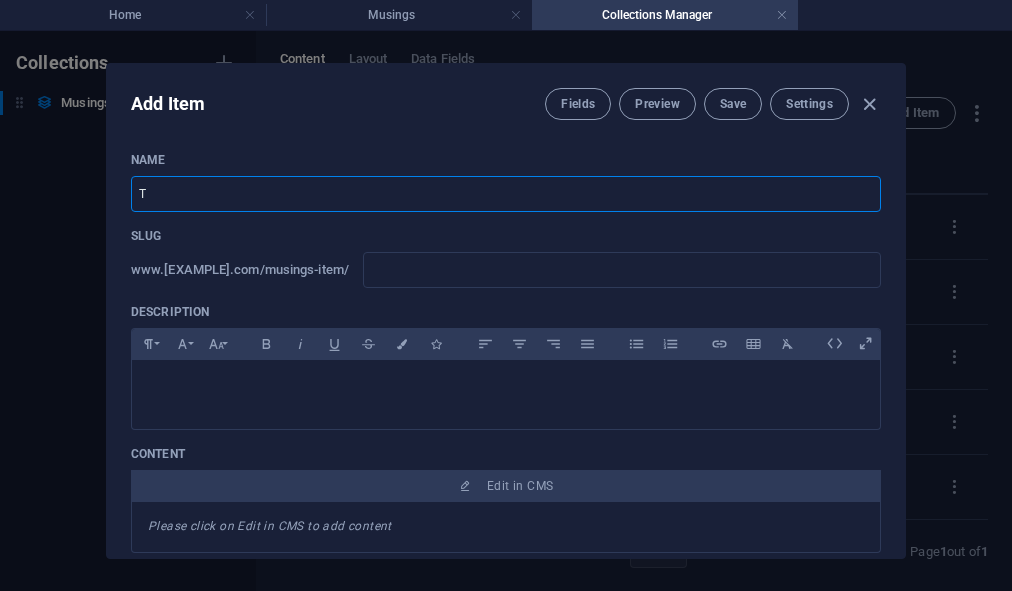 type on "t" 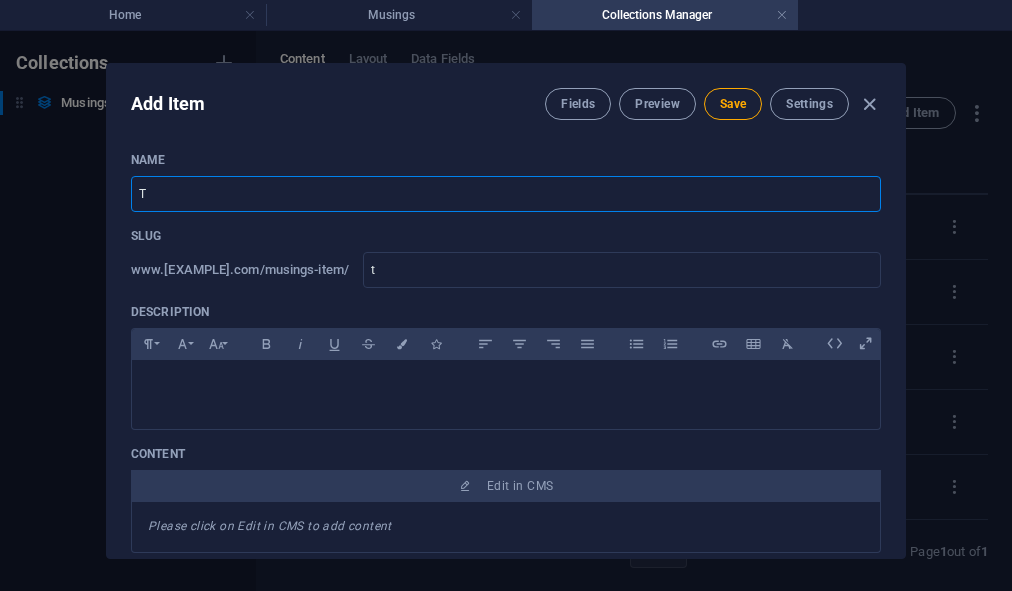 type on "Tr" 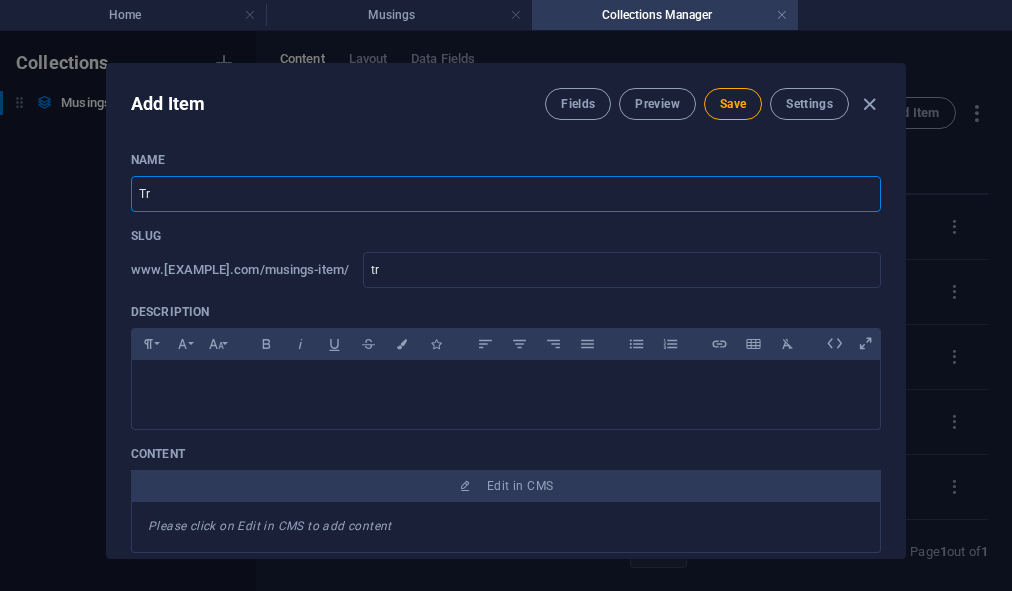type on "Tra" 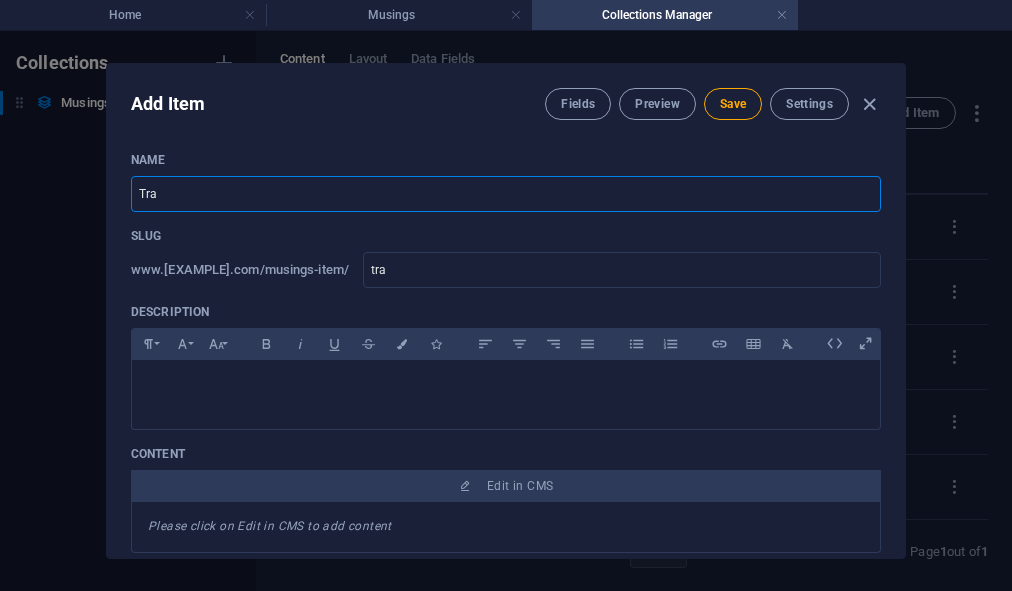 type on "Trav" 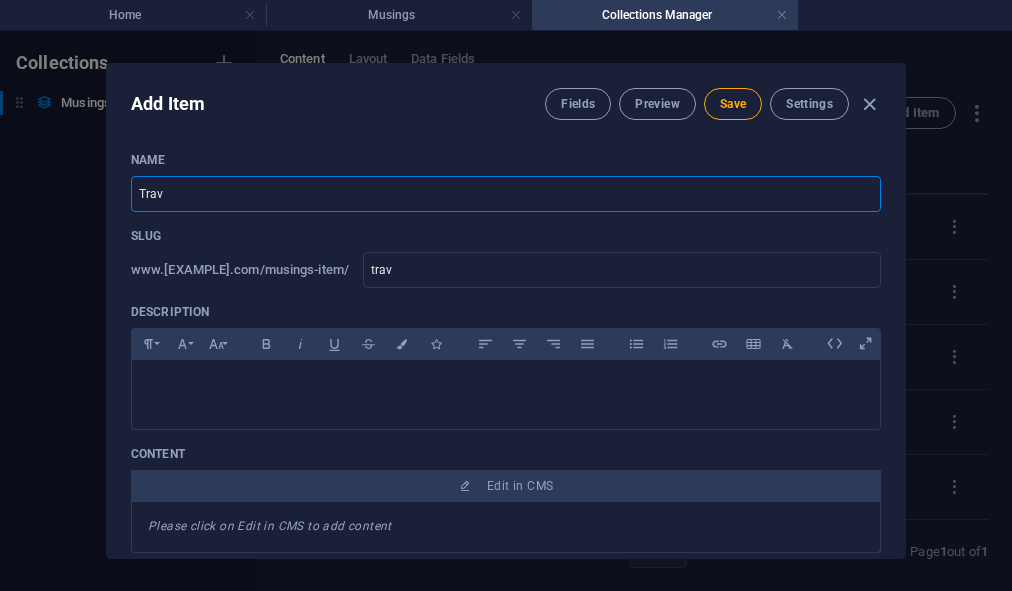type on "Trave" 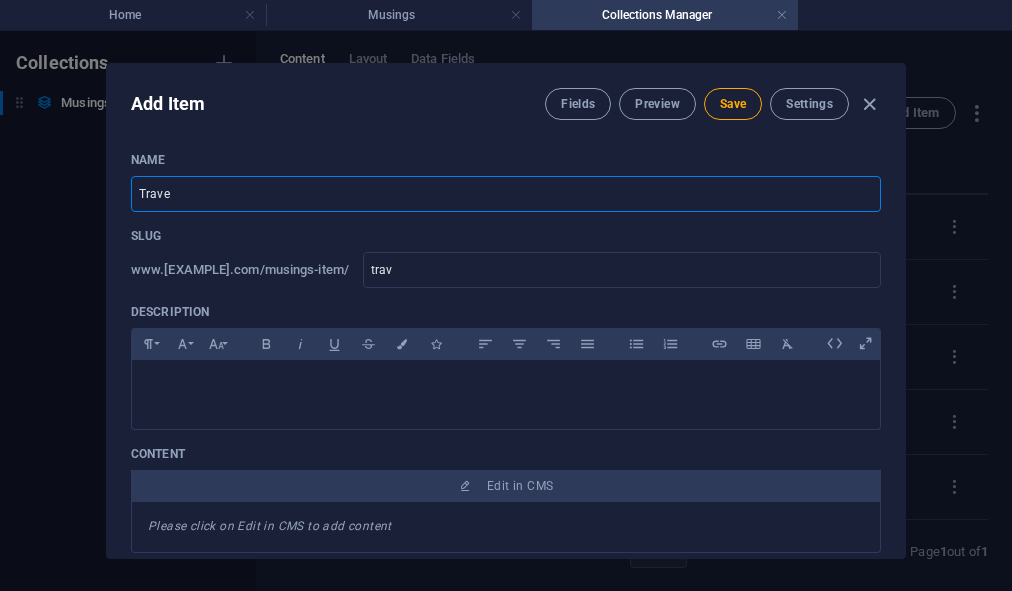 type on "trave" 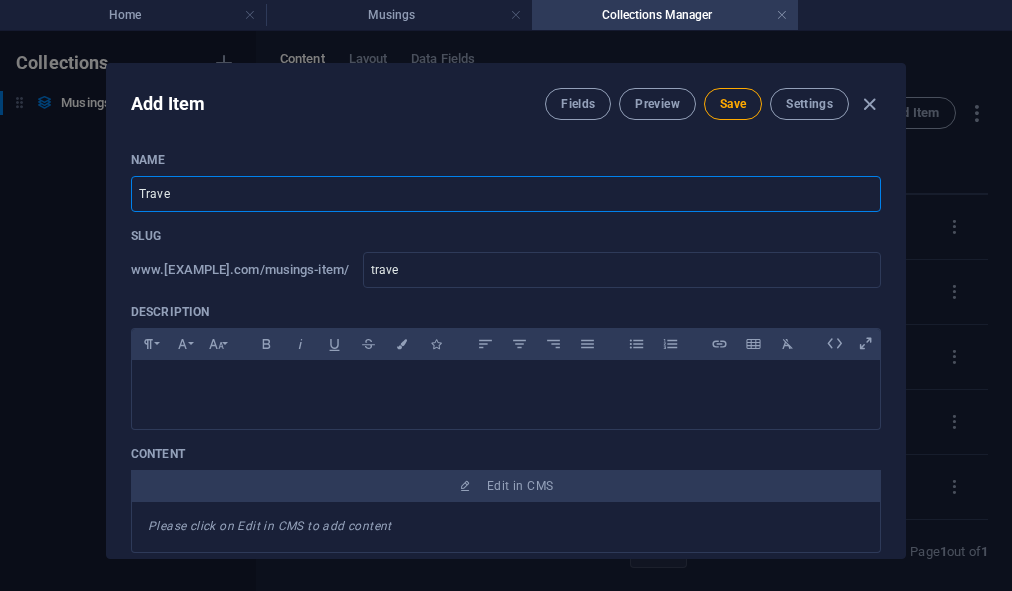 type on "Travel" 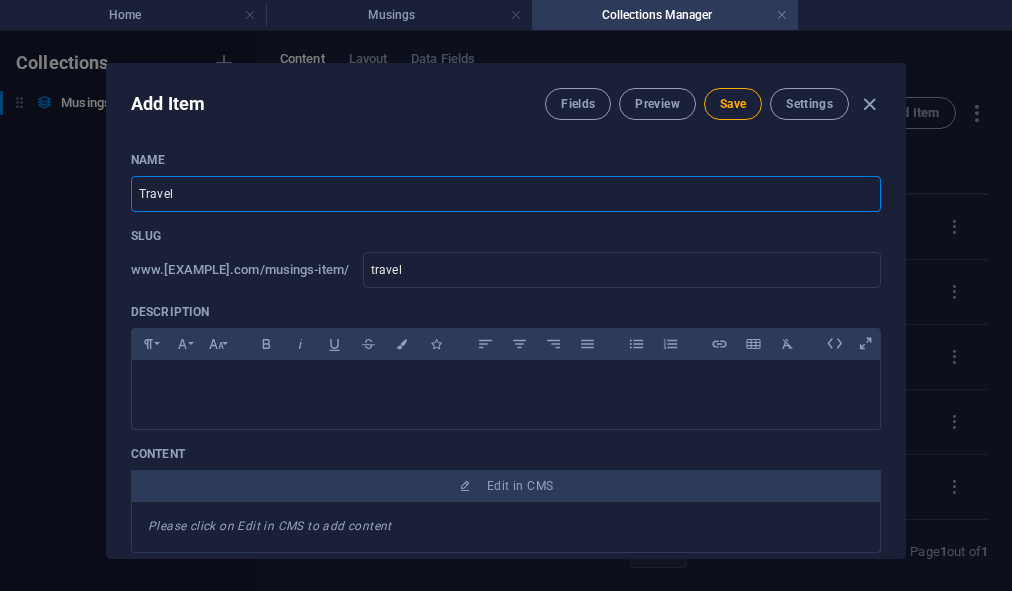 type on "travel" 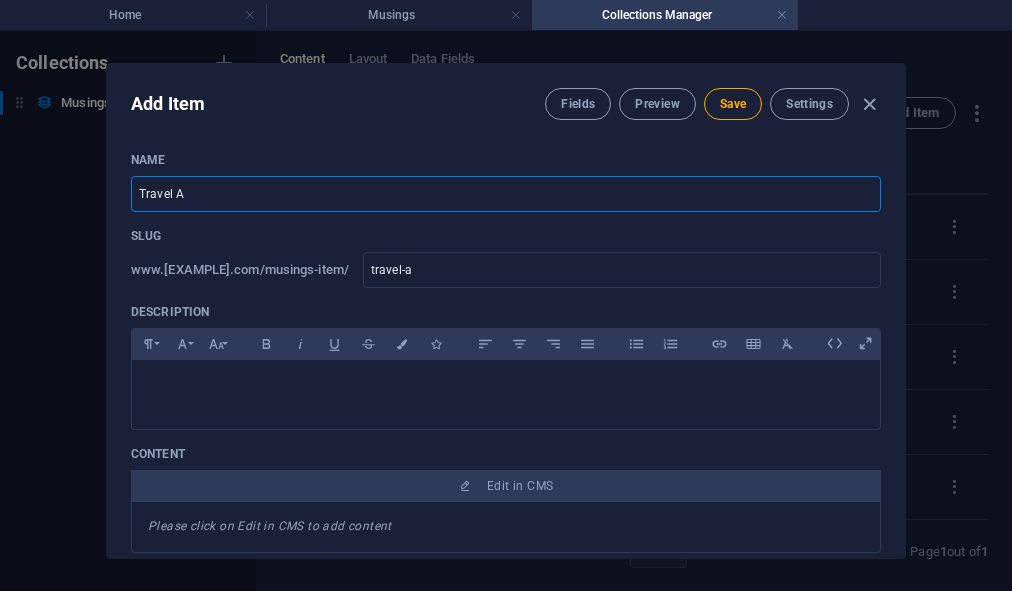 type on "Travel An" 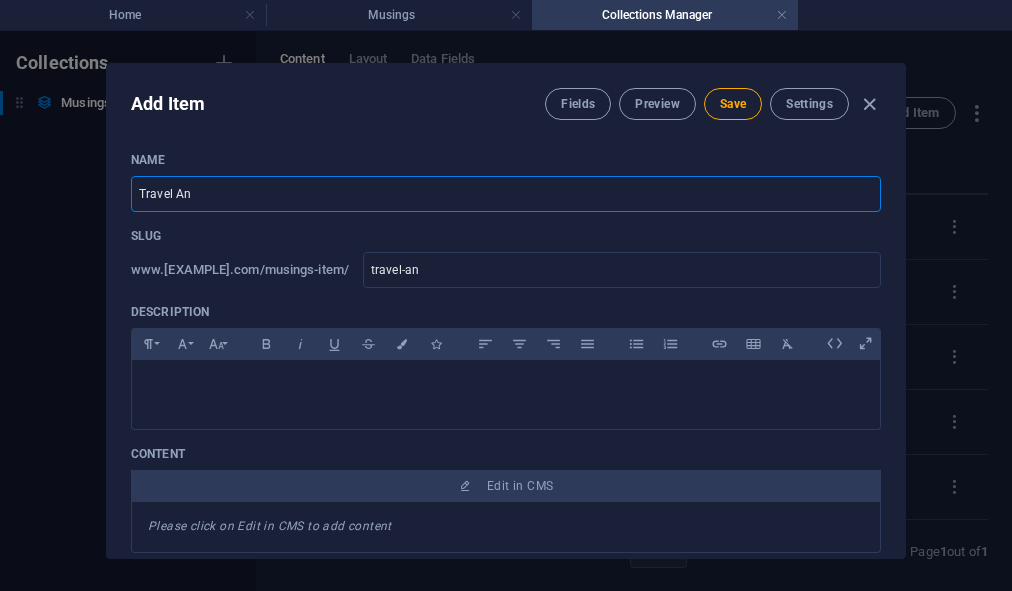 type on "Travel Ann" 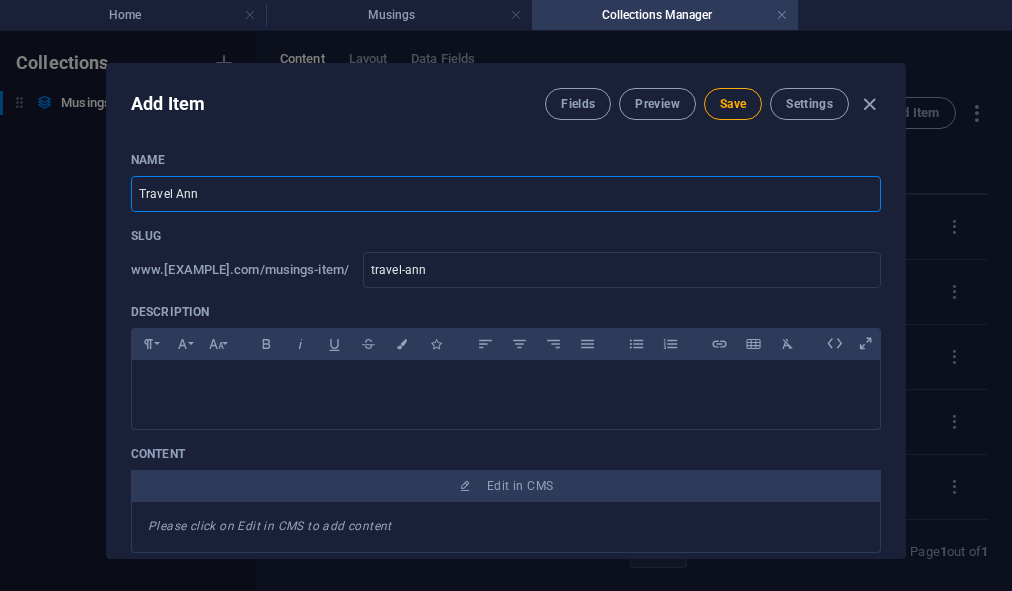 type on "Travel Anno" 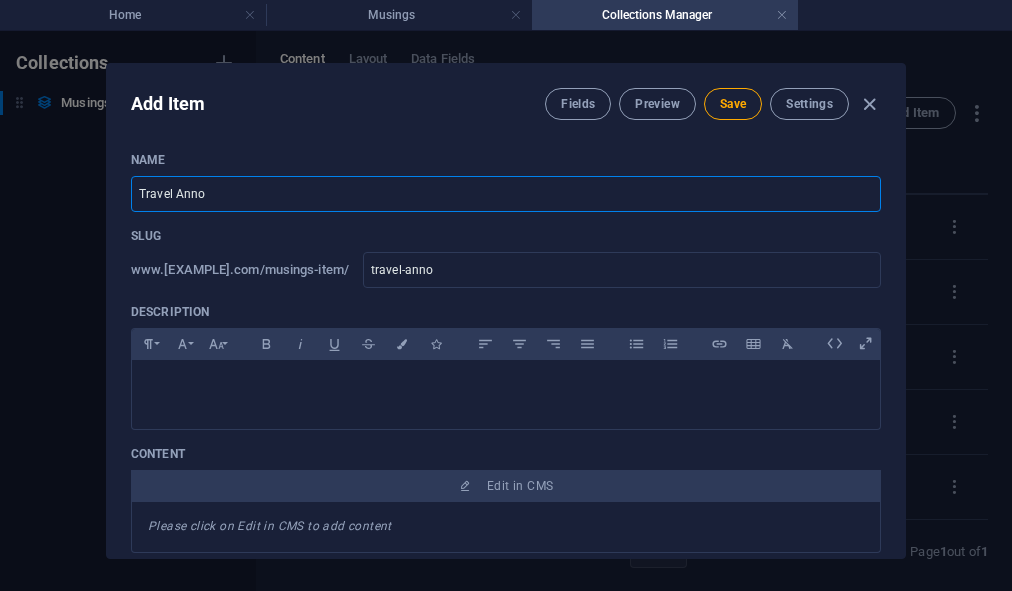 type on "Travel Annou" 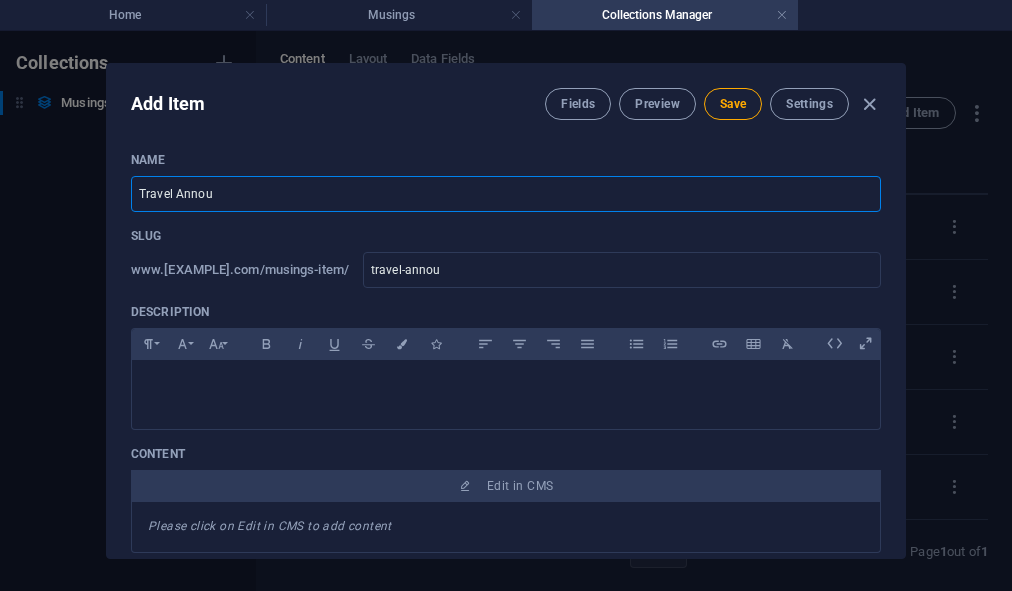 type on "Travel Announ" 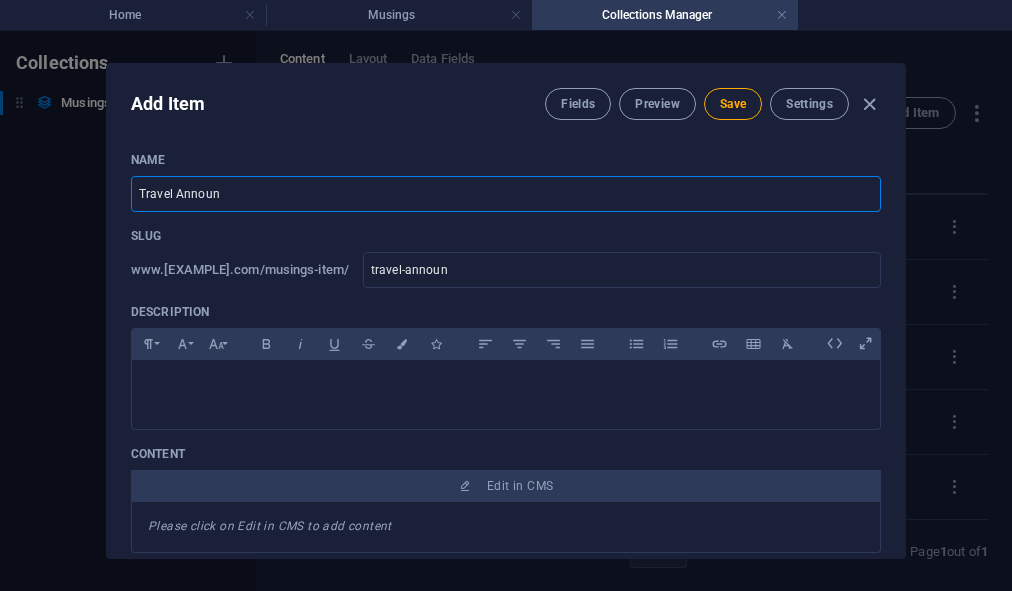 type on "Travel Announc" 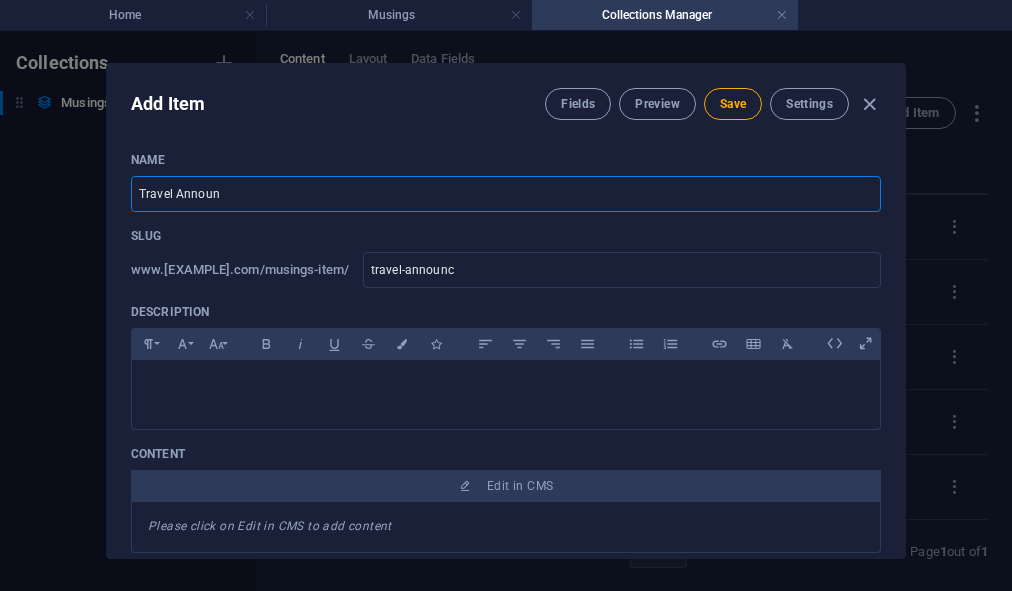 type on "Travel Announce" 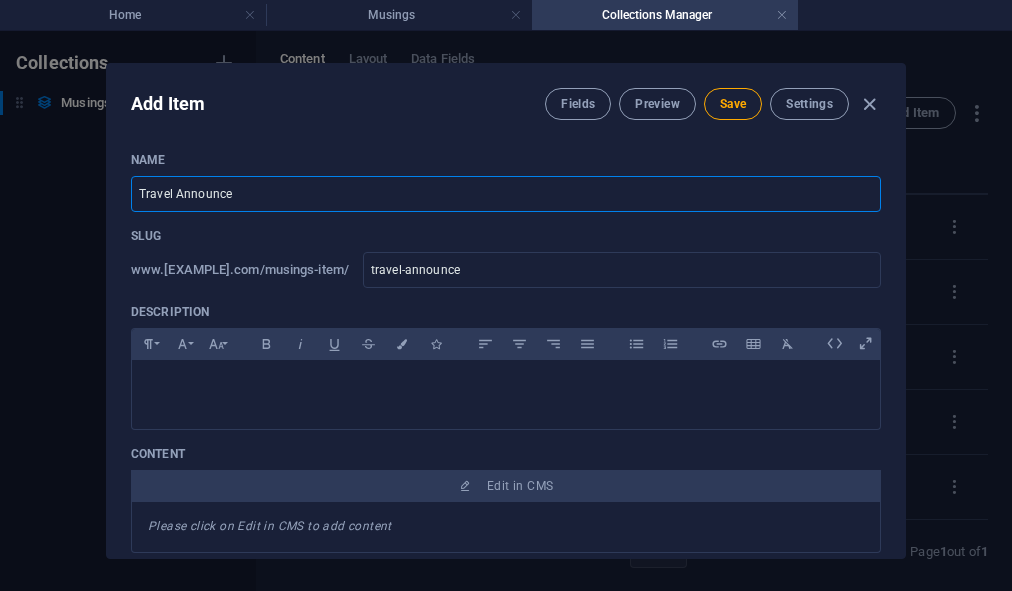 type on "Travel Announcem" 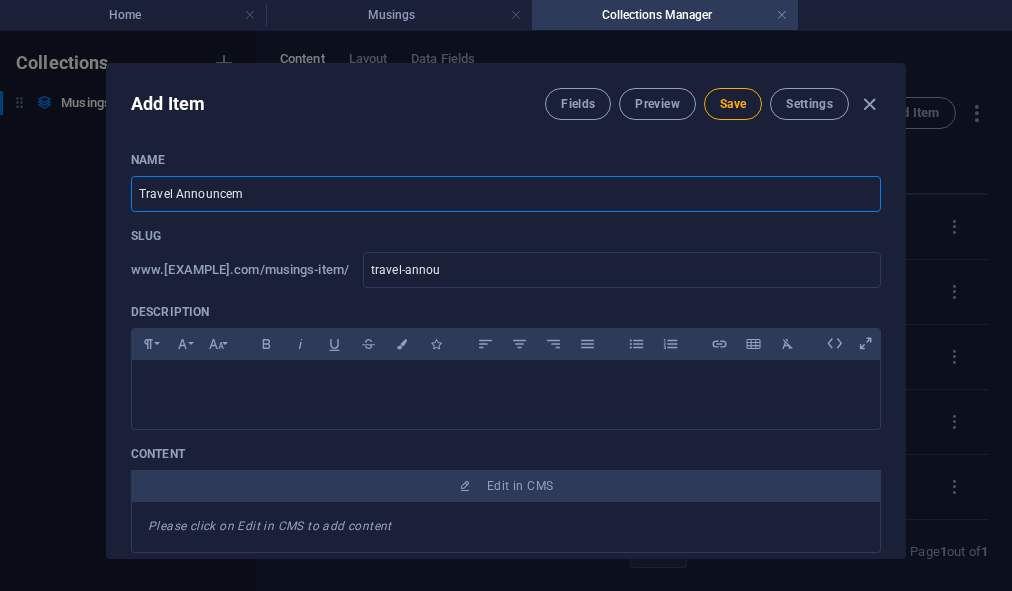type on "Travel Announceme" 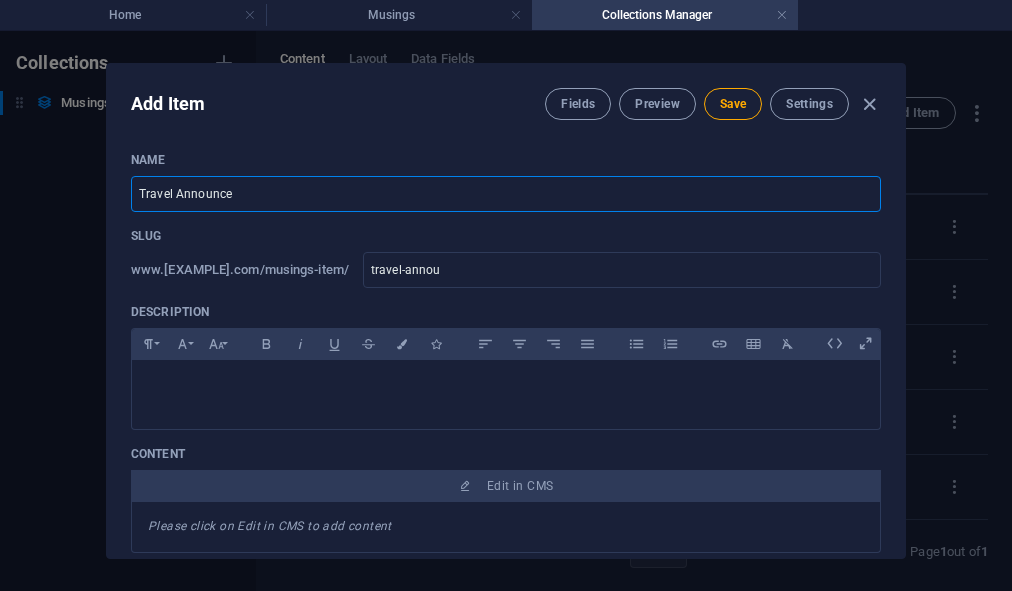 type on "travel-announceme" 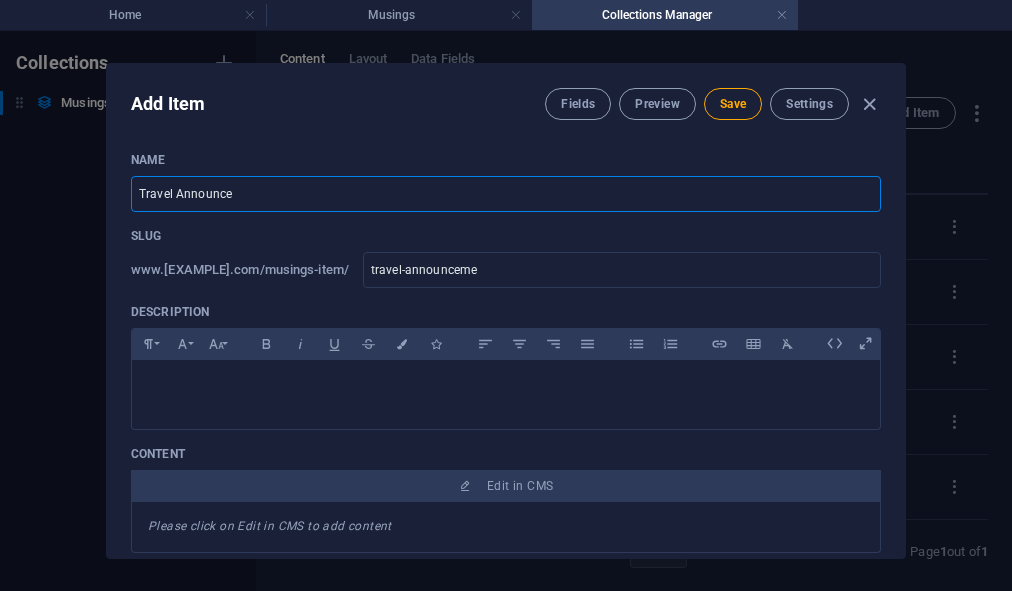 type on "Travel Announcemen" 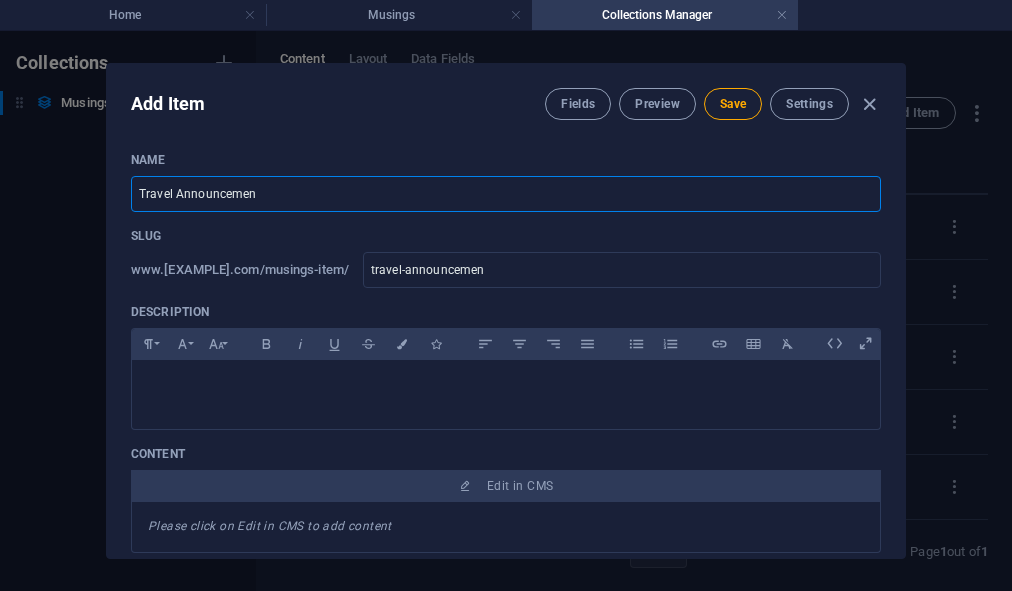 type on "Travel Announcement" 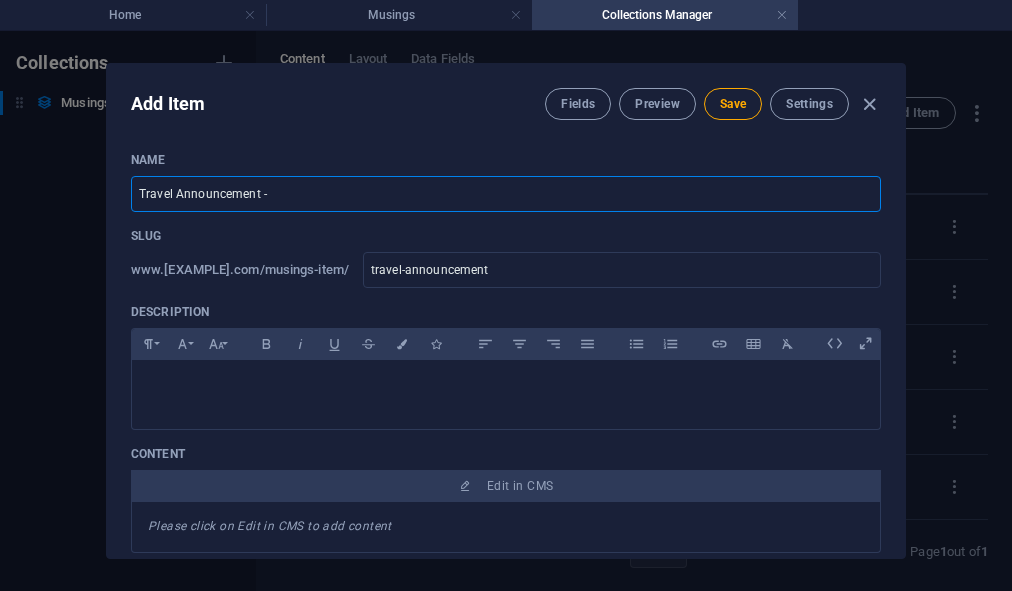 type on "Travel Announcement - C" 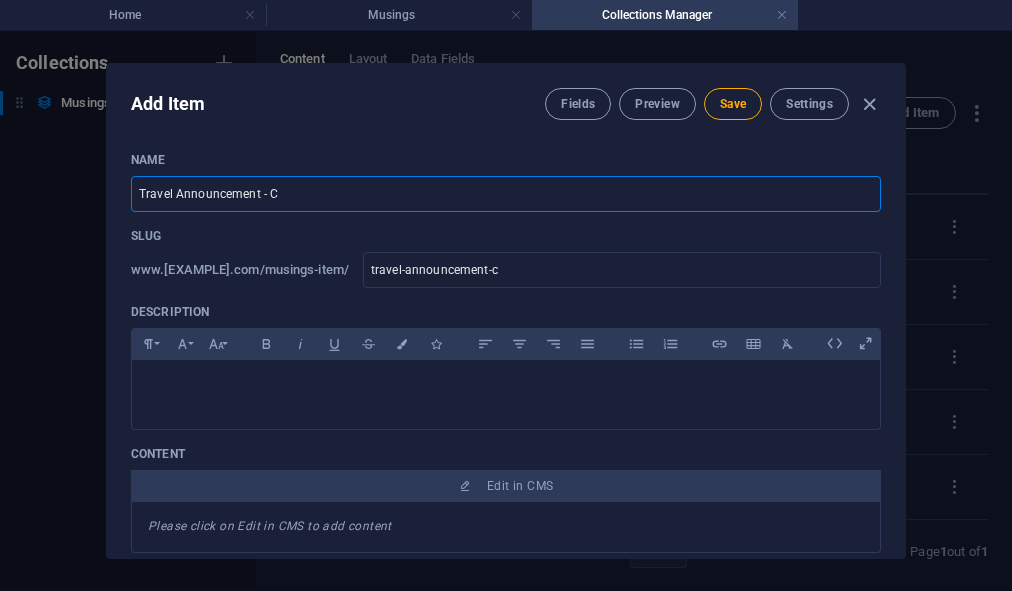 type on "Travel Announcement - Ch" 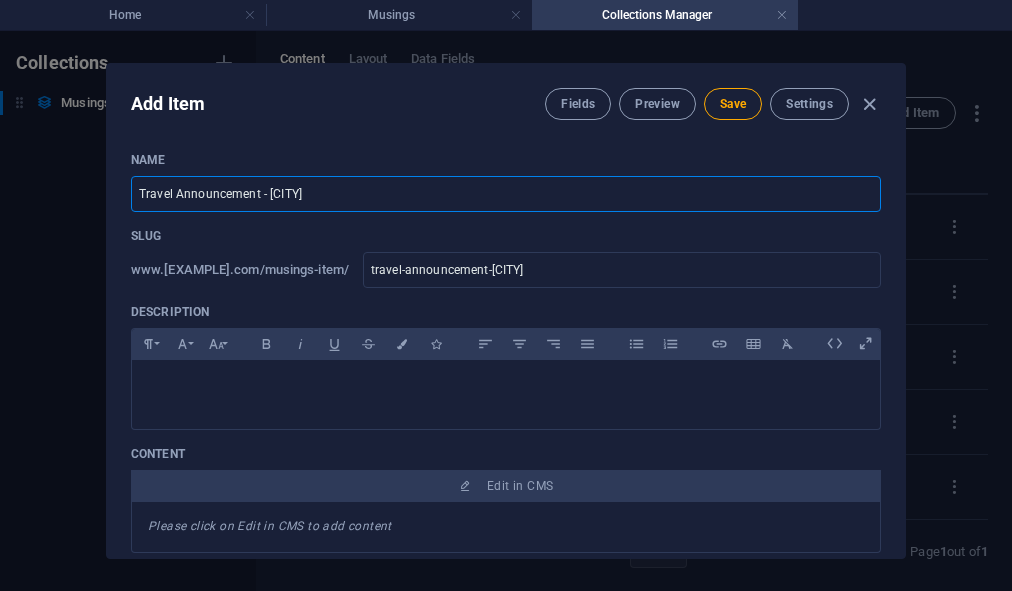 type on "Travel Announcement - Chi" 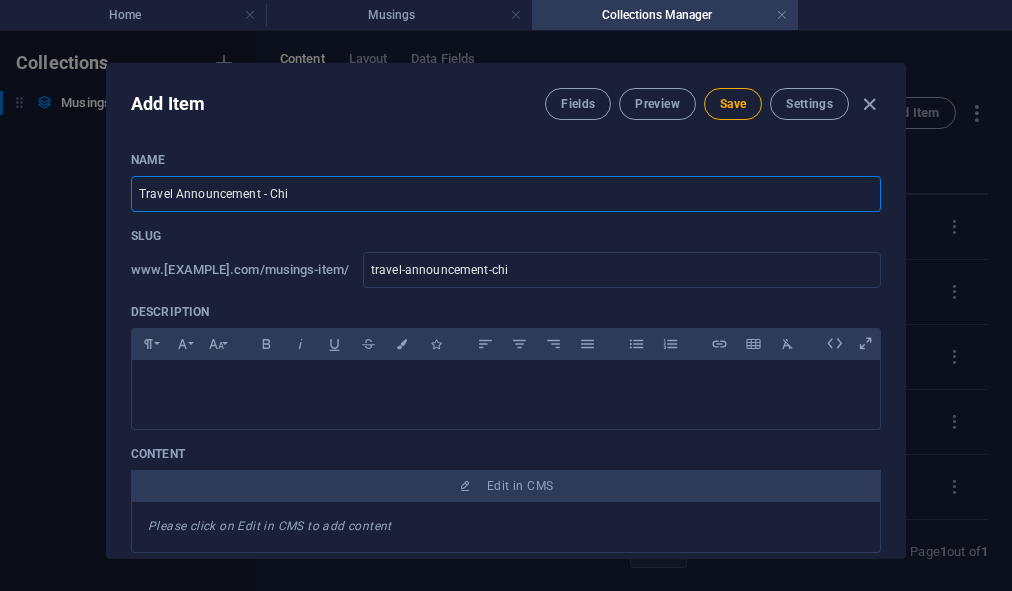 type on "Travel Announcement - Chic" 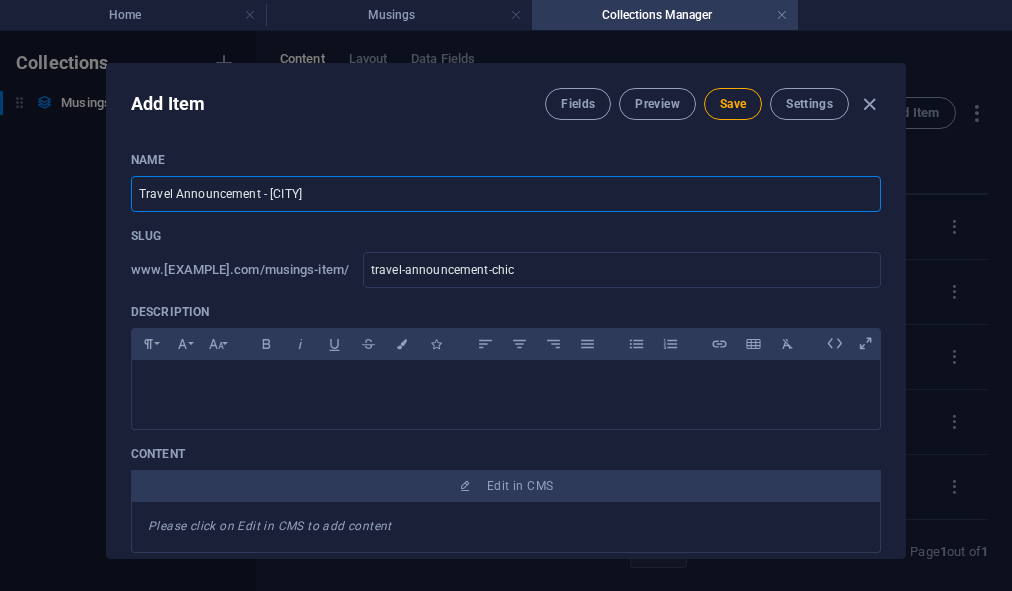 type on "Travel Announcement - Chica" 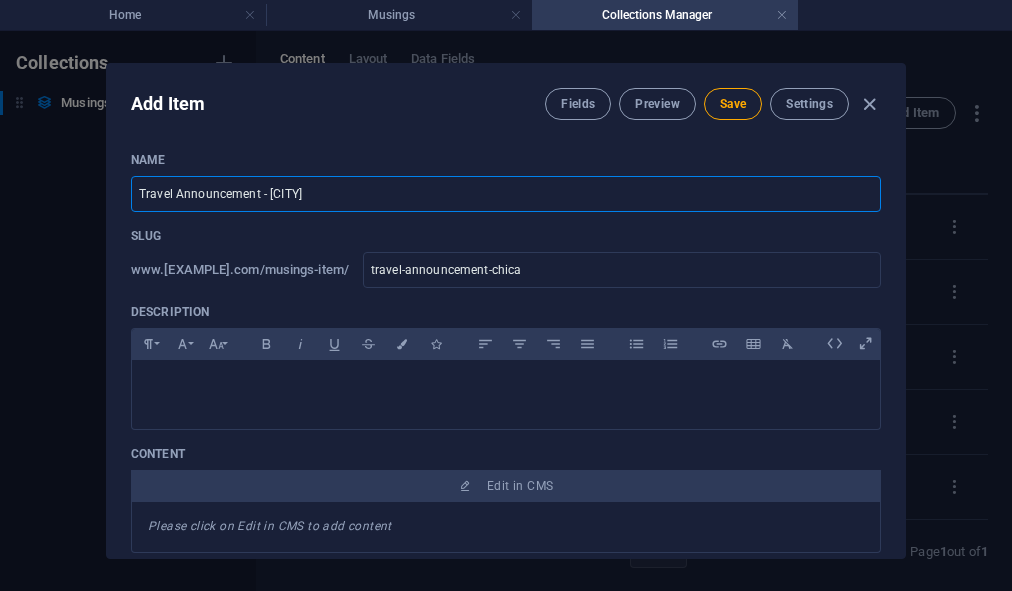 type on "Travel Announcement - Chicao" 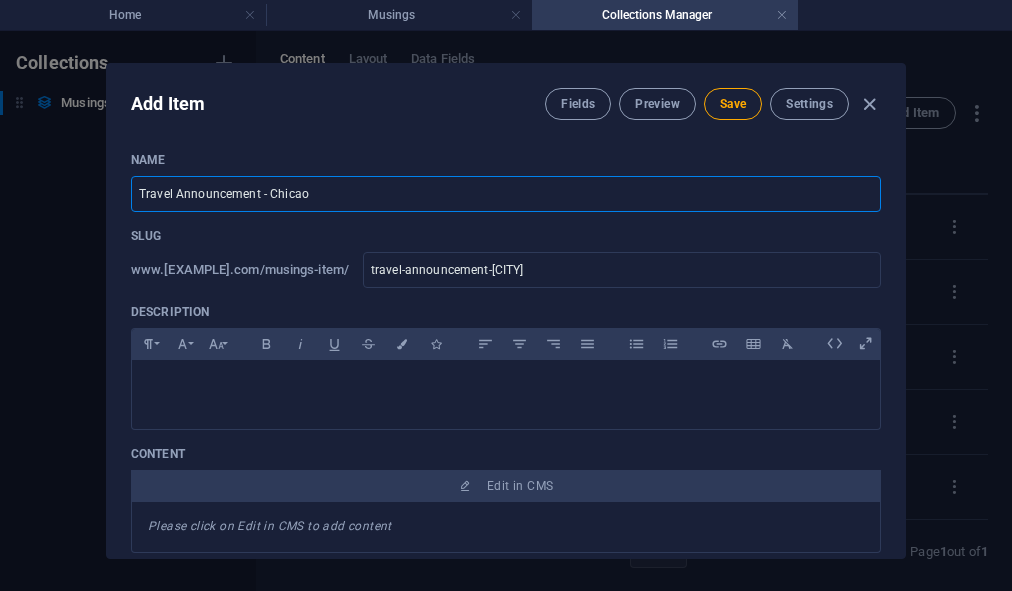 type on "Travel Announcement - Chicaog" 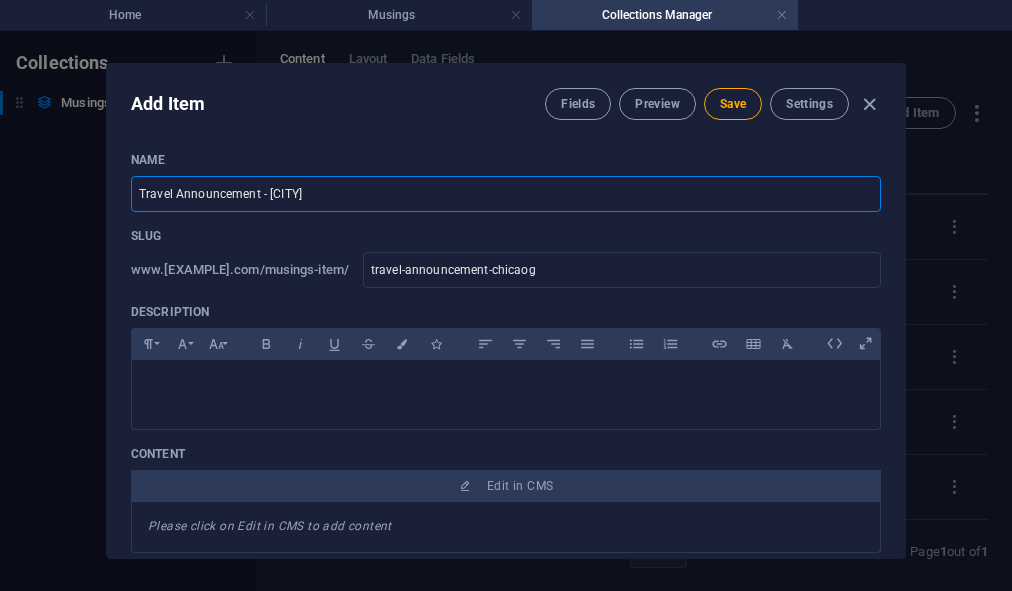 type on "Travel Announcement - Chicao" 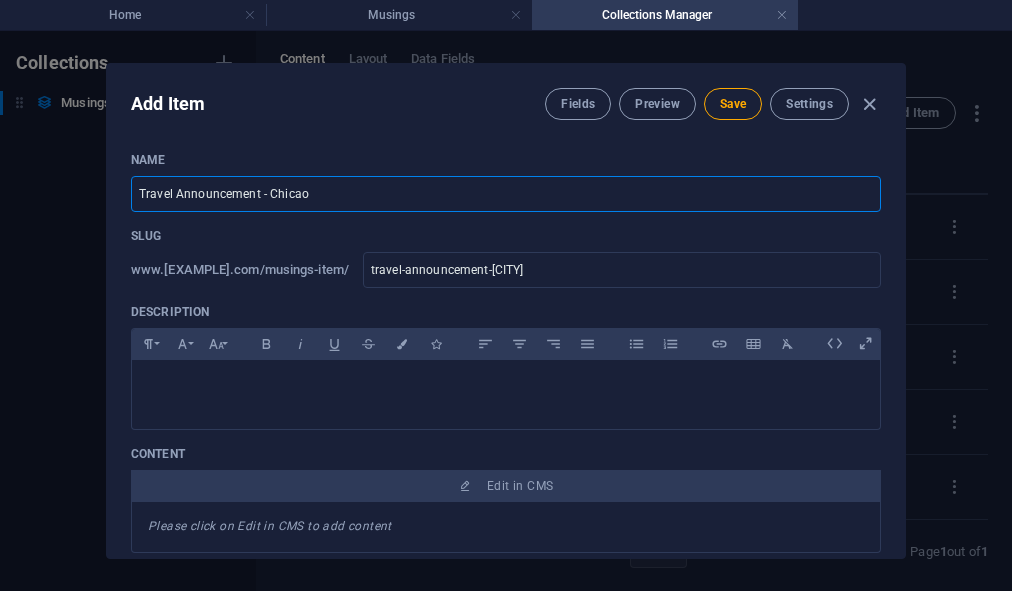 type on "Travel Announcement - Chica" 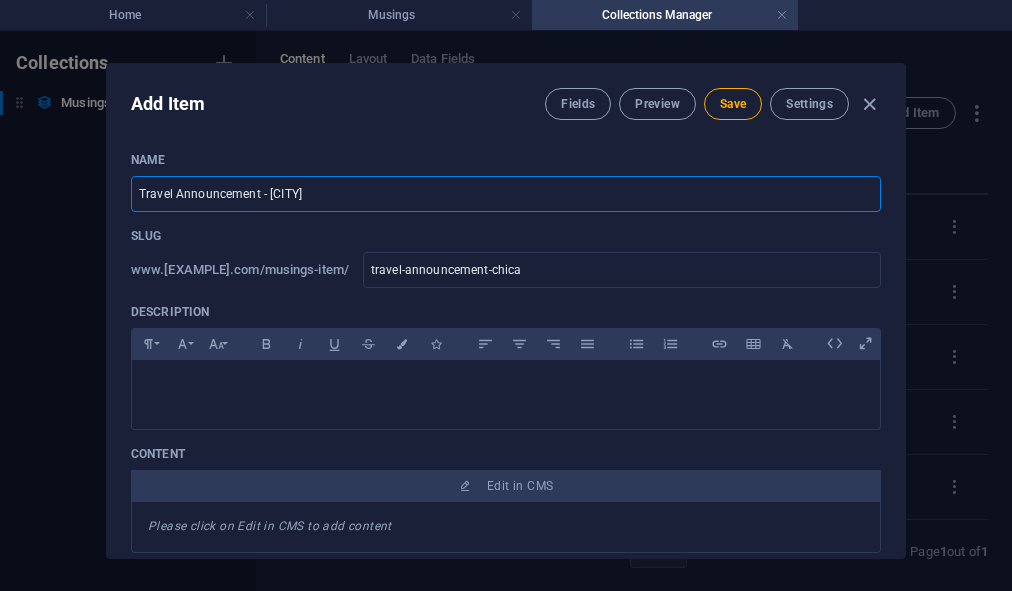 type on "Travel Announcement - Chicag" 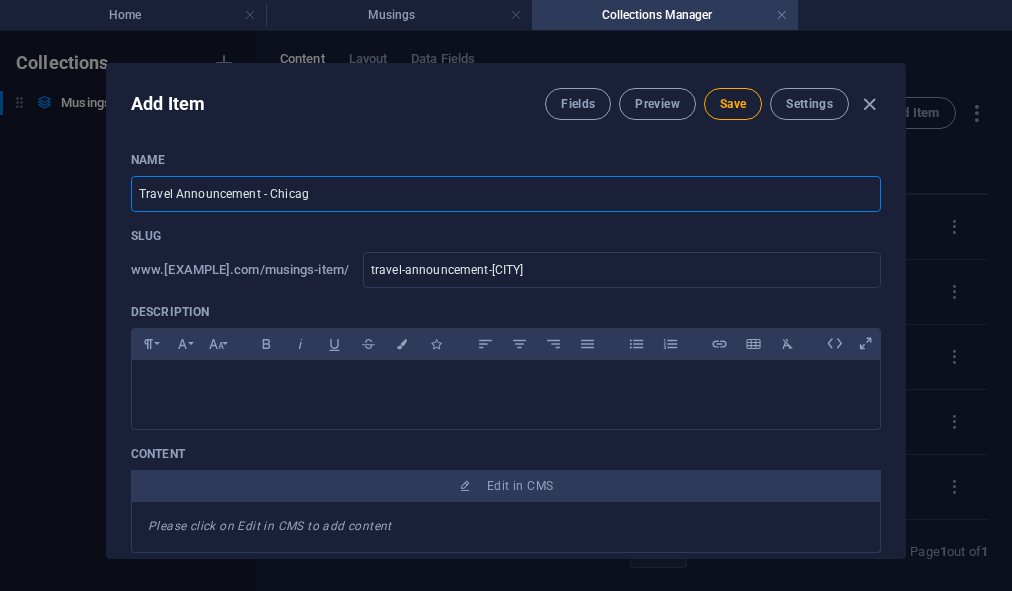 type on "Travel Announcement - Chicago" 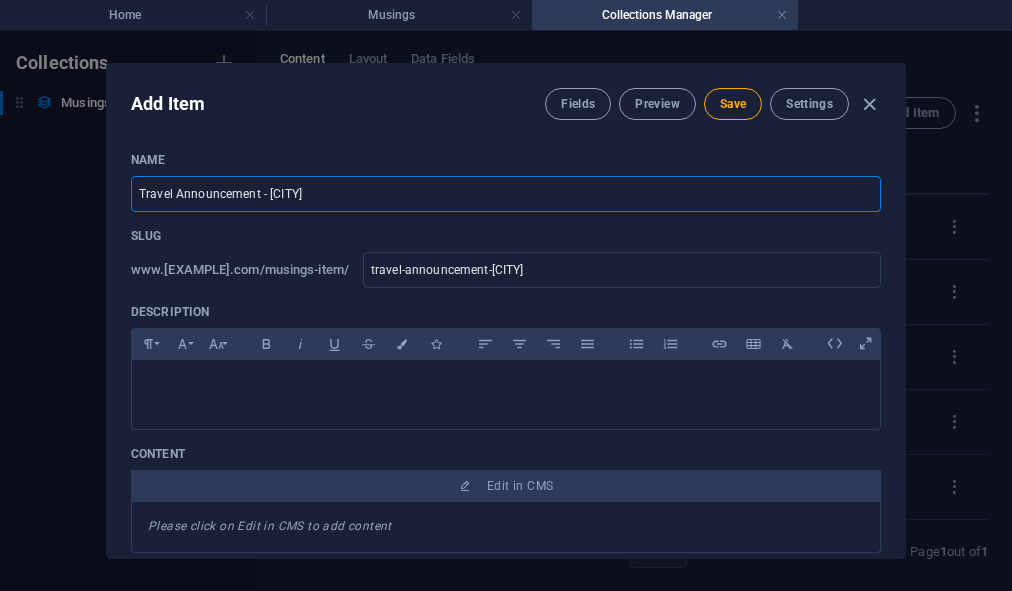 type on "travel-announcement-chicago" 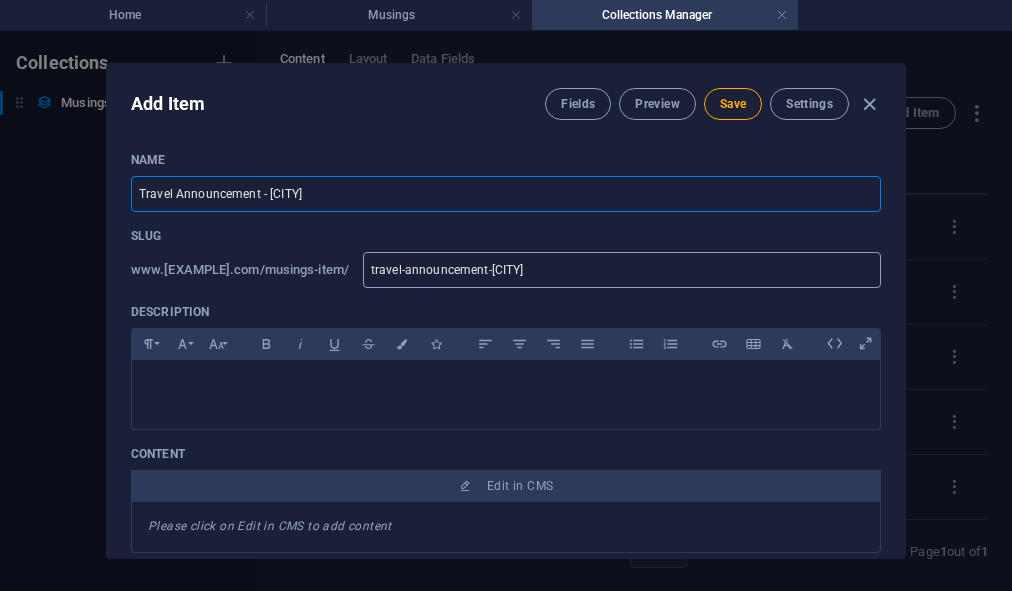 type on "Travel Announcement - Chicago" 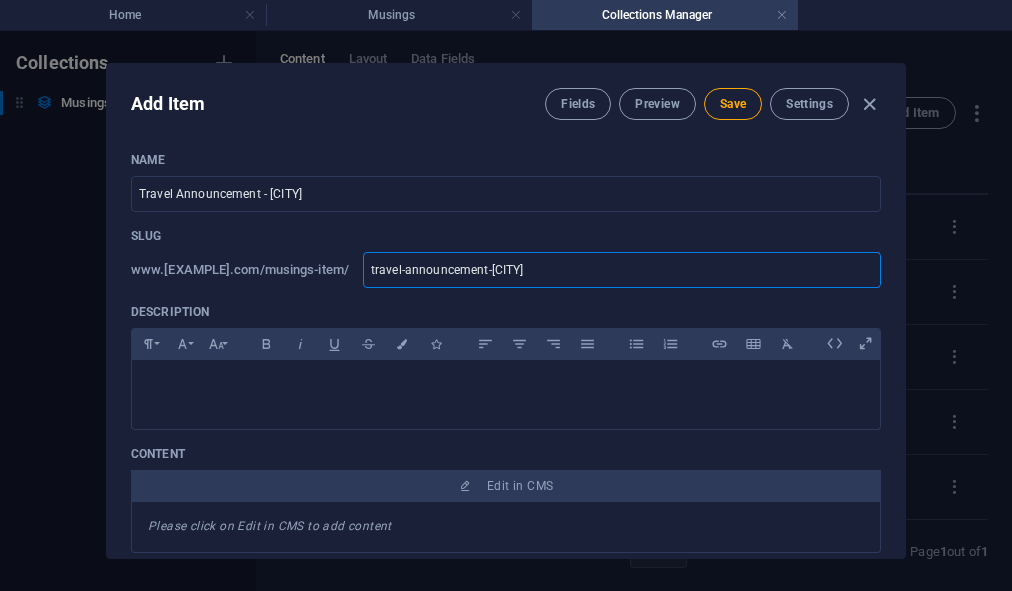 drag, startPoint x: 536, startPoint y: 271, endPoint x: 474, endPoint y: 268, distance: 62.072536 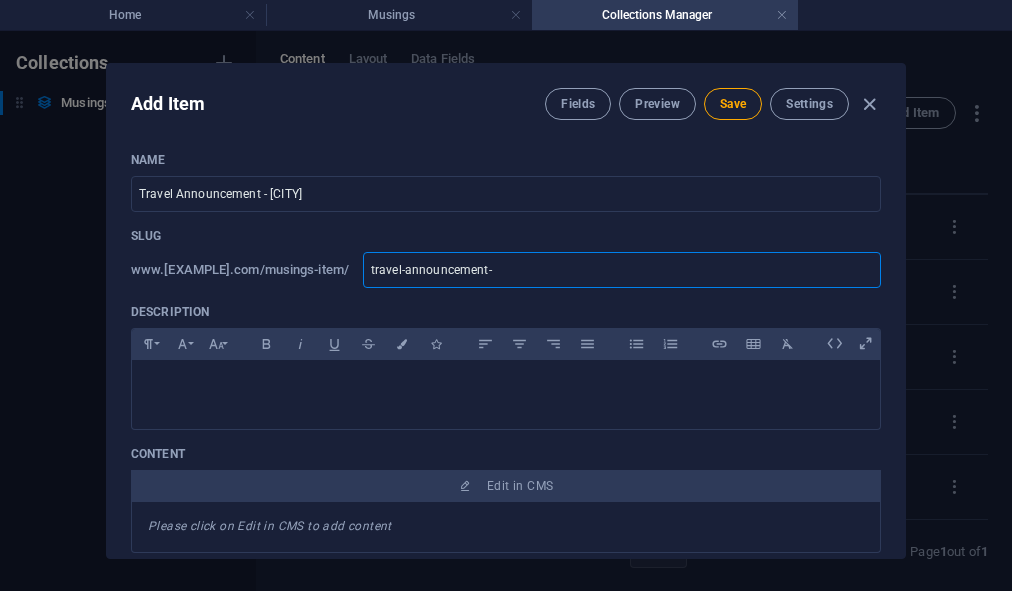 type on "travel-announcement" 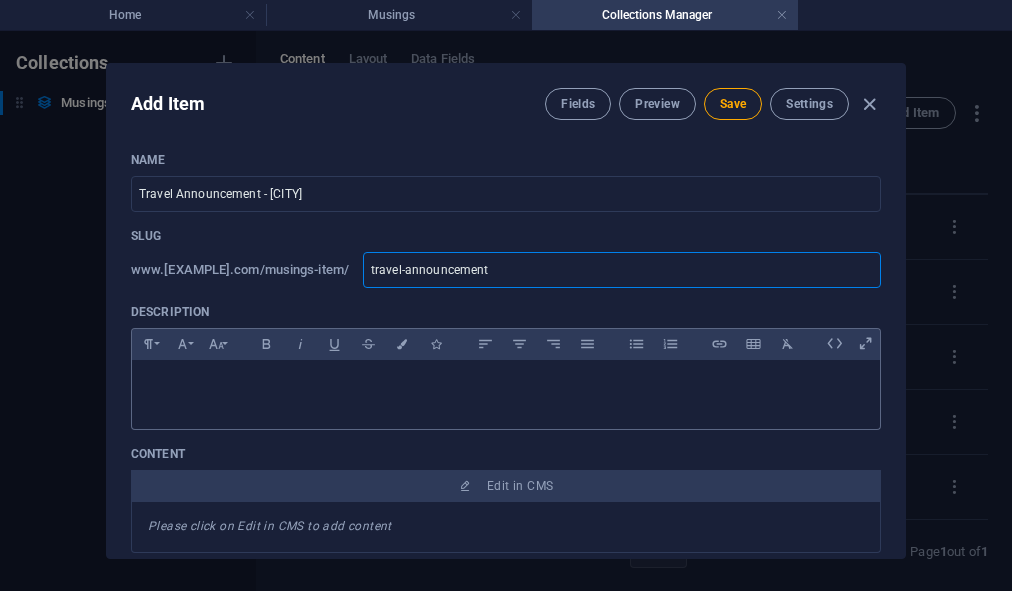 type on "travel-announcement" 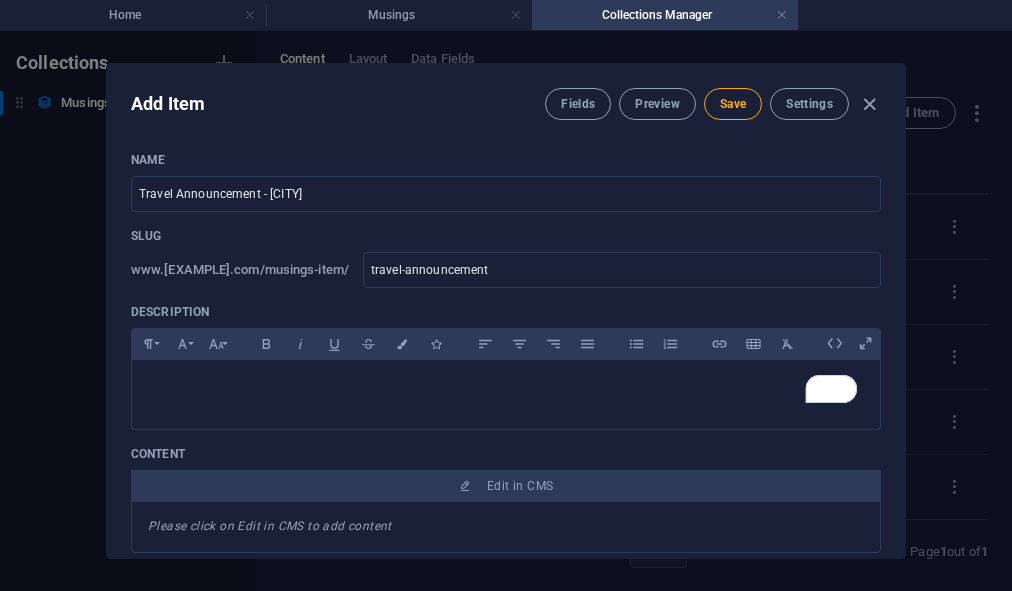 click on "Content" at bounding box center (506, 454) 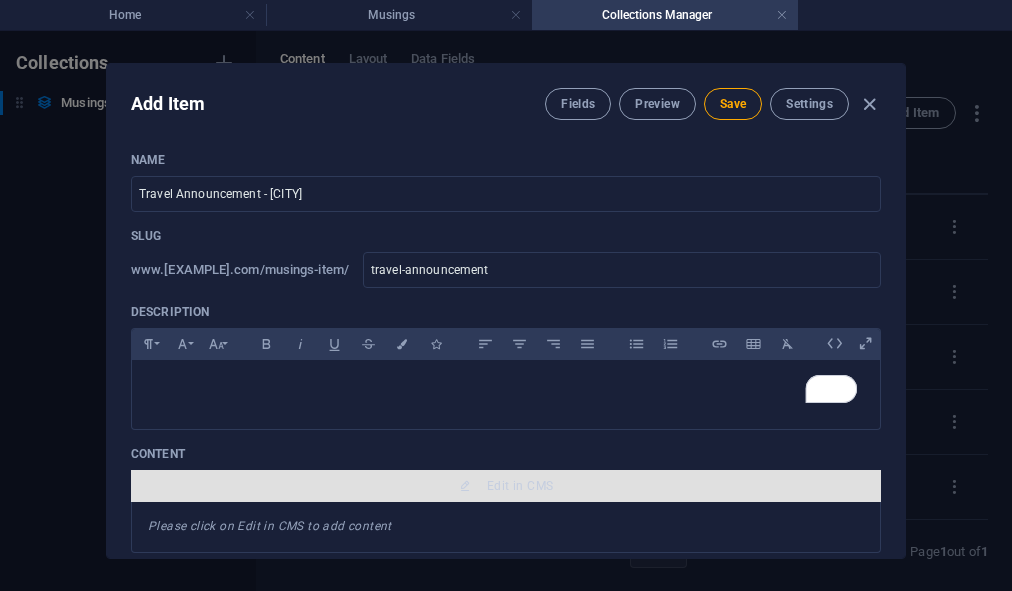 click on "Edit in CMS" at bounding box center (520, 486) 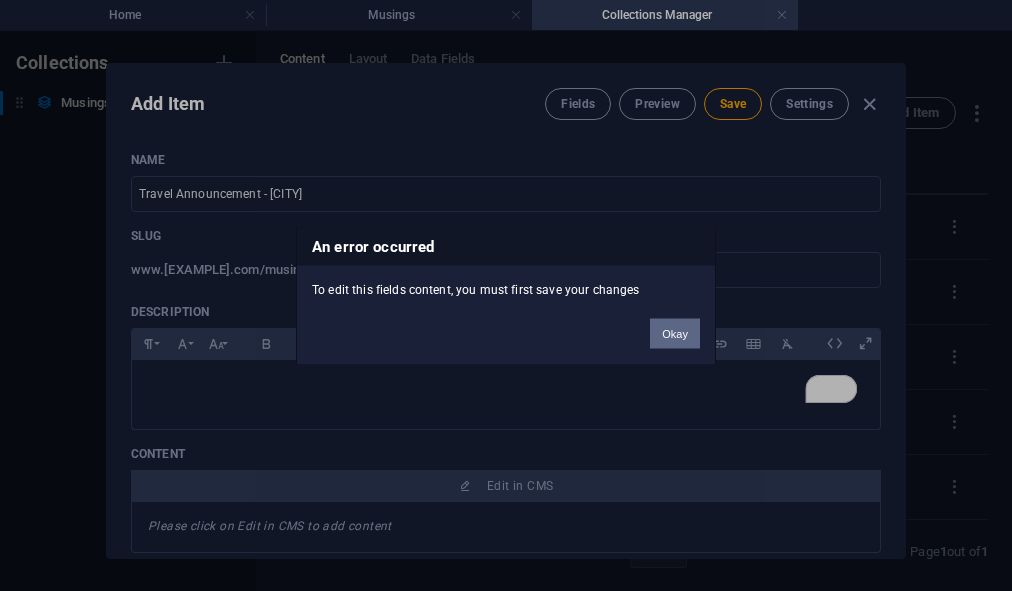 click on "Okay" at bounding box center (675, 333) 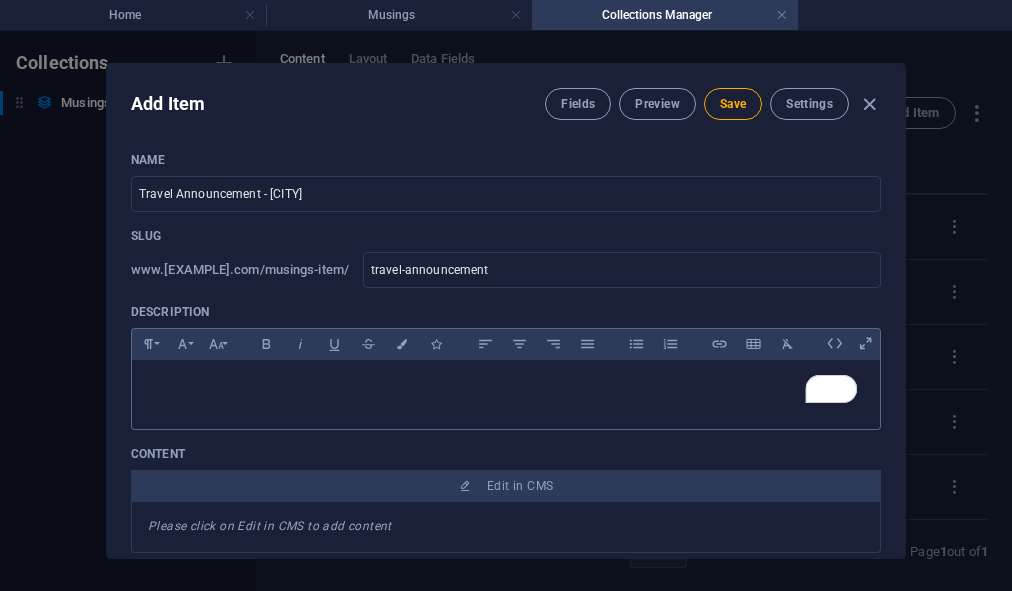 click at bounding box center (506, 385) 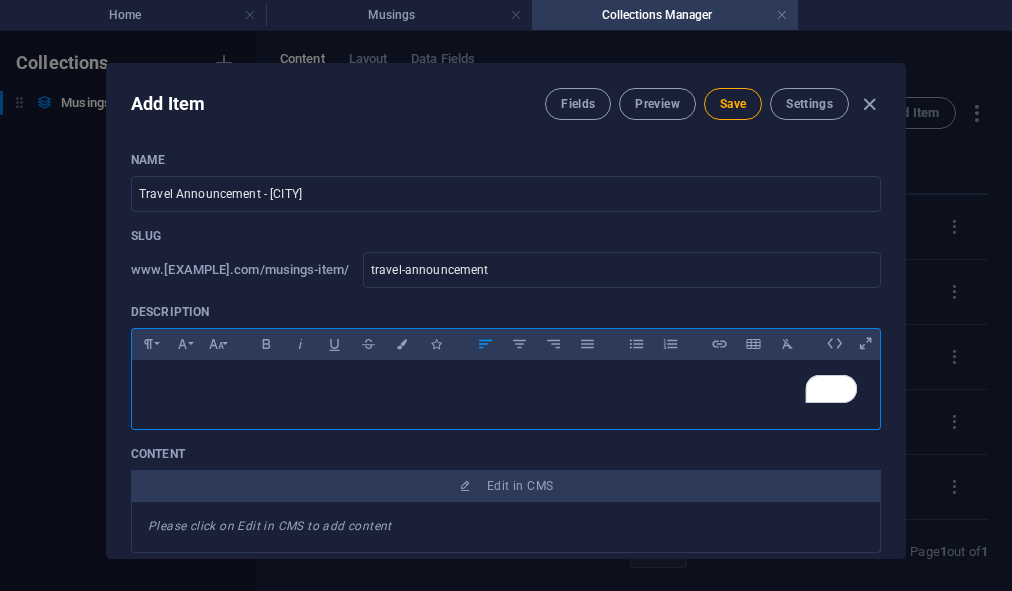 type 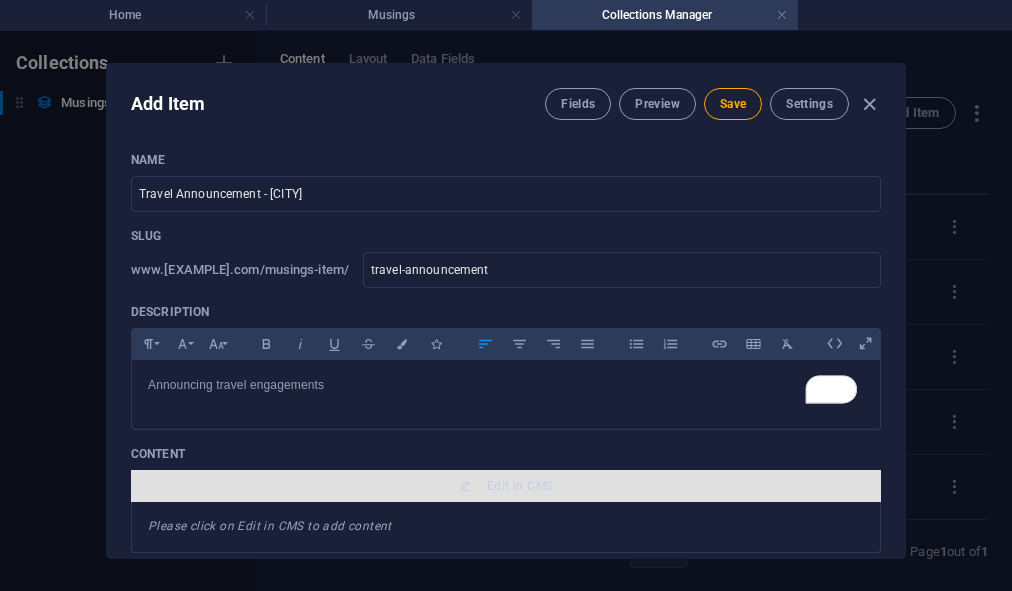 click on "Edit in CMS" at bounding box center (520, 486) 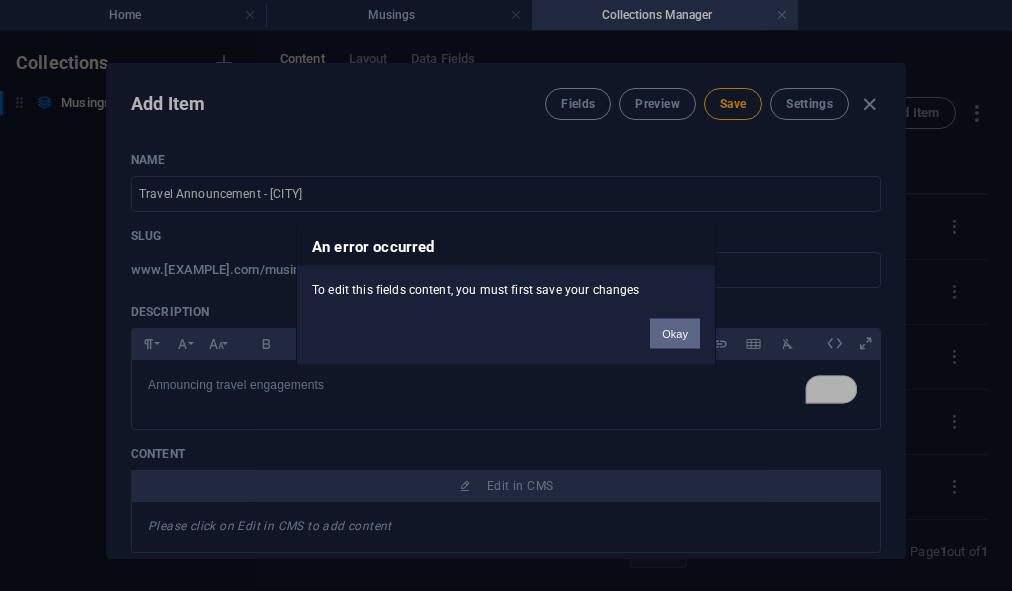 click on "Okay" at bounding box center (675, 333) 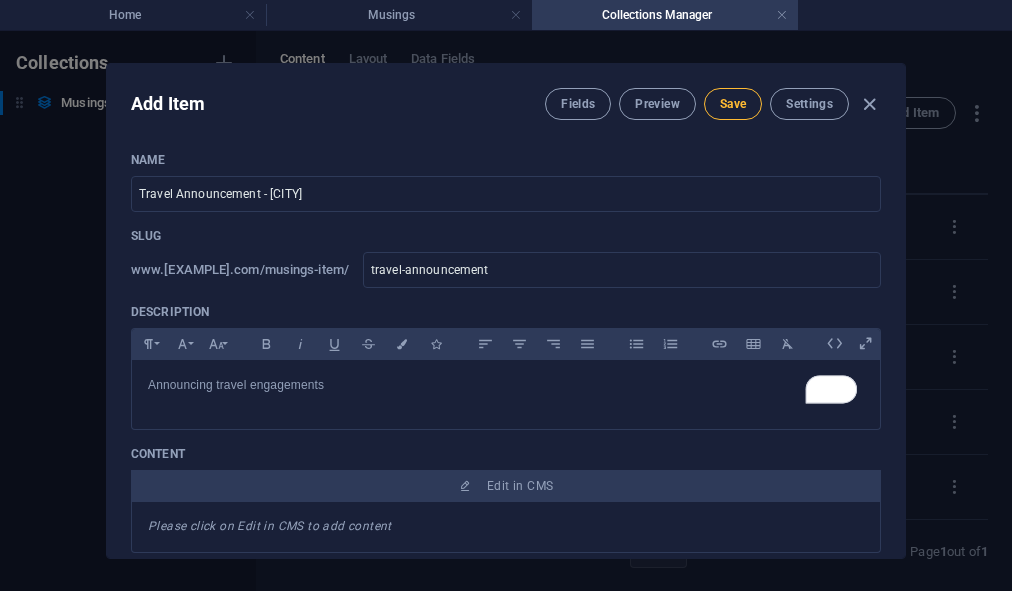 click on "Save" at bounding box center [733, 104] 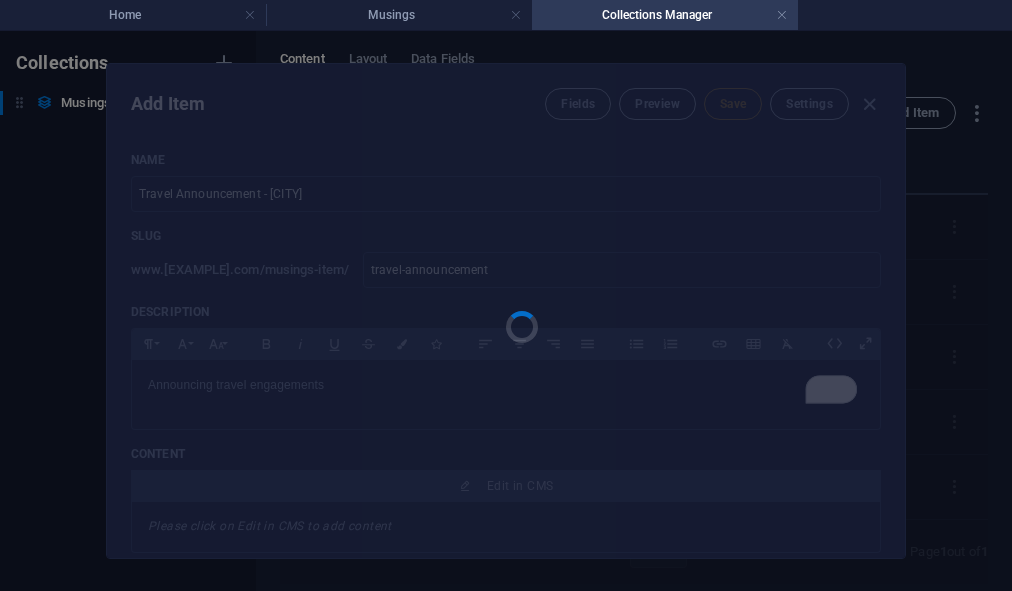 type on "travel-announcement" 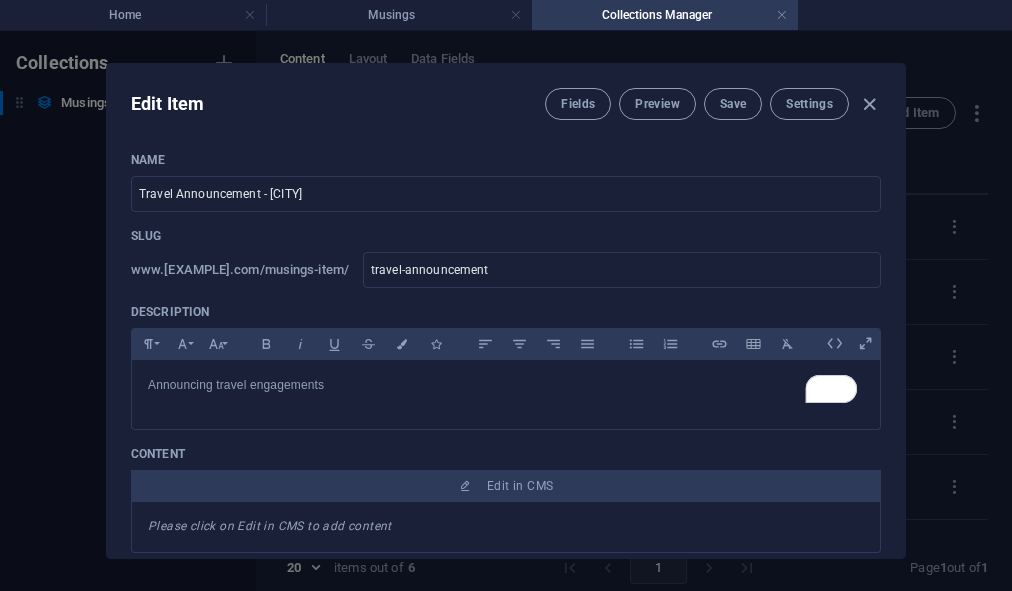 scroll, scrollTop: 84, scrollLeft: 0, axis: vertical 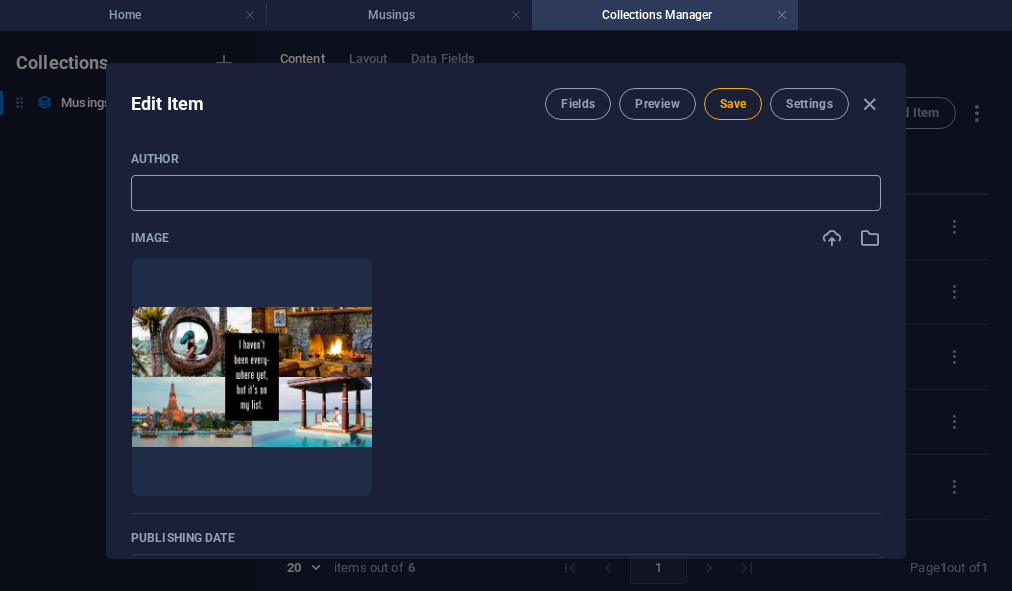 click at bounding box center [506, 193] 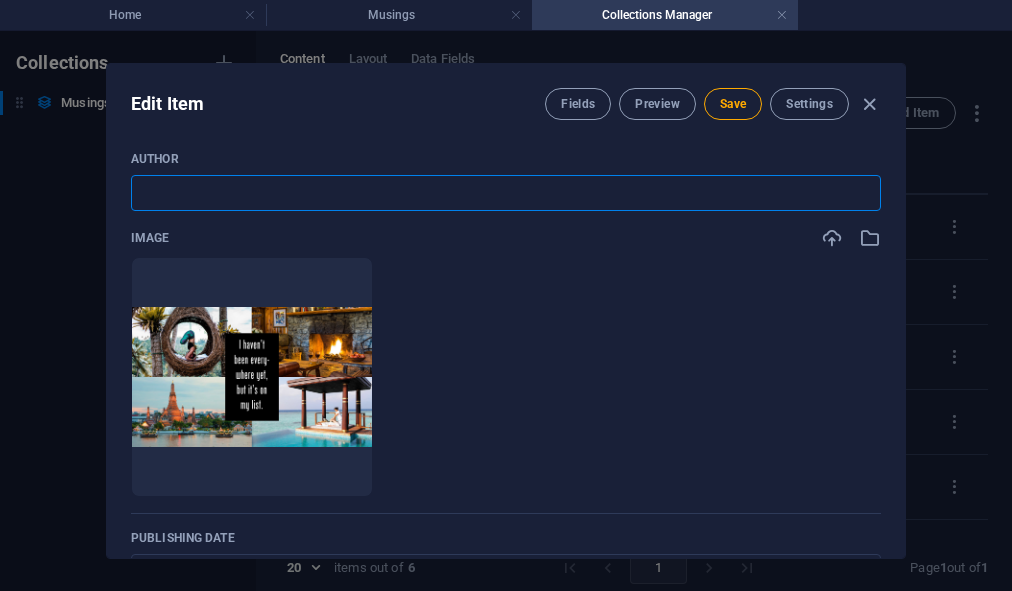 type on "Aiko" 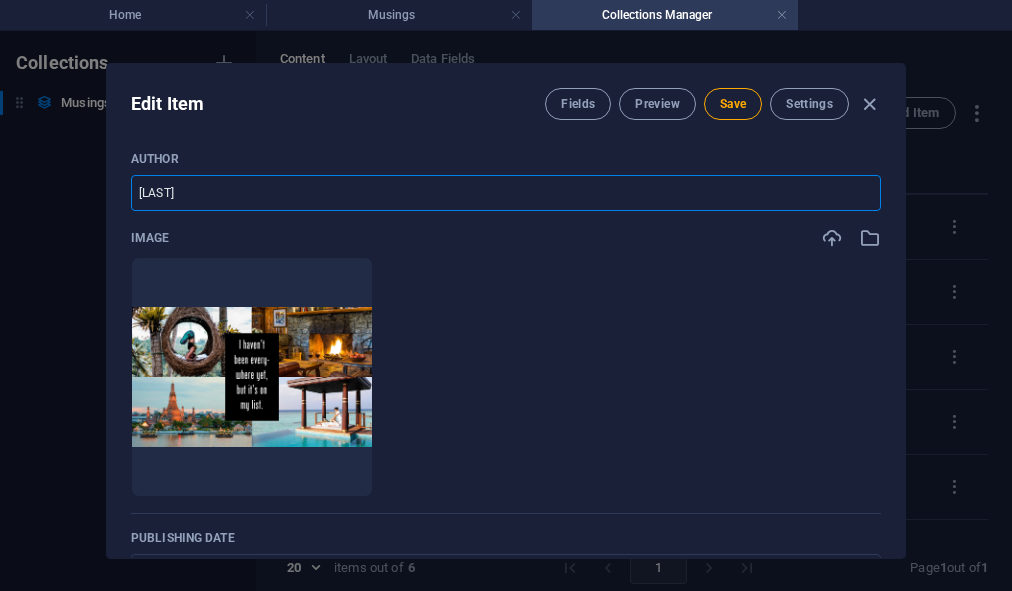 scroll, scrollTop: 485, scrollLeft: 0, axis: vertical 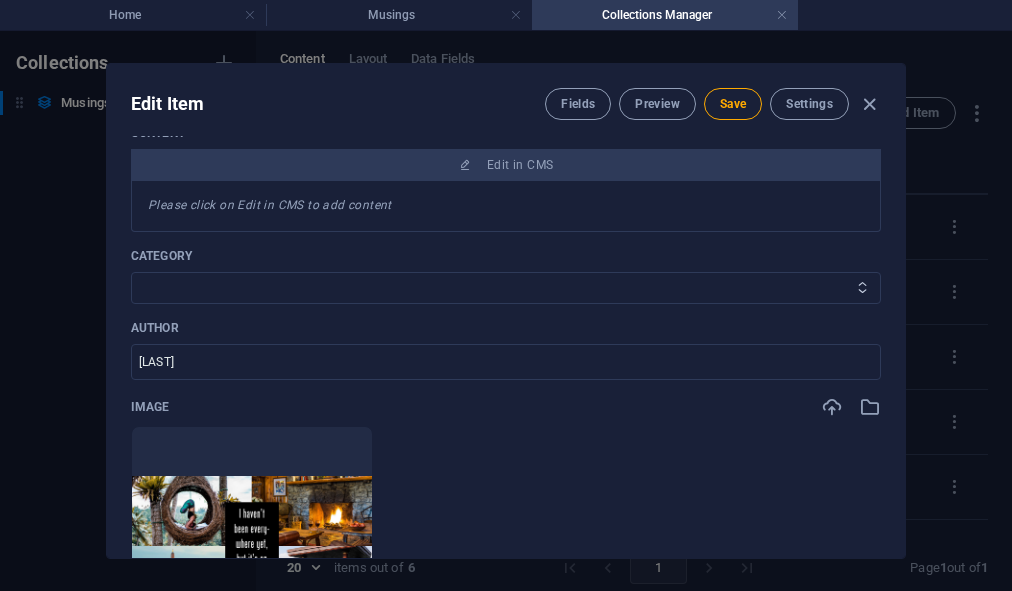 click at bounding box center [862, 287] 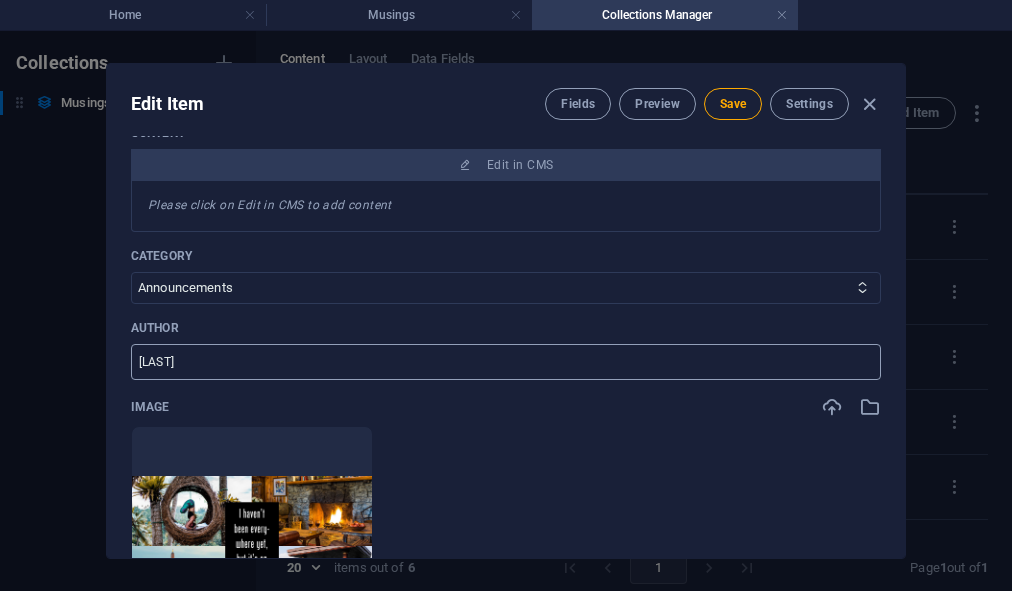 scroll, scrollTop: 330, scrollLeft: 0, axis: vertical 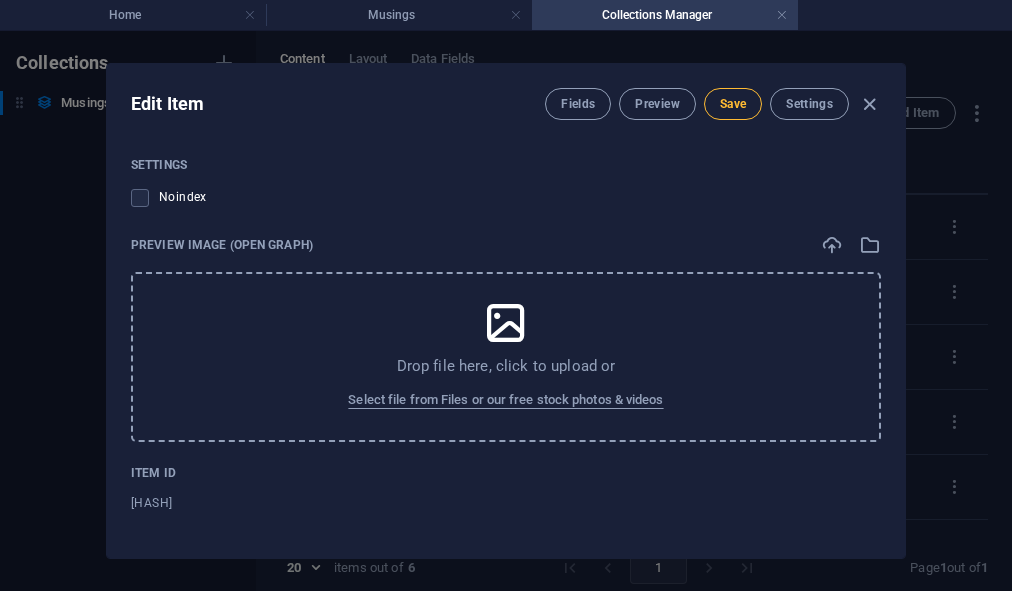 click on "Save" at bounding box center (733, 104) 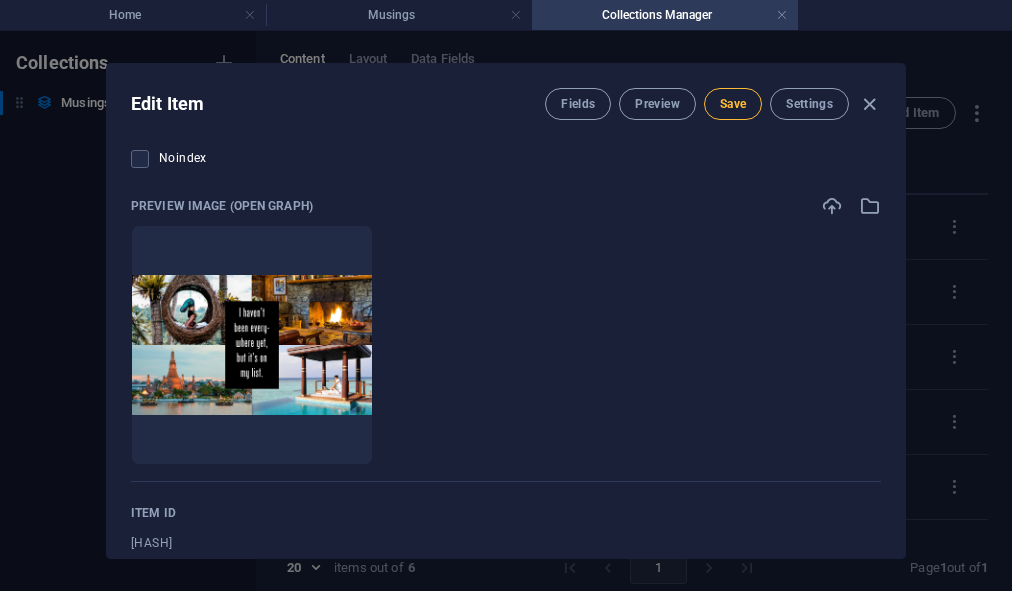 click on "Save" at bounding box center [733, 104] 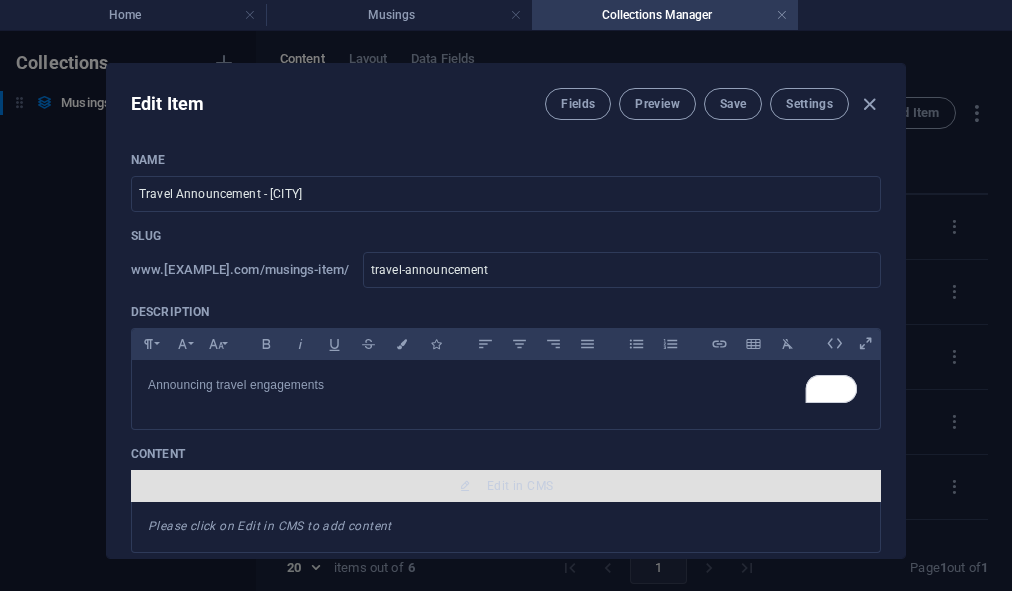 click on "Edit in CMS" at bounding box center [520, 486] 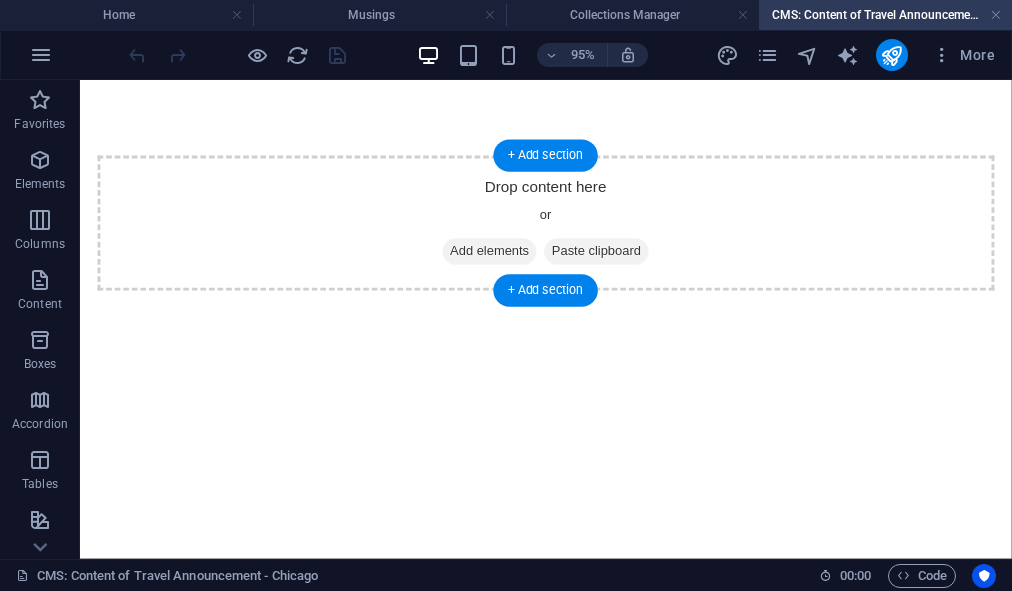 click on "Drop content here or  Add elements  Paste clipboard" at bounding box center [571, 231] 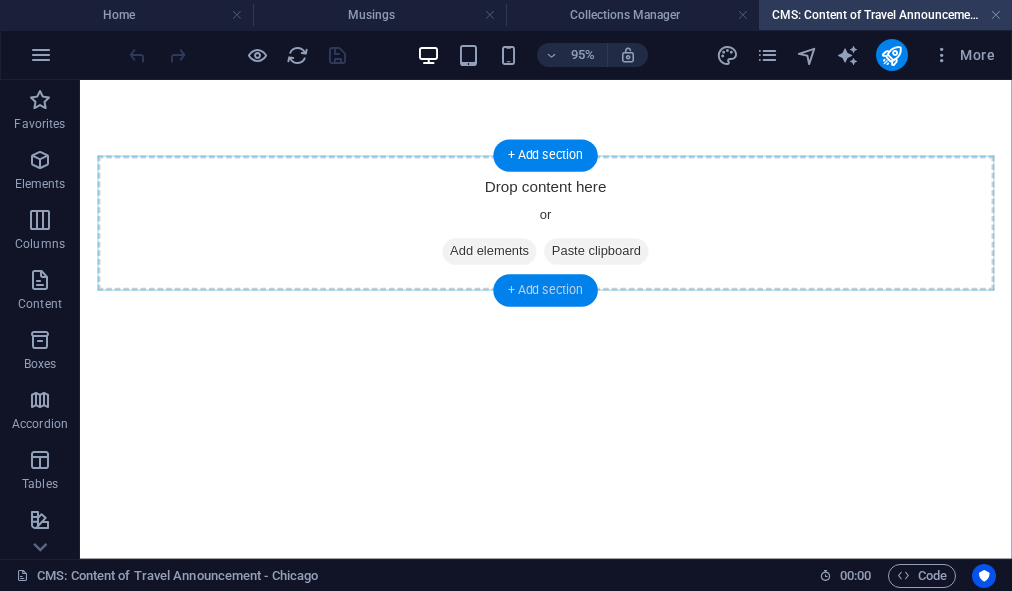 click on "+ Add section" at bounding box center (545, 290) 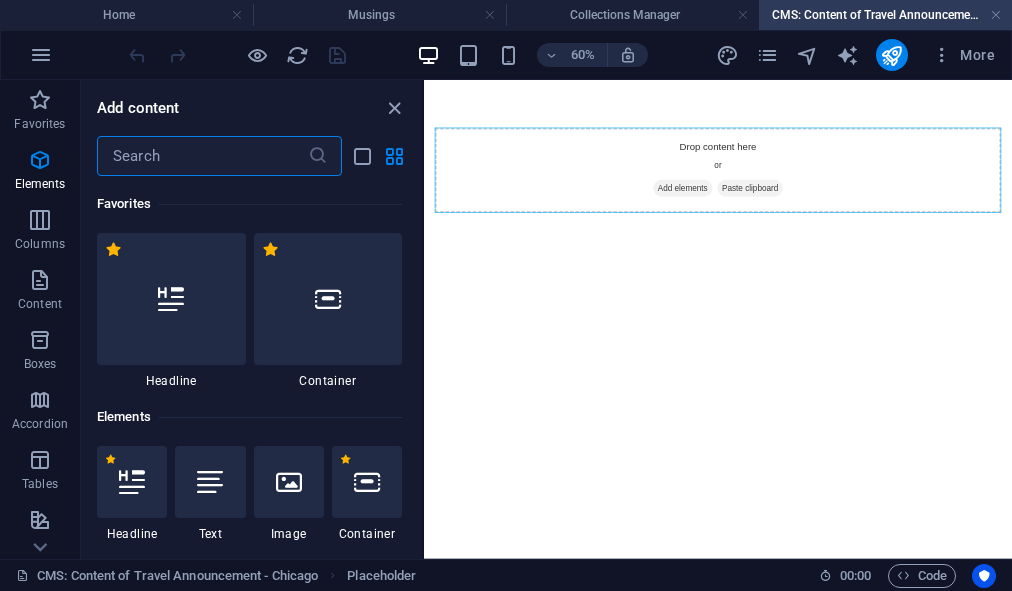scroll, scrollTop: 3499, scrollLeft: 0, axis: vertical 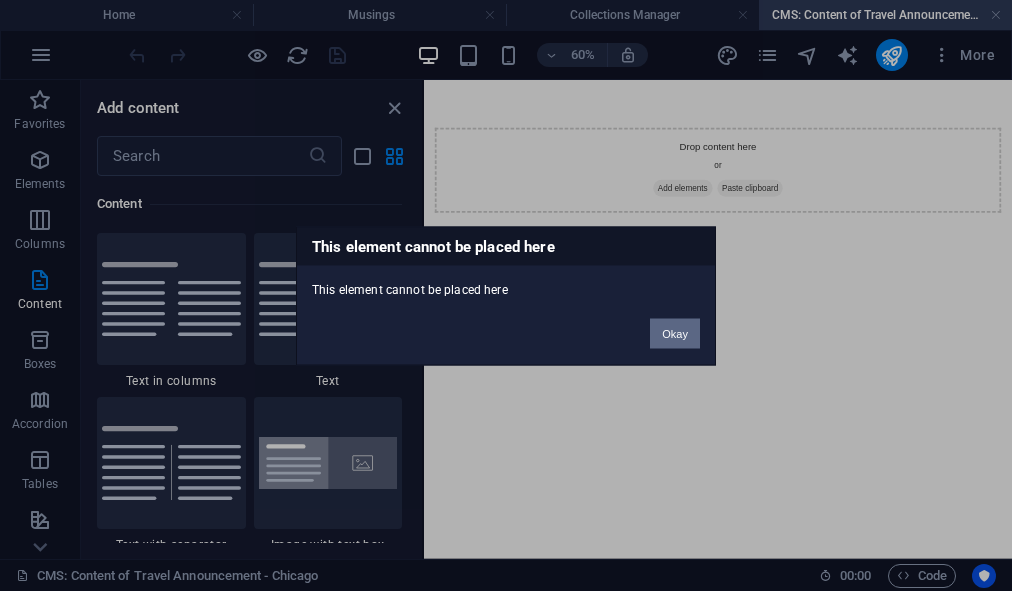click on "Okay" at bounding box center [675, 333] 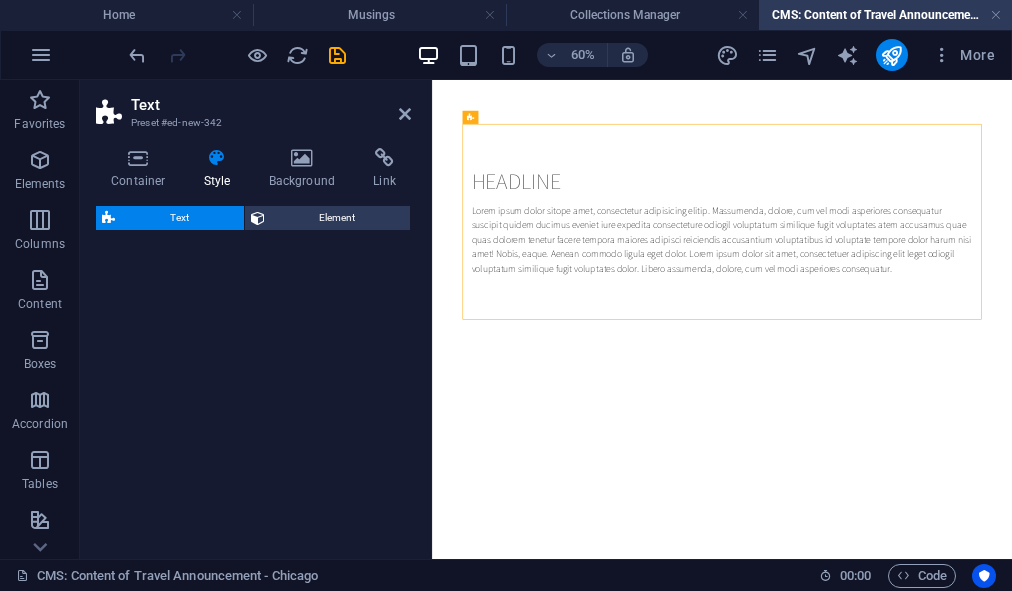 select on "preset-text-v2-default" 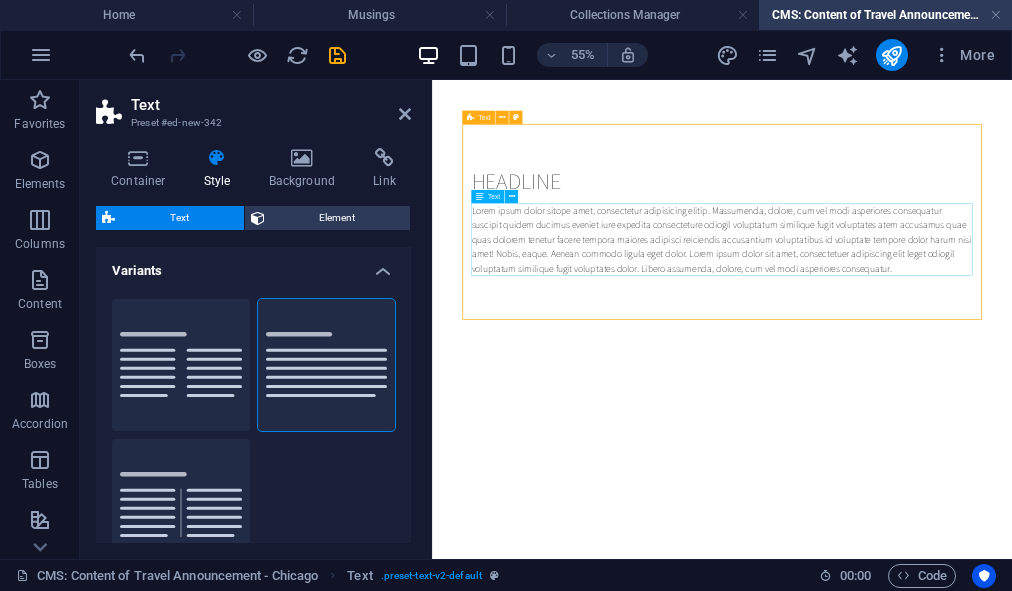 click on "Lorem ipsum dolor sitope amet, consectetur adipisicing elitip. Massumenda, dolore, cum vel modi asperiores consequatur suscipit quidem ducimus eveniet iure expedita consecteture odiogil voluptatum similique fugit voluptates atem accusamus quae quas dolorem tenetur facere tempora maiores adipisci reiciendis accusantium voluptatibus id voluptate tempore dolor harum nisi amet! Nobis, eaque. Aenean commodo ligula eget dolor. Lorem ipsum dolor sit amet, consectetuer adipiscing elit leget odiogil voluptatum similique fugit voluptates dolor. Libero assumenda, dolore, cum vel modi asperiores consequatur." at bounding box center (960, 370) 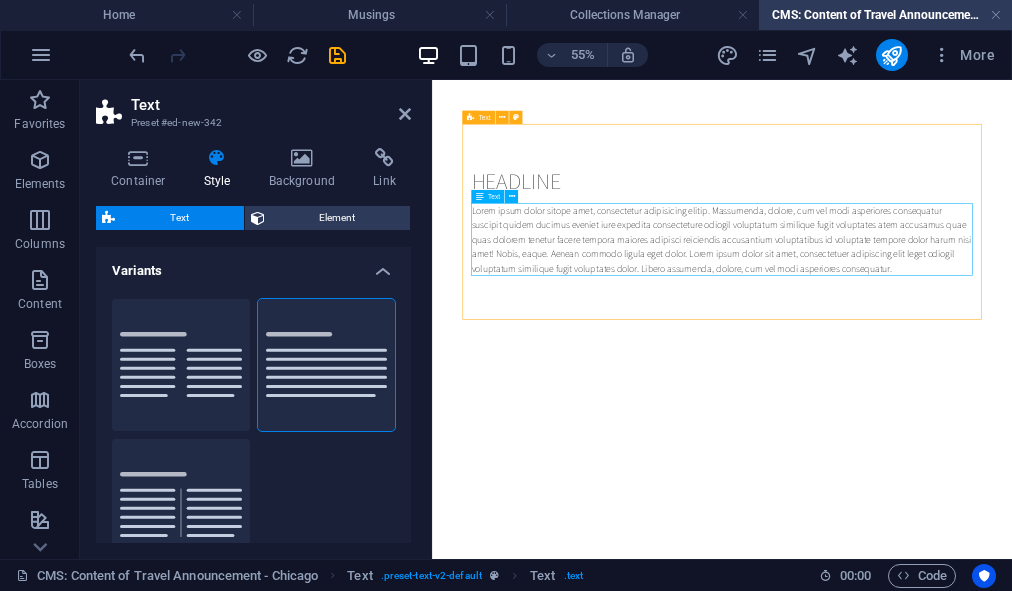 click on "Lorem ipsum dolor sitope amet, consectetur adipisicing elitip. Massumenda, dolore, cum vel modi asperiores consequatur suscipit quidem ducimus eveniet iure expedita consecteture odiogil voluptatum similique fugit voluptates atem accusamus quae quas dolorem tenetur facere tempora maiores adipisci reiciendis accusantium voluptatibus id voluptate tempore dolor harum nisi amet! Nobis, eaque. Aenean commodo ligula eget dolor. Lorem ipsum dolor sit amet, consectetuer adipiscing elit leget odiogil voluptatum similique fugit voluptates dolor. Libero assumenda, dolore, cum vel modi asperiores consequatur." at bounding box center (960, 370) 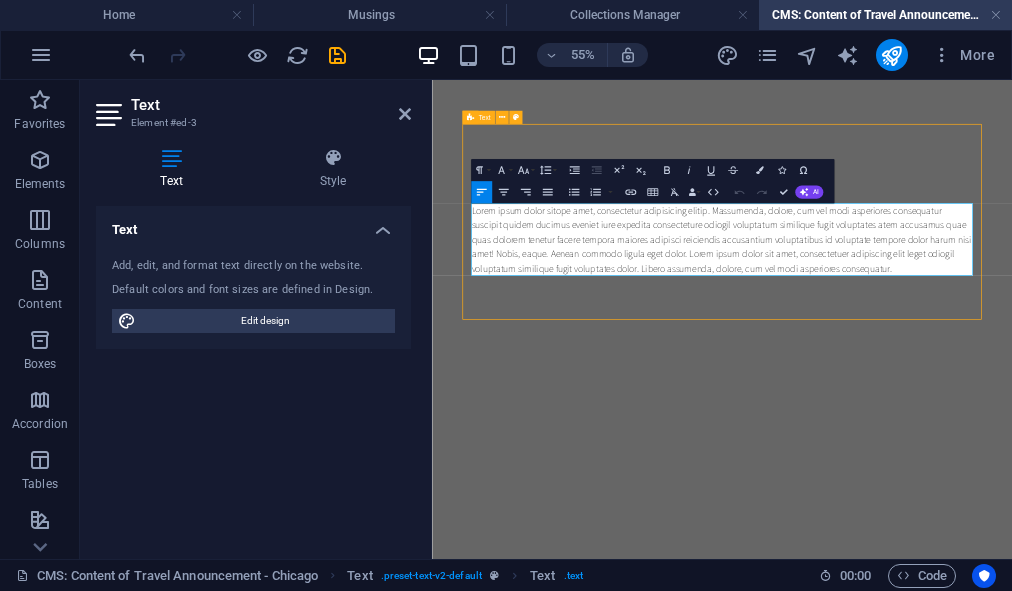 click on "Lorem ipsum dolor sitope amet, consectetur adipisicing elitip. Massumenda, dolore, cum vel modi asperiores consequatur suscipit quidem ducimus eveniet iure expedita consecteture odiogil voluptatum similique fugit voluptates atem accusamus quae quas dolorem tenetur facere tempora maiores adipisci reiciendis accusantium voluptatibus id voluptate tempore dolor harum nisi amet! Nobis, eaque. Aenean commodo ligula eget dolor. Lorem ipsum dolor sit amet, consectetuer adipiscing elit leget odiogil voluptatum similique fugit voluptates dolor. Libero assumenda, dolore, cum vel modi asperiores consequatur." at bounding box center [960, 370] 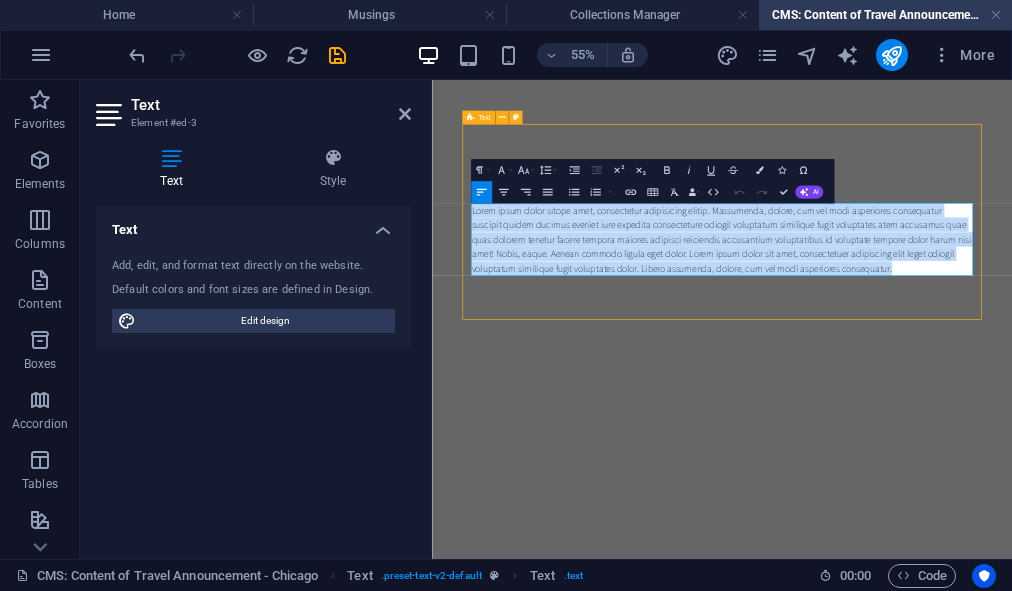 drag, startPoint x: 536, startPoint y: 322, endPoint x: 1277, endPoint y: 426, distance: 748.26263 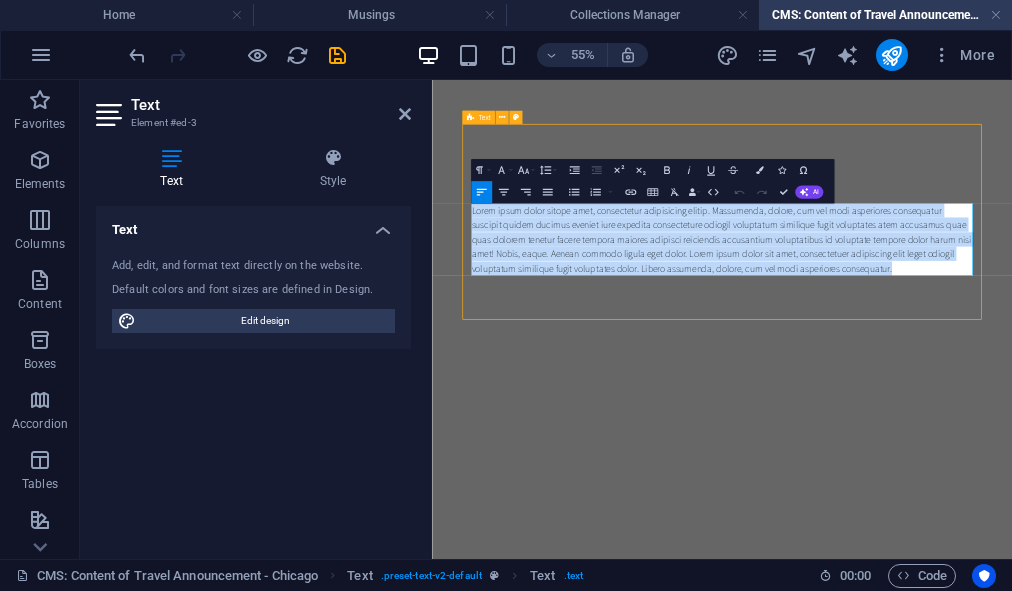 click on "Lorem ipsum dolor sitope amet, consectetur adipisicing elitip. Massumenda, dolore, cum vel modi asperiores consequatur suscipit quidem ducimus eveniet iure expedita consecteture odiogil voluptatum similique fugit voluptates atem accusamus quae quas dolorem tenetur facere tempora maiores adipisci reiciendis accusantium voluptatibus id voluptate tempore dolor harum nisi amet! Nobis, eaque. Aenean commodo ligula eget dolor. Lorem ipsum dolor sit amet, consectetuer adipiscing elit leget odiogil voluptatum similique fugit voluptates dolor. Libero assumenda, dolore, cum vel modi asperiores consequatur." at bounding box center [960, 370] 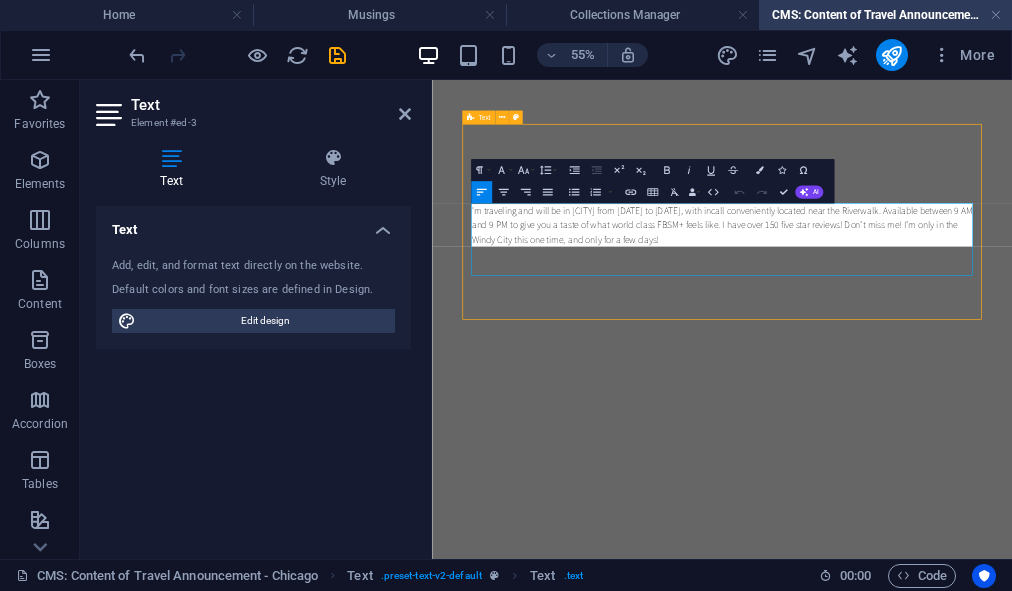 scroll, scrollTop: 5459, scrollLeft: 3, axis: both 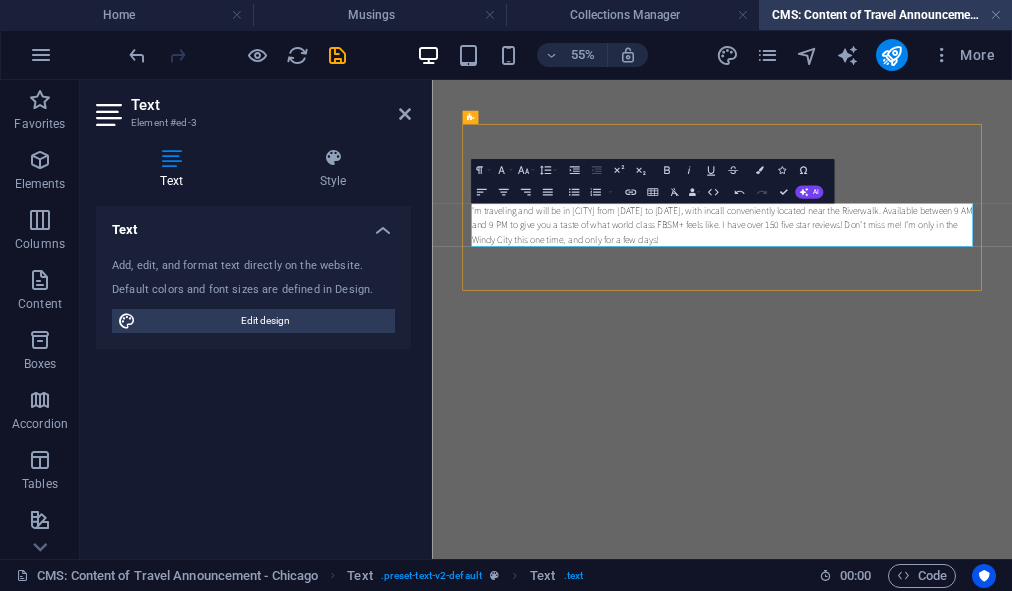 click on "Skip to main content
Headline 'm traveling and will be in Chicago from Aug 3rd to Aug 9th, with incall conveniently located near the Riverwalk. Available between 9 AM and 9 PM to give you a taste of what world class FBSM+ feels like. I have over 150 five star reviews! Don’t miss me! I’m only in the Windy City this one time, and only for a few days! 'm traveling and will be in Chicago from Aug 3rd to Aug 9th, with incall conveniently located near the Riverwalk. Available between 9 AM and 9 PM to give you a taste of what world class FBSM+ feels like. I have over 150 five star reviews! Don’t miss me! I’m only in the Windy City this one time, and only for a few days!" at bounding box center [959, 311] 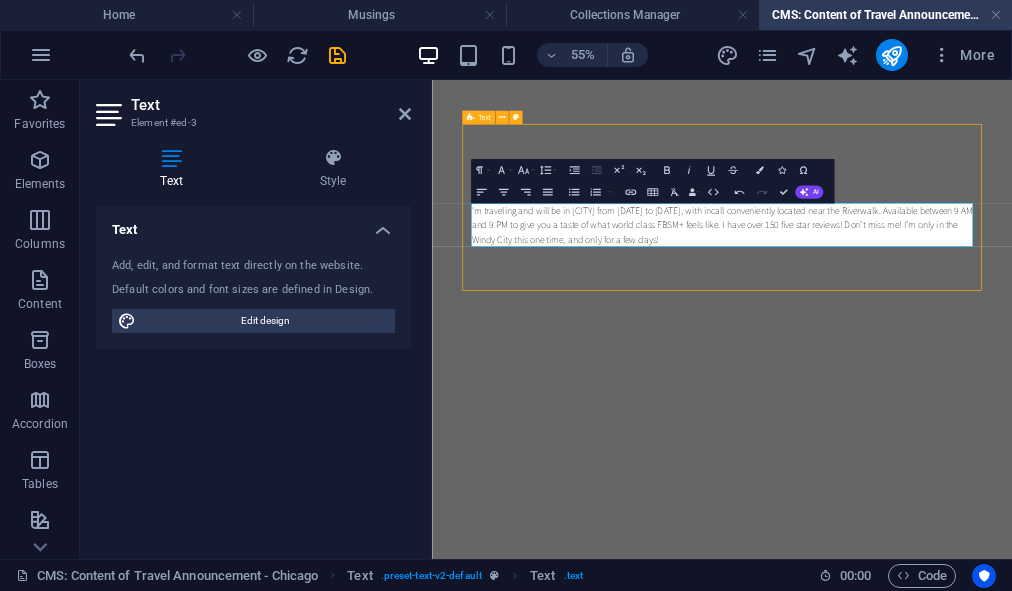 click on "'m traveling and will be in Chicago from Aug 3rd to Aug 9th, with incall conveniently located near the Riverwalk. Available between 9 AM and 9 PM to give you a taste of what world class FBSM+ feels like. I have over 150 five star reviews! Don’t miss me! I’m only in the Windy City this one time, and only for a few days!" at bounding box center (960, 343) 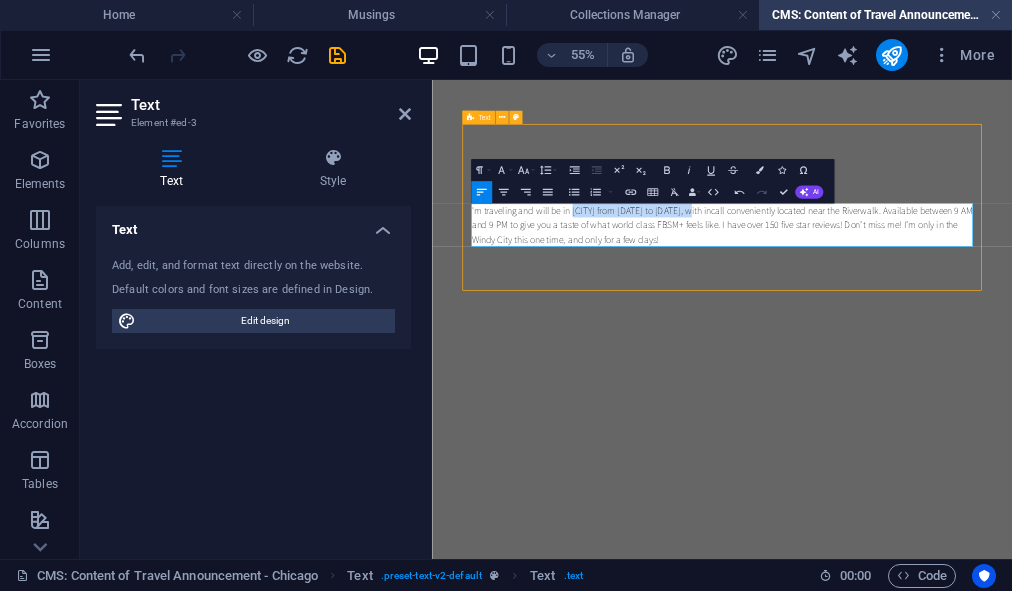 drag, startPoint x: 709, startPoint y: 322, endPoint x: 901, endPoint y: 321, distance: 192.00261 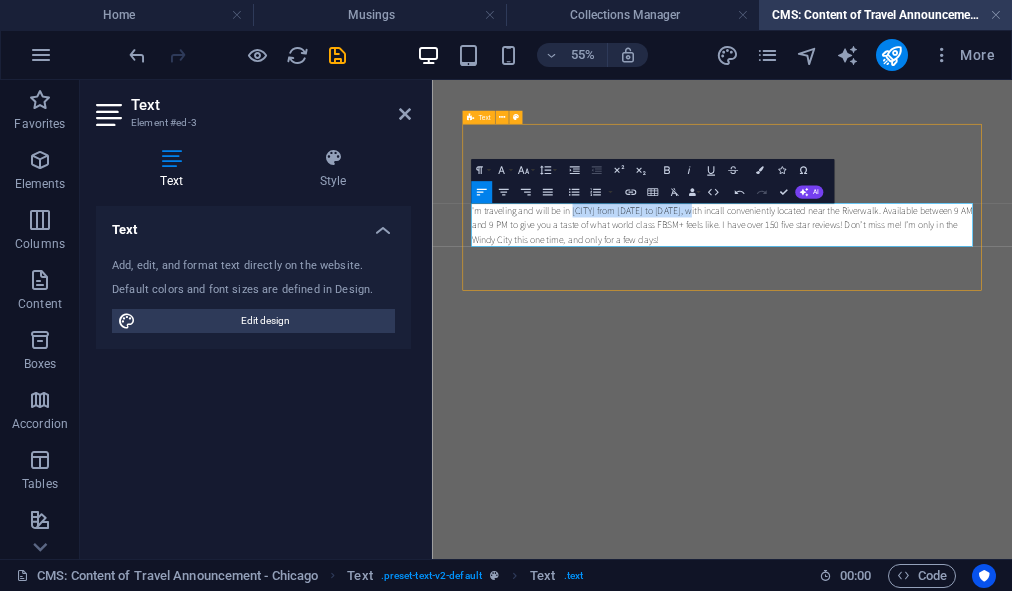 copy on "Chicago from Aug 3rd to Aug 9th" 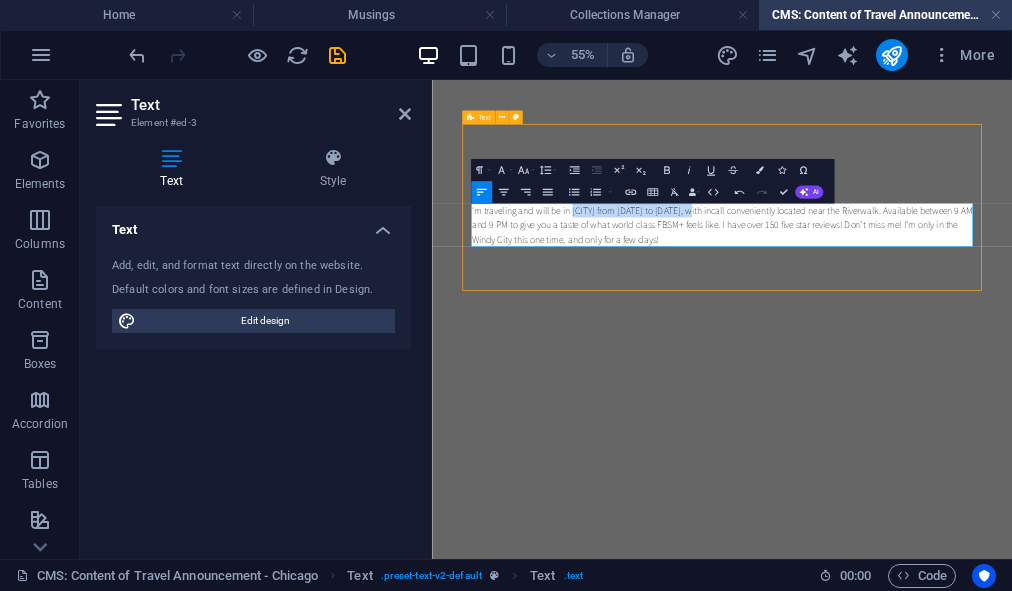 click on "Headline 'm traveling and will be in Chicago from Aug 3rd to Aug 9th, with incall conveniently located near the Riverwalk. Available between 9 AM and 9 PM to give you a taste of what world class FBSM+ feels like. I have over 150 five star reviews! Don’t miss me! I’m only in the Windy City this one time, and only for a few days! 'm traveling and will be in Chicago from Aug 3rd to Aug 9th, with incall conveniently located near the Riverwalk. Available between 9 AM and 9 PM to give you a taste of what world class FBSM+ feels like. I have over 150 five star reviews! Don’t miss me! I’m only in the Windy City this one time, and only for a few days!" at bounding box center [960, 311] 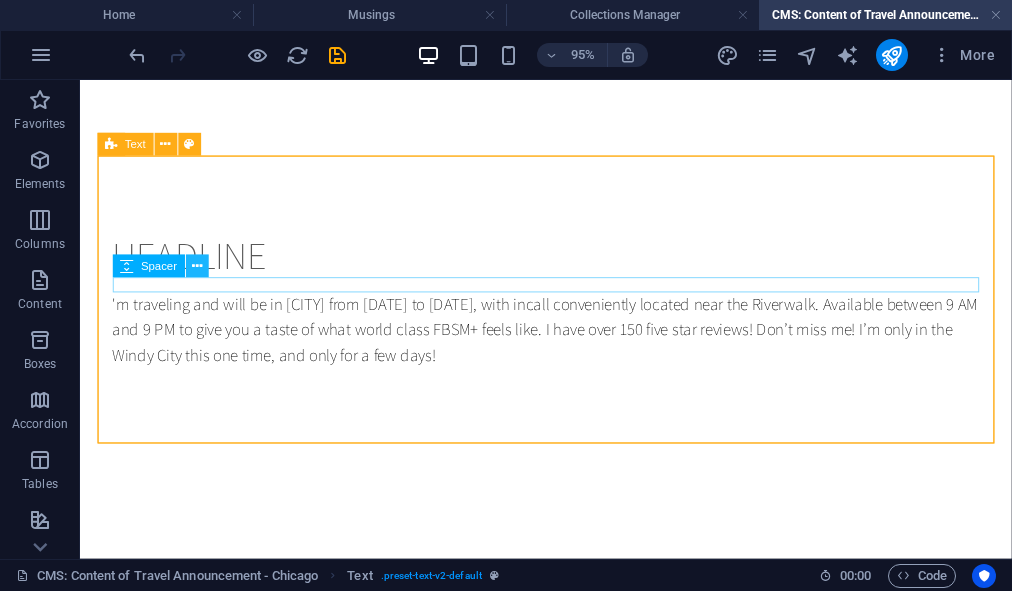 click at bounding box center [197, 266] 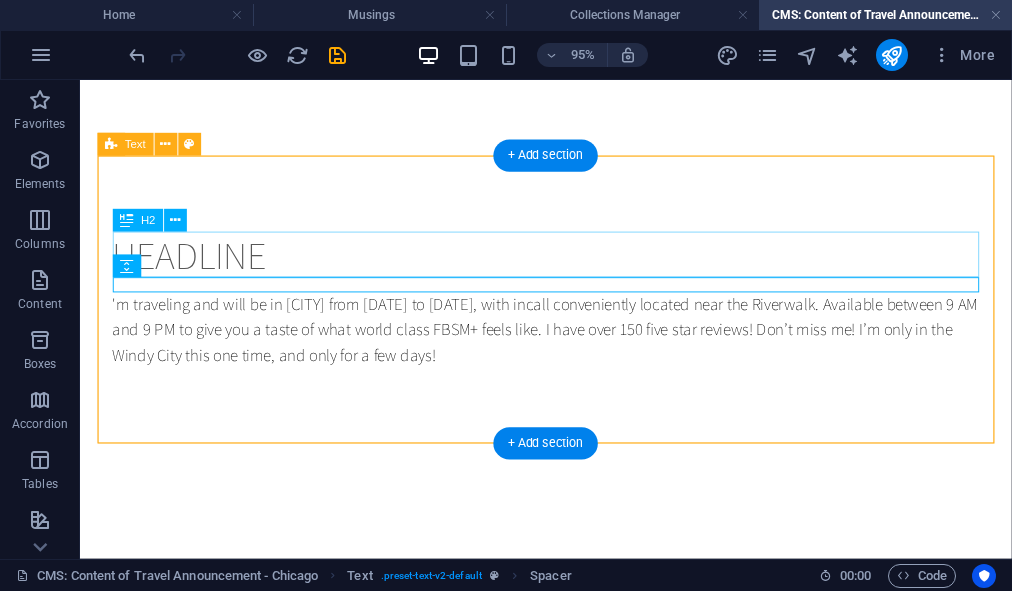 click on "Headline" at bounding box center (571, 264) 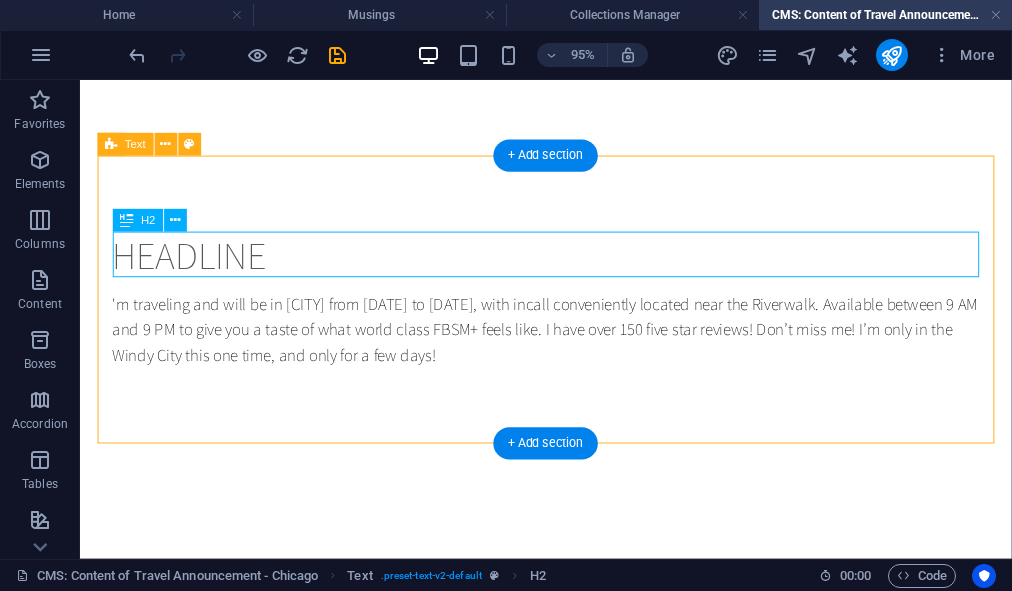 click on "Headline" at bounding box center (571, 264) 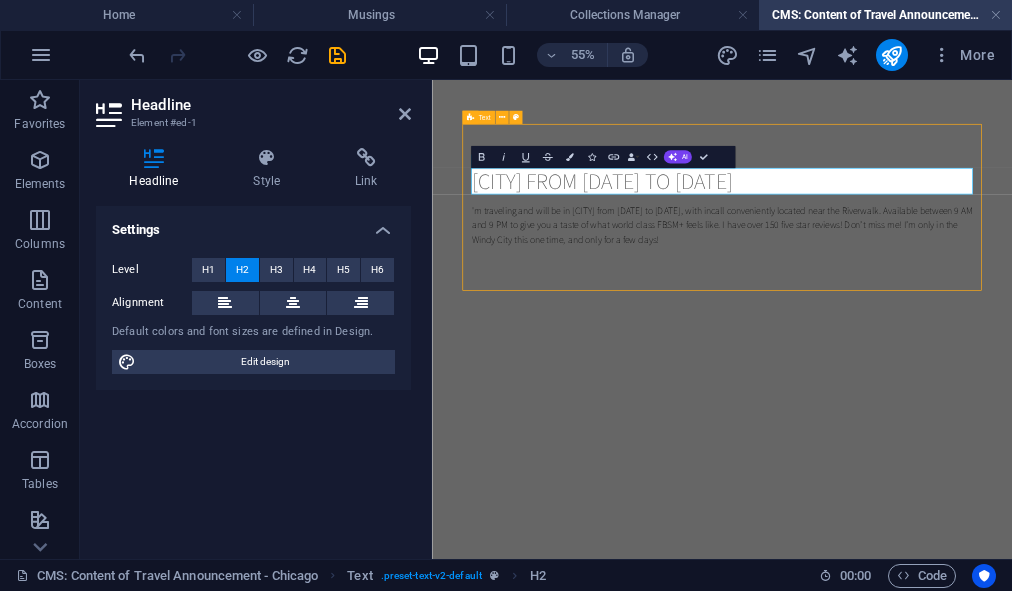 click on "Chicago from Aug 3rd to Aug 9th" at bounding box center (960, 264) 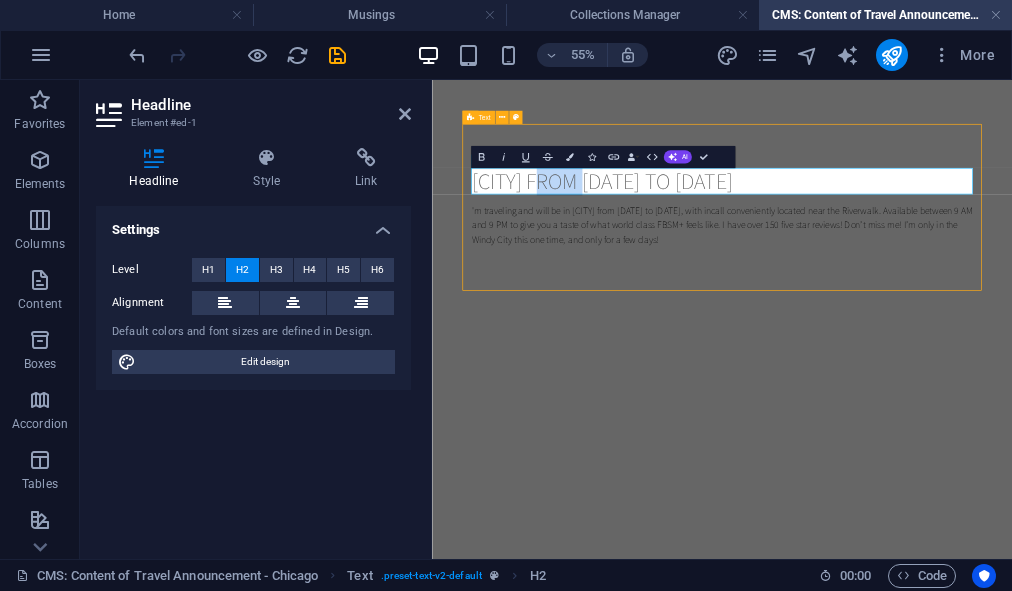 click on "Chicago from Aug 3rd to Aug 9th" at bounding box center (960, 264) 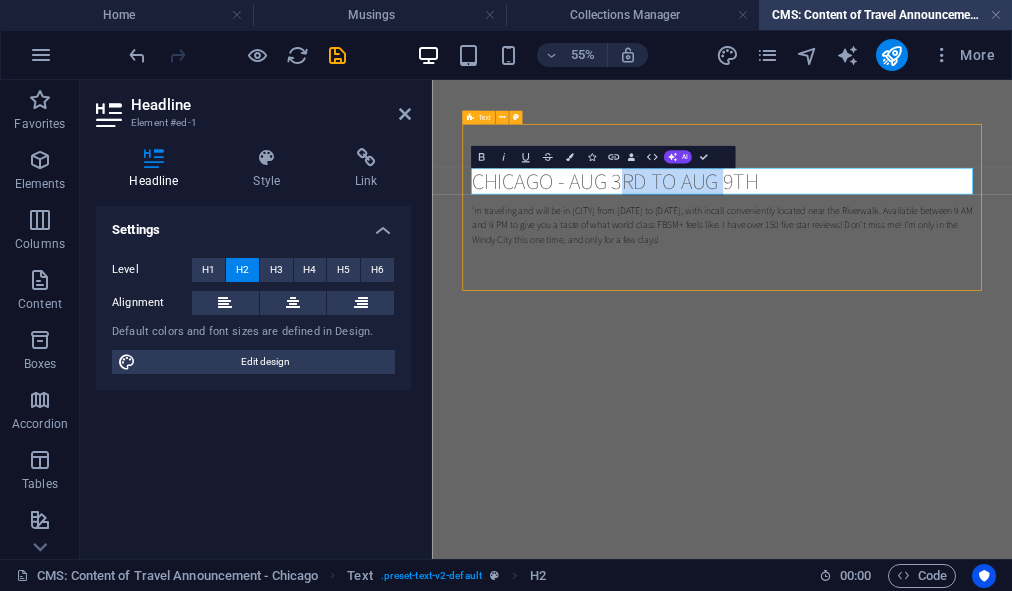 drag, startPoint x: 779, startPoint y: 263, endPoint x: 959, endPoint y: 272, distance: 180.22485 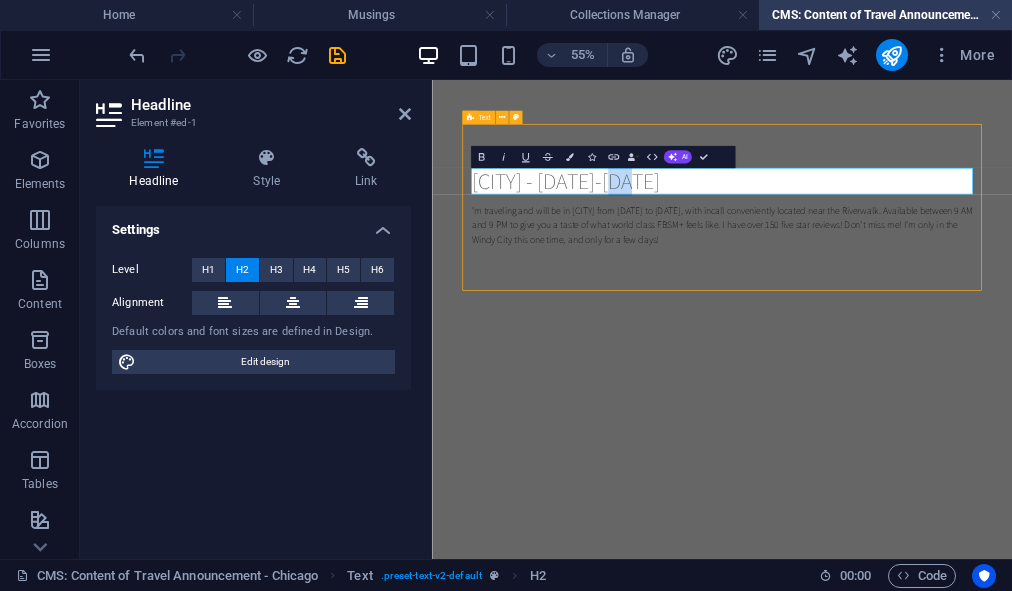 drag, startPoint x: 817, startPoint y: 260, endPoint x: 893, endPoint y: 260, distance: 76 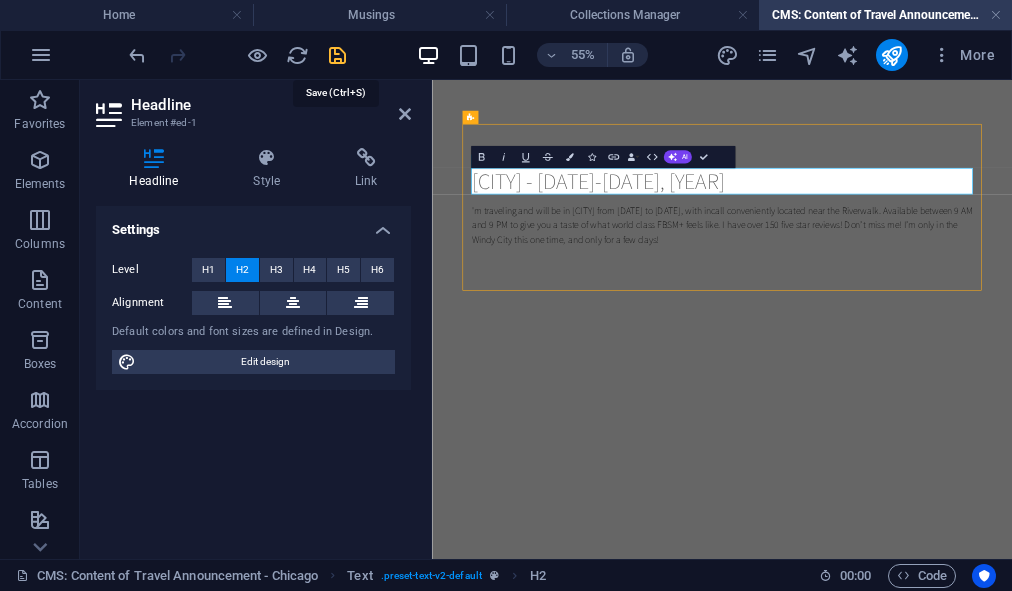 click at bounding box center (337, 55) 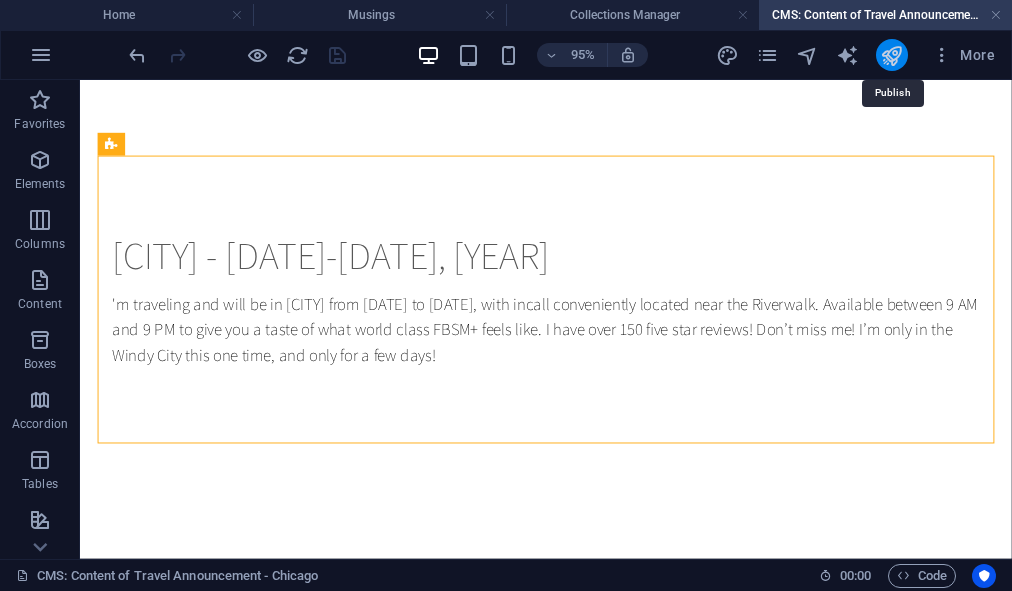 click at bounding box center (891, 55) 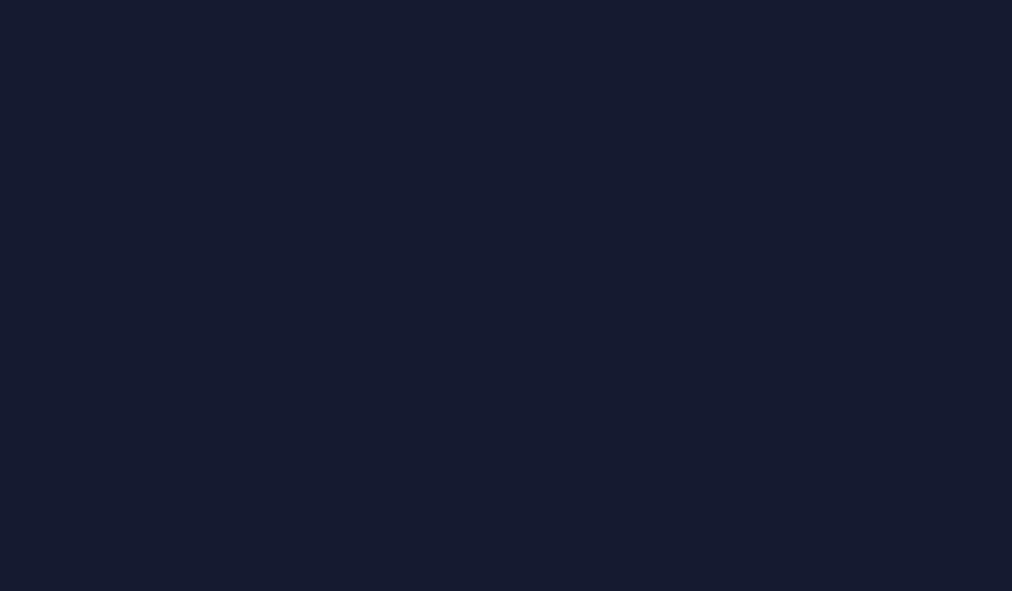 scroll, scrollTop: 0, scrollLeft: 0, axis: both 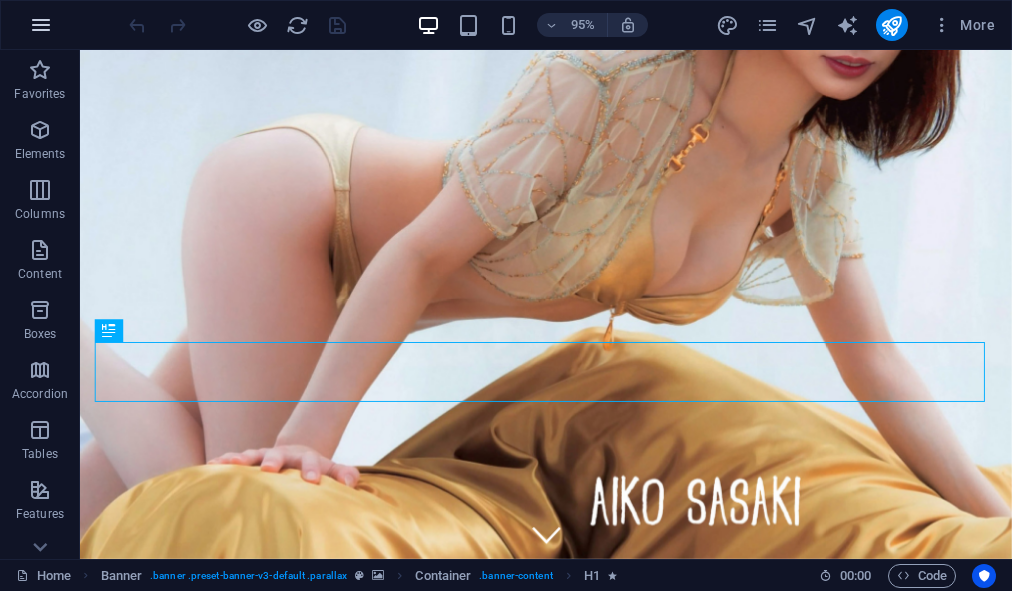 click at bounding box center (41, 25) 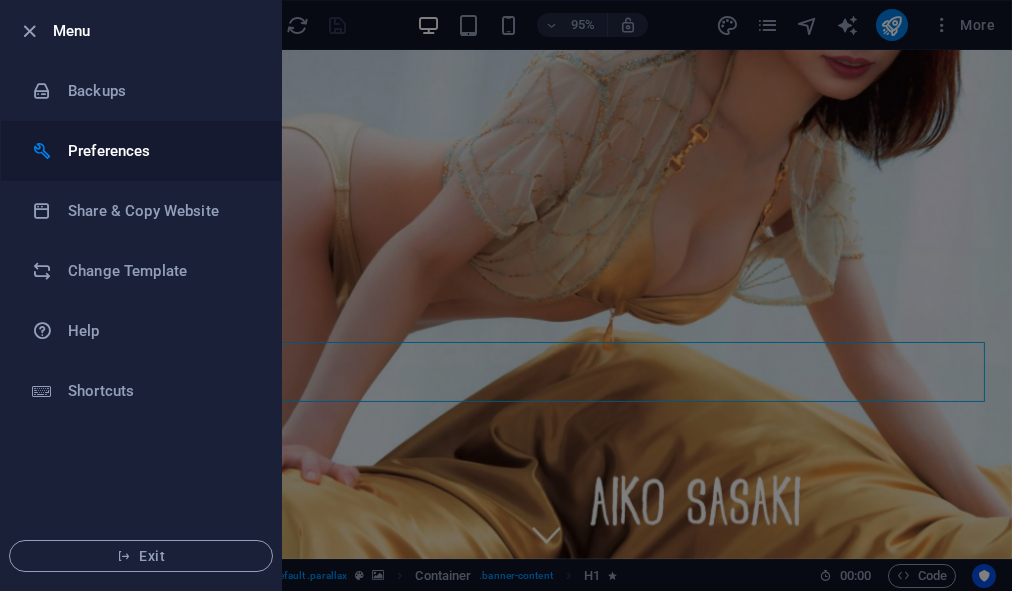 click on "Preferences" at bounding box center [160, 151] 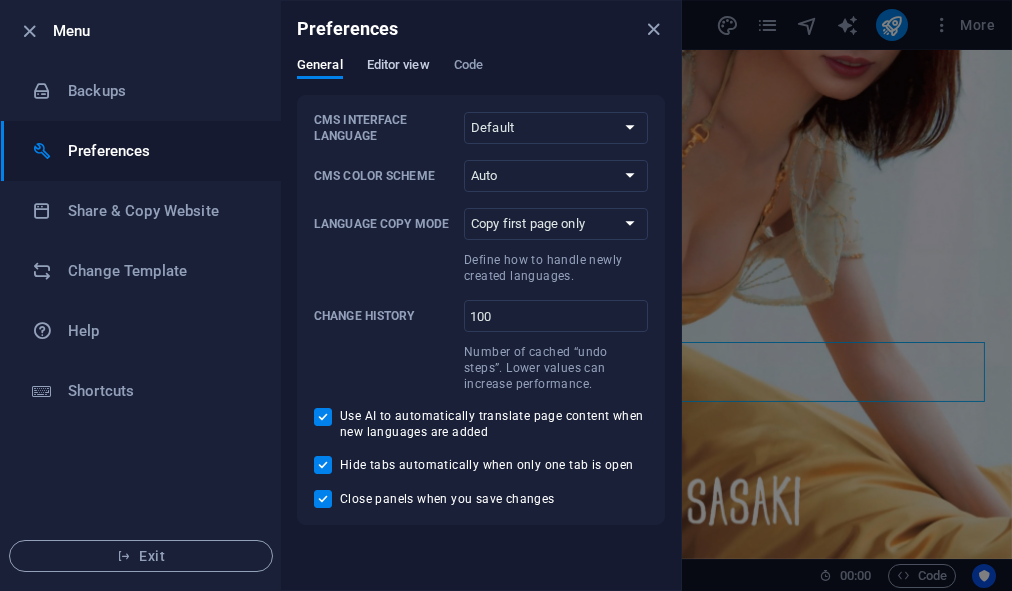 click on "Editor view" at bounding box center (398, 67) 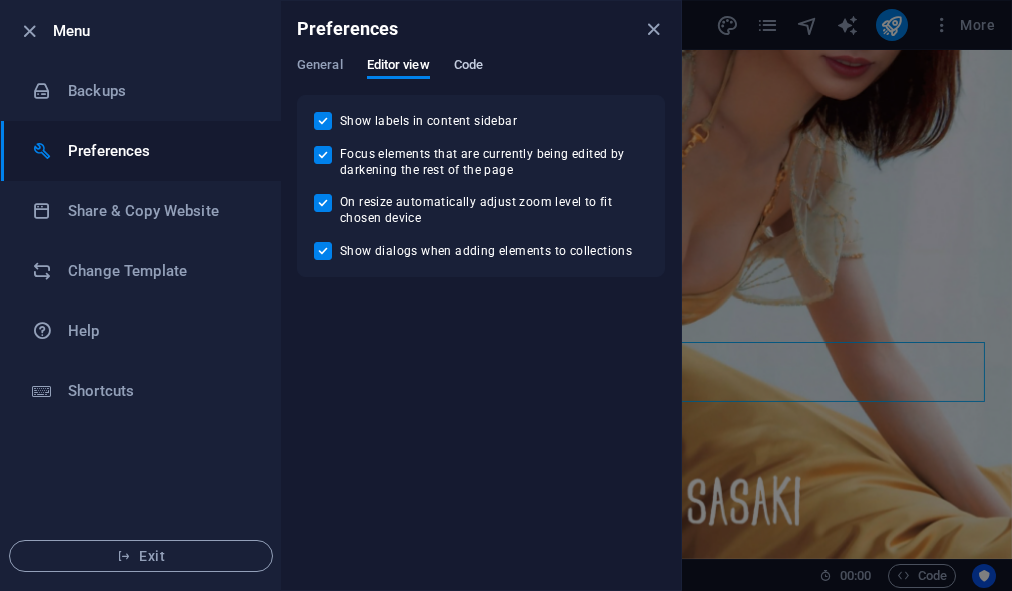 click on "Code" at bounding box center [468, 67] 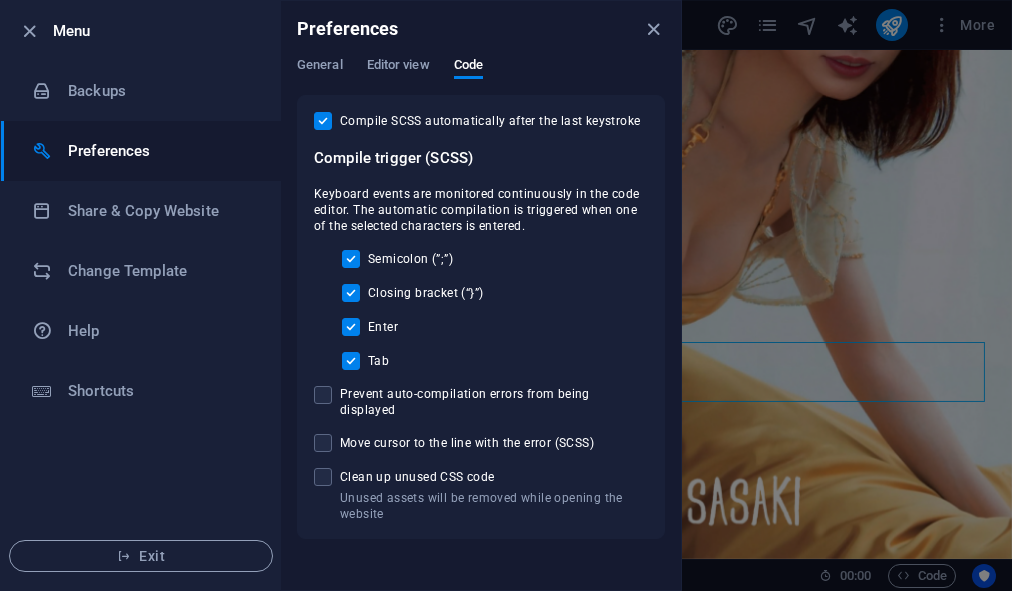 click on "Preferences" at bounding box center [481, 29] 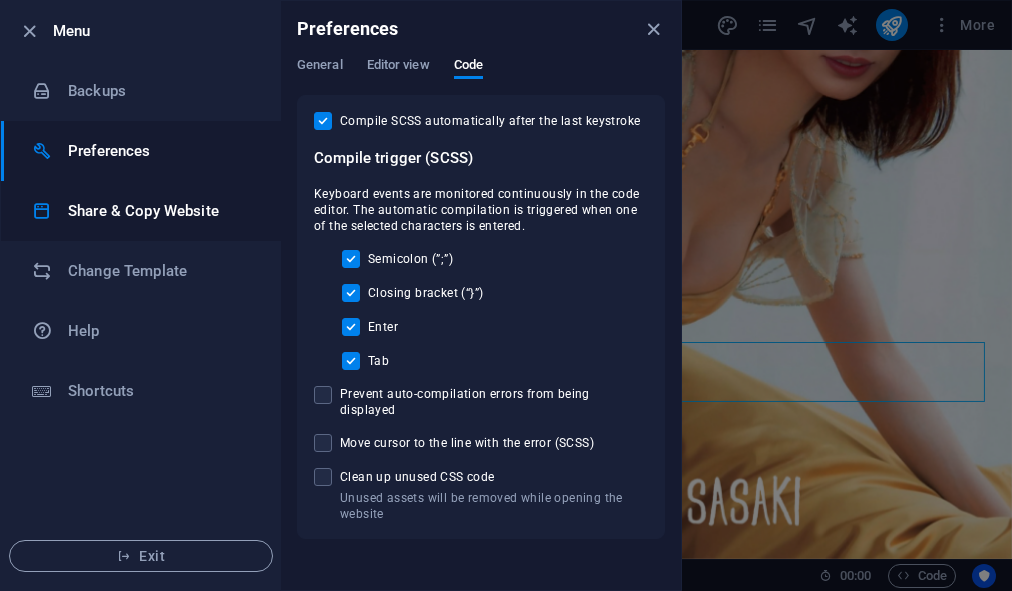 click on "Share & Copy Website" at bounding box center (160, 211) 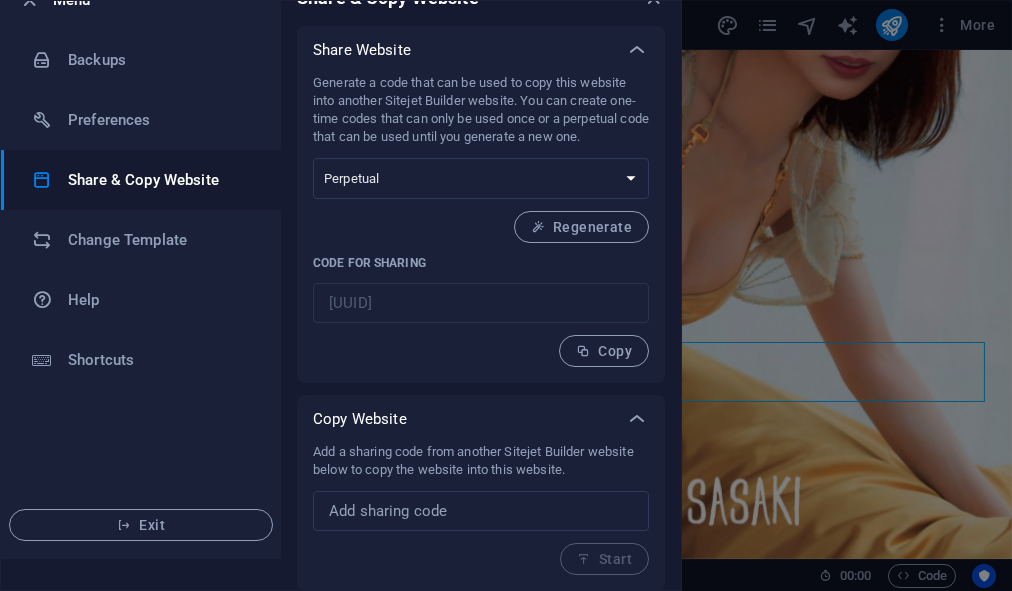 scroll, scrollTop: 0, scrollLeft: 0, axis: both 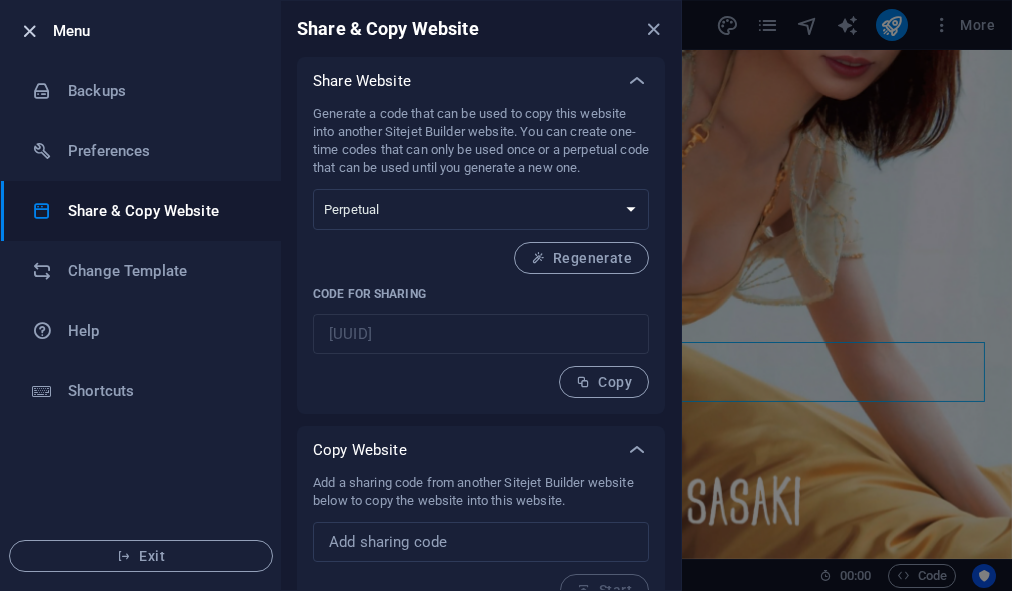 click at bounding box center [29, 31] 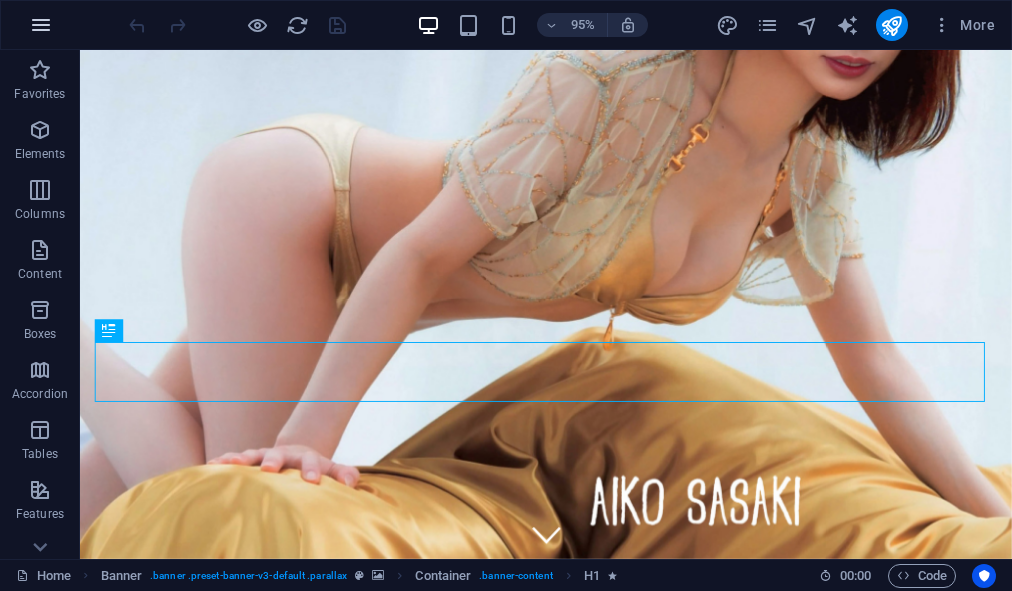 click at bounding box center [41, 25] 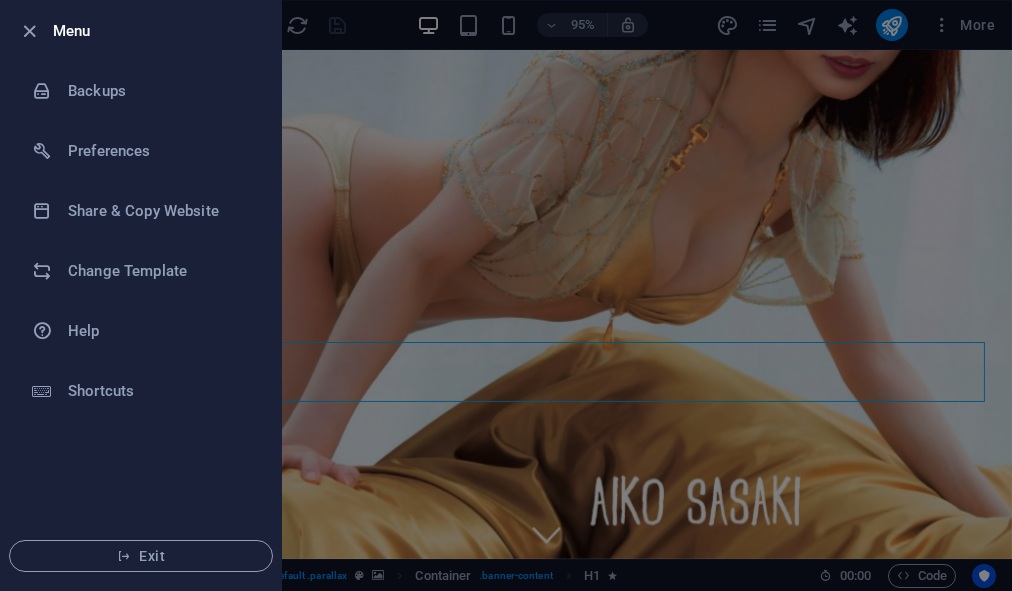 click at bounding box center (506, 295) 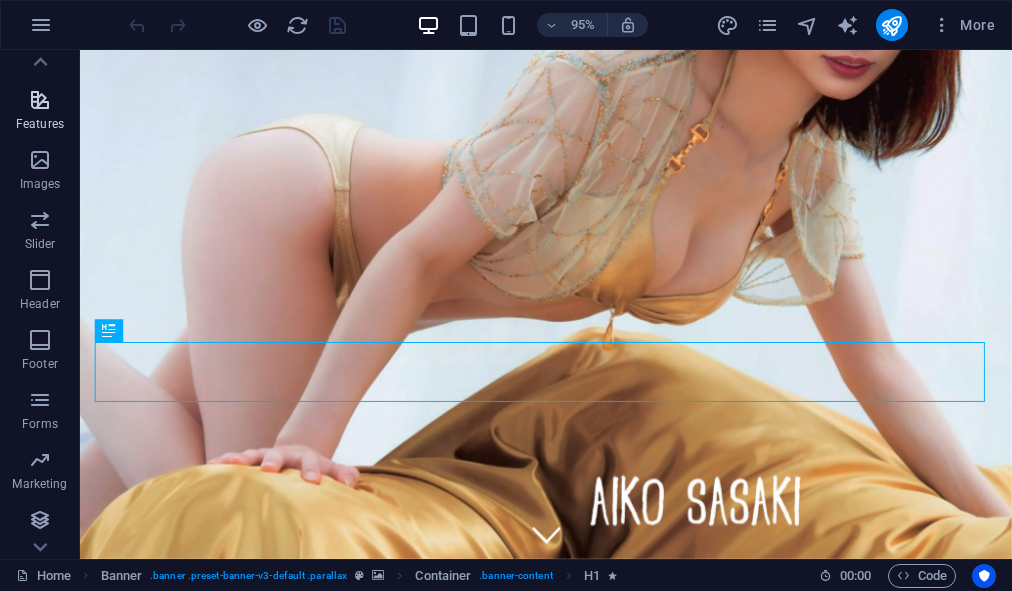scroll, scrollTop: 390, scrollLeft: 0, axis: vertical 